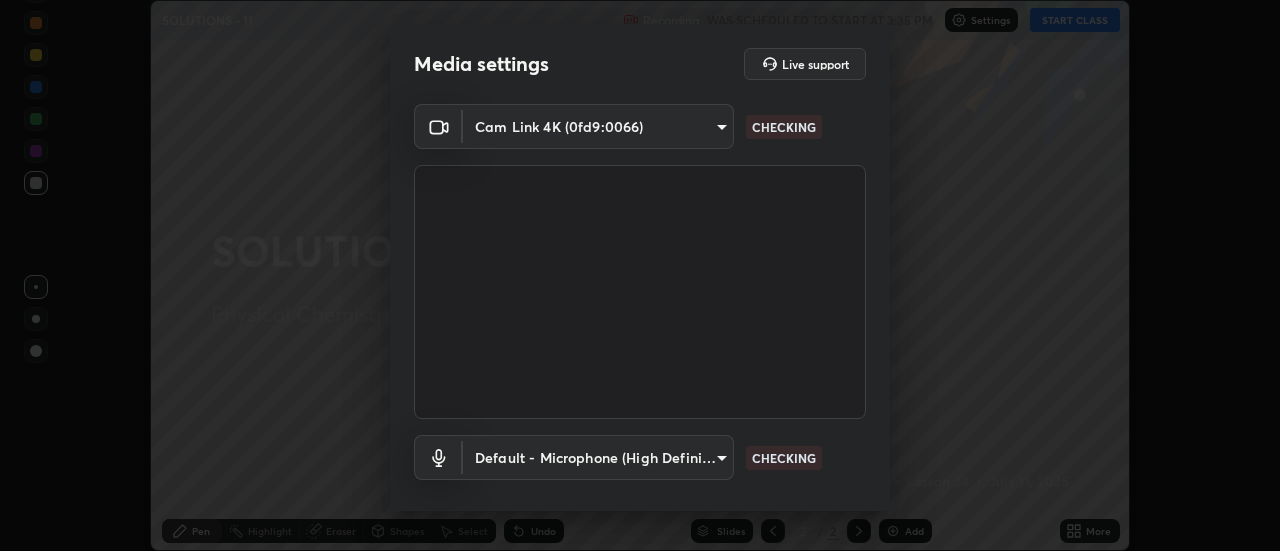 scroll, scrollTop: 0, scrollLeft: 0, axis: both 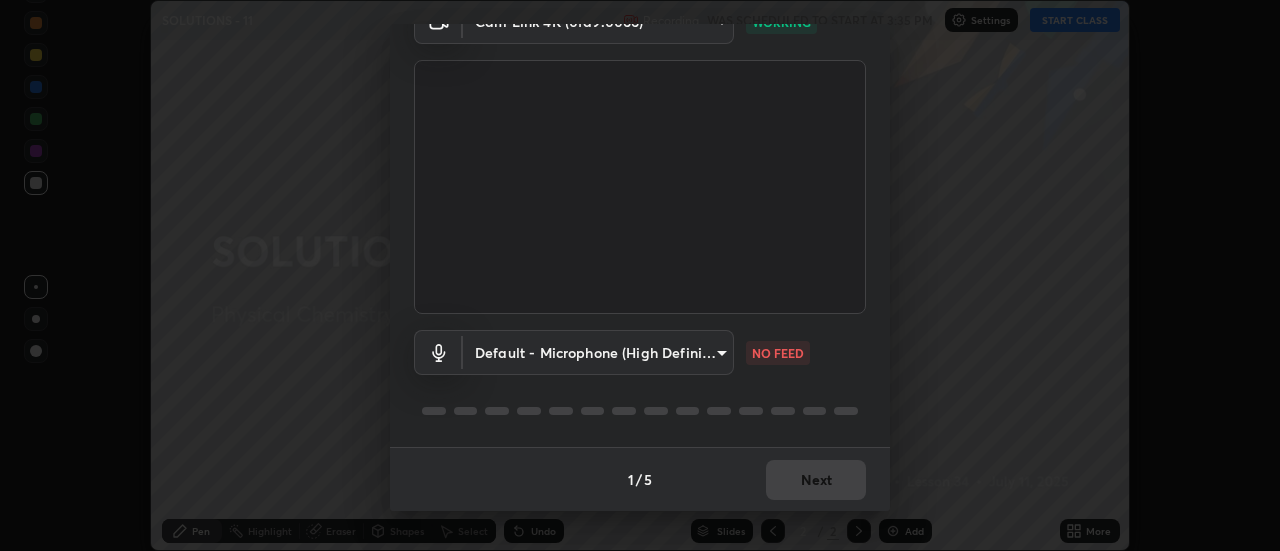 click on "Erase all SOLUTIONS - 11 Recording WAS SCHEDULED TO START AT  3:35 PM Settings START CLASS Setting up your live class SOLUTIONS - 11 • L34 of Physical Chemistry [PERSON_NAME] Pen Highlight Eraser Shapes Select Undo Slides 2 / 2 Add More Enable hand raising Enable raise hand to speak to learners. Once enabled, chat will be turned off temporarily. Enable x   No doubts shared Encourage your learners to ask a doubt for better clarity Report an issue Reason for reporting Buffering Chat not working Audio - Video sync issue Educator video quality low ​ Attach an image Report Media settings Live support Cam Link 4K (0fd9:0066) 94456003bd1ac2fefc448e3f9315eb3b02dfa30453802fc2d1c4f4a0cef53e60 WORKING Default - Microphone (High Definition Audio Device) default NO FEED 1 / 5 Next" at bounding box center (640, 275) 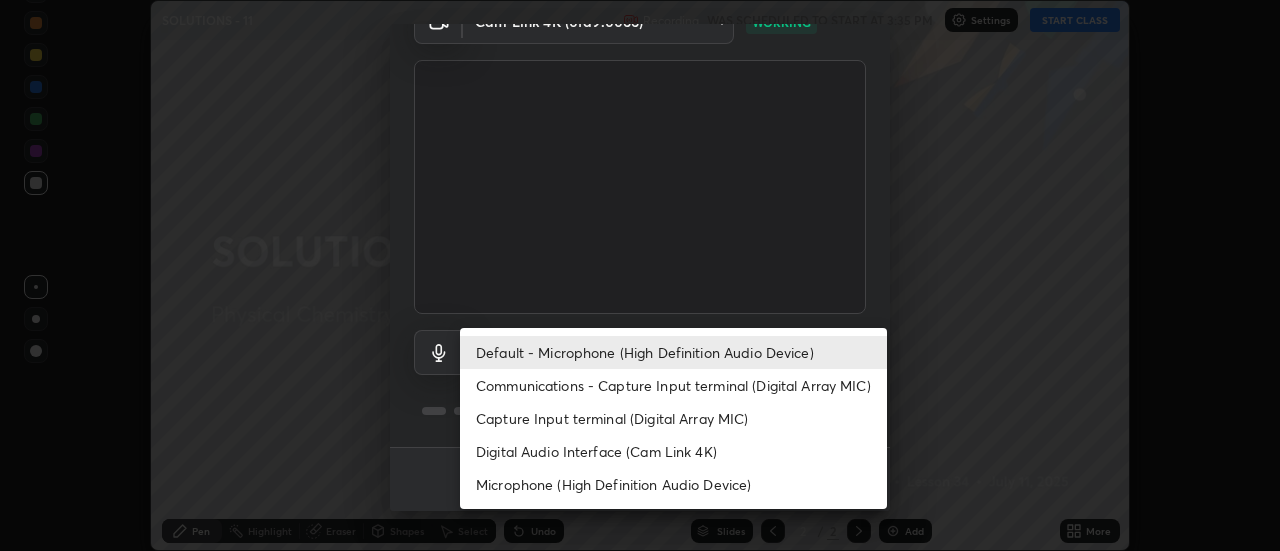 click on "Default - Microphone (High Definition Audio Device)" at bounding box center (673, 352) 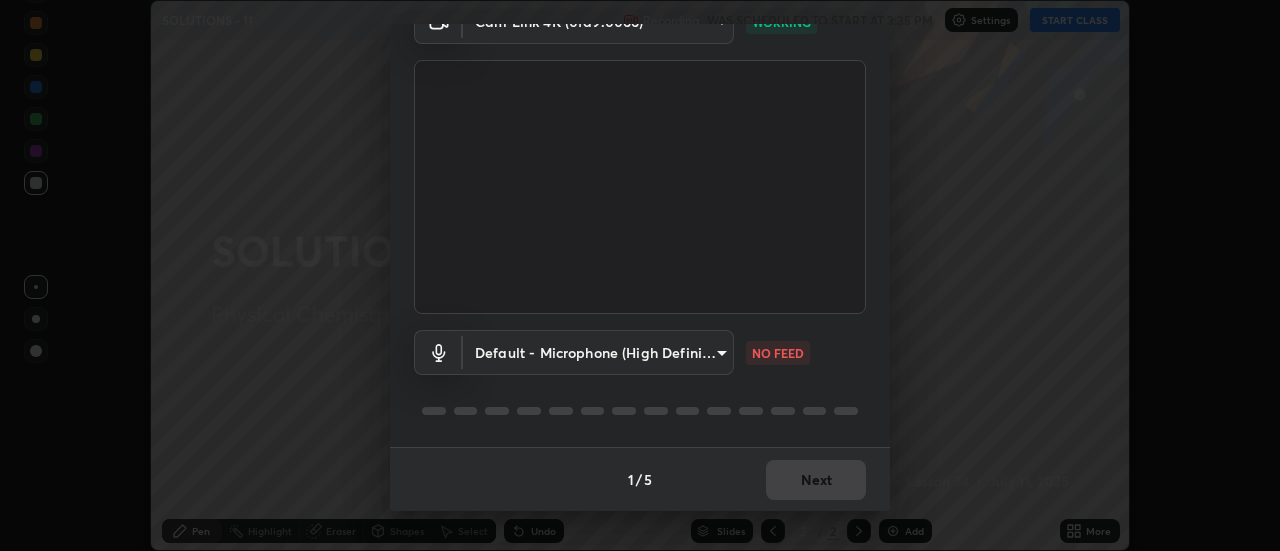 click on "NO FEED" at bounding box center (778, 353) 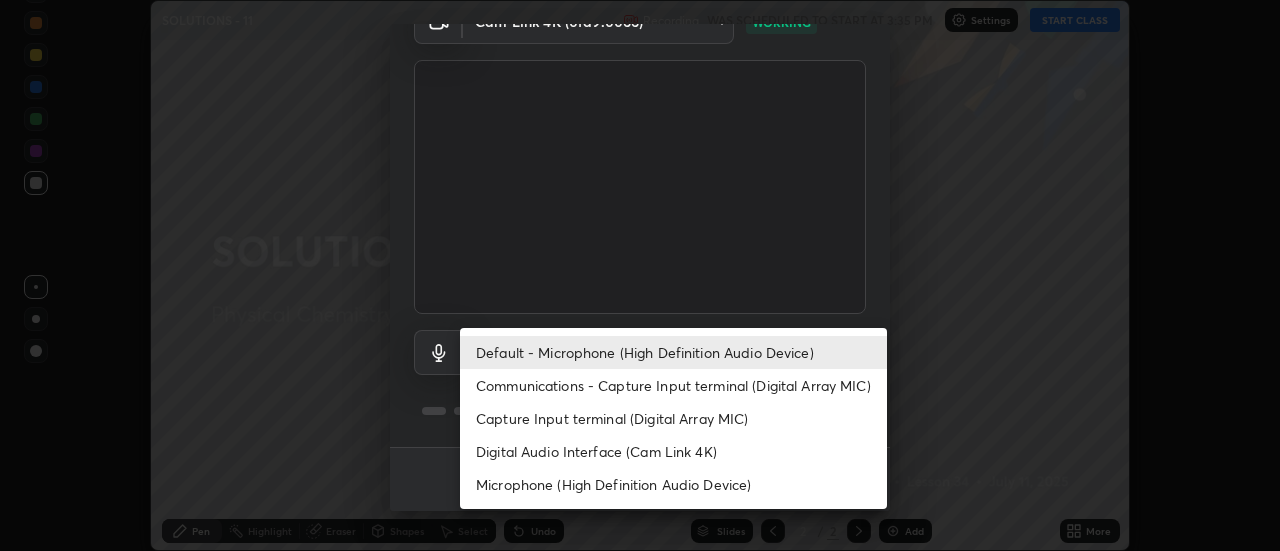 click on "Default - Microphone (High Definition Audio Device)" at bounding box center [673, 352] 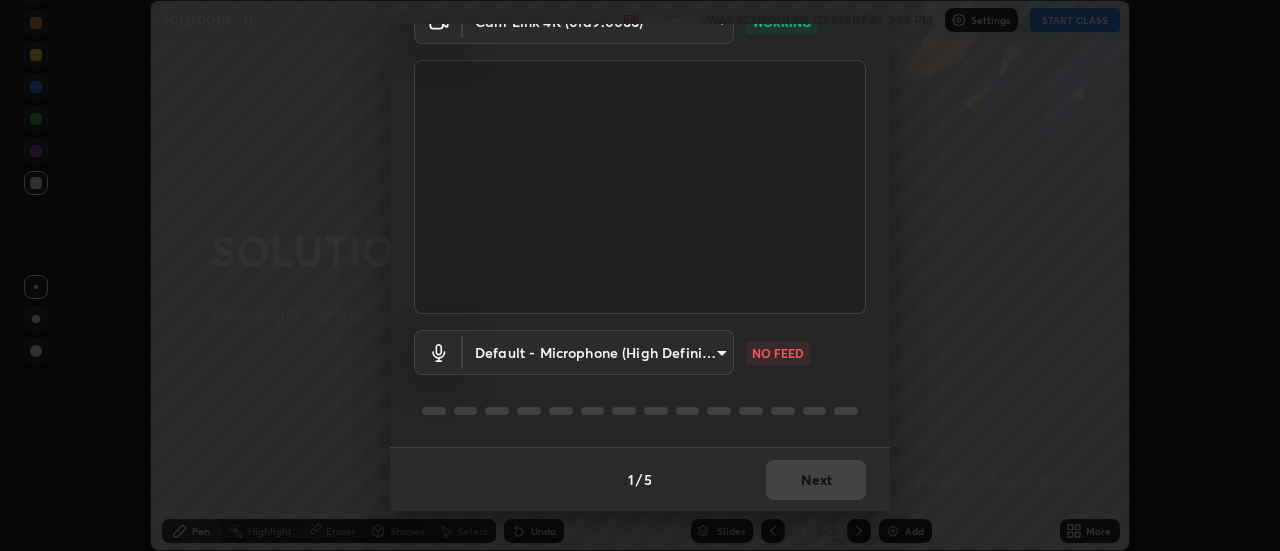 click on "NO FEED" at bounding box center [778, 353] 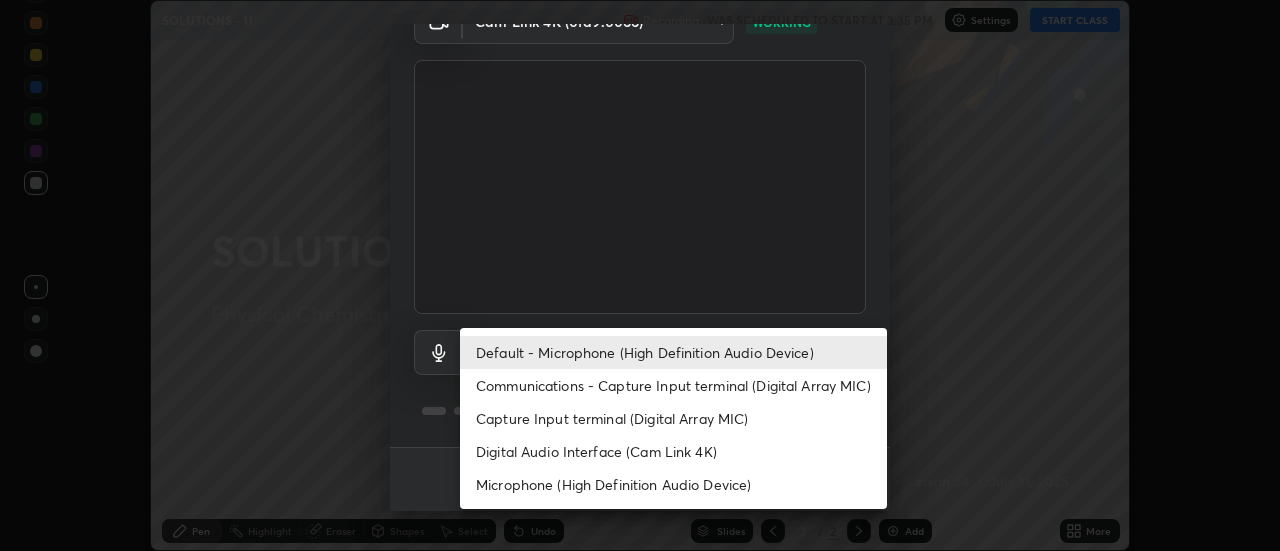 click on "Default - Microphone (High Definition Audio Device)" at bounding box center (673, 352) 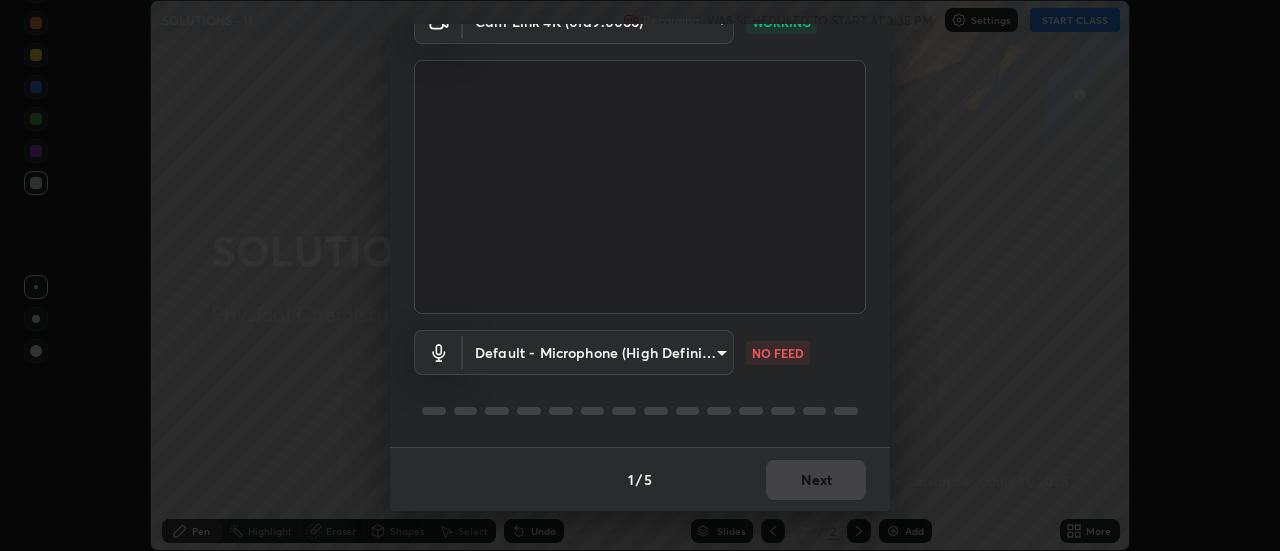 click on "Erase all SOLUTIONS - 11 Recording WAS SCHEDULED TO START AT  3:35 PM Settings START CLASS Setting up your live class SOLUTIONS - 11 • L34 of Physical Chemistry [PERSON_NAME] Pen Highlight Eraser Shapes Select Undo Slides 2 / 2 Add More Enable hand raising Enable raise hand to speak to learners. Once enabled, chat will be turned off temporarily. Enable x   No doubts shared Encourage your learners to ask a doubt for better clarity Report an issue Reason for reporting Buffering Chat not working Audio - Video sync issue Educator video quality low ​ Attach an image Report Media settings Live support Cam Link 4K (0fd9:0066) 94456003bd1ac2fefc448e3f9315eb3b02dfa30453802fc2d1c4f4a0cef53e60 WORKING Default - Microphone (High Definition Audio Device) default NO FEED 1 / 5 Next" at bounding box center [640, 275] 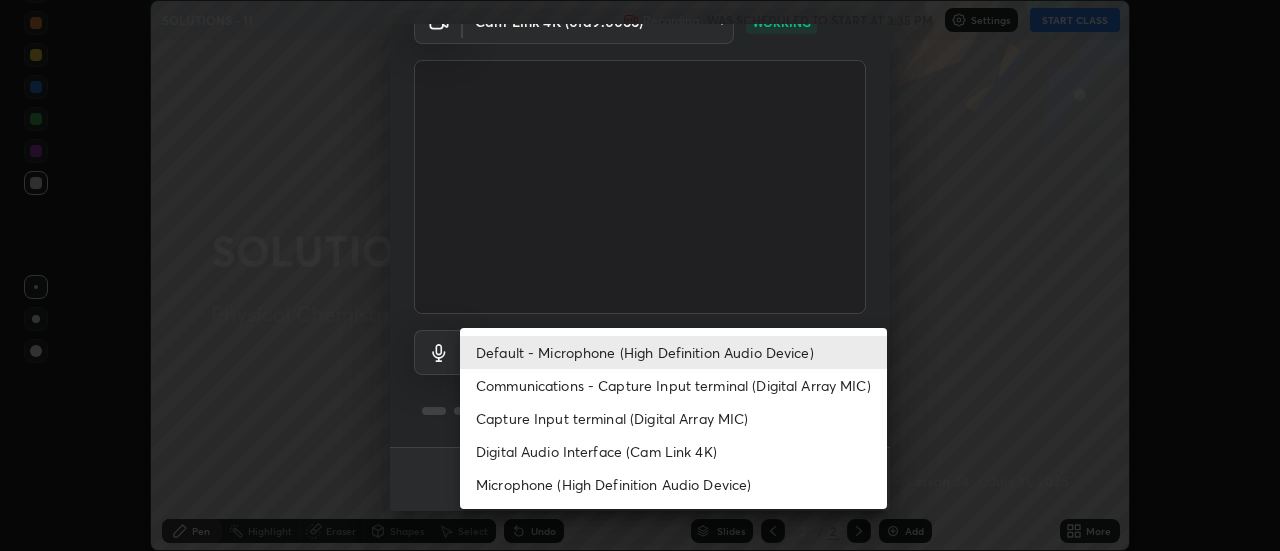 click on "Default - Microphone (High Definition Audio Device)" at bounding box center (673, 352) 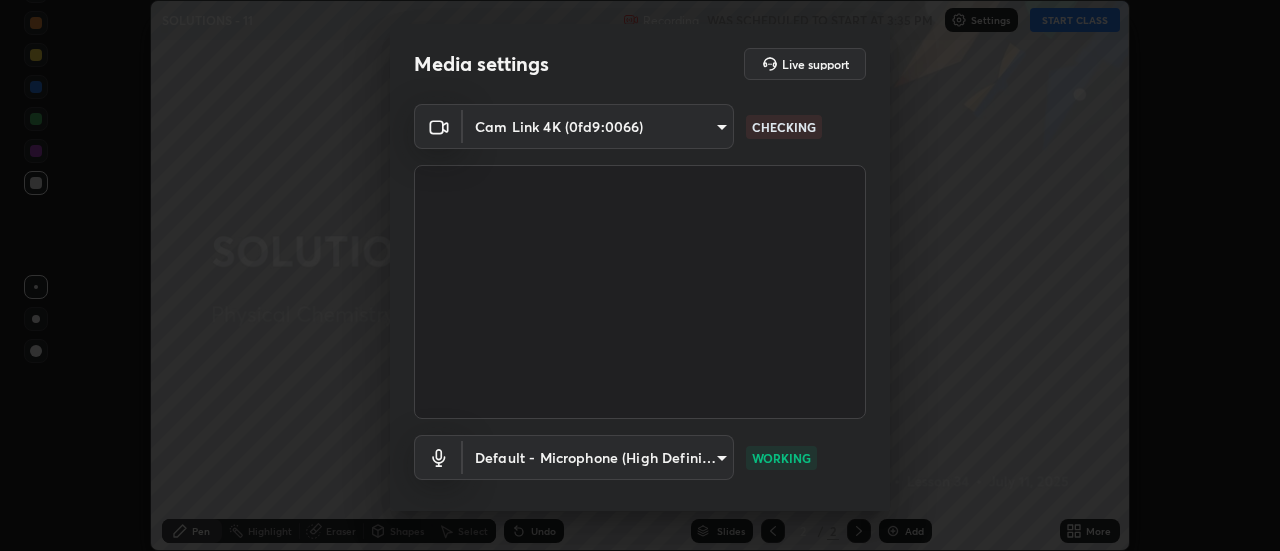 scroll, scrollTop: 105, scrollLeft: 0, axis: vertical 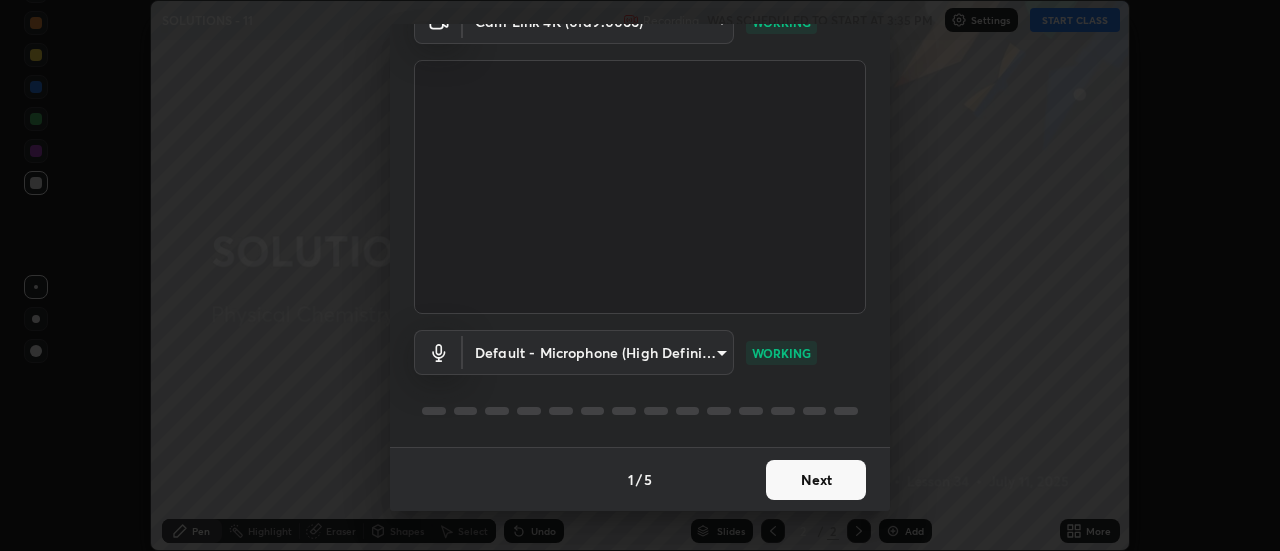 click on "Next" at bounding box center (816, 480) 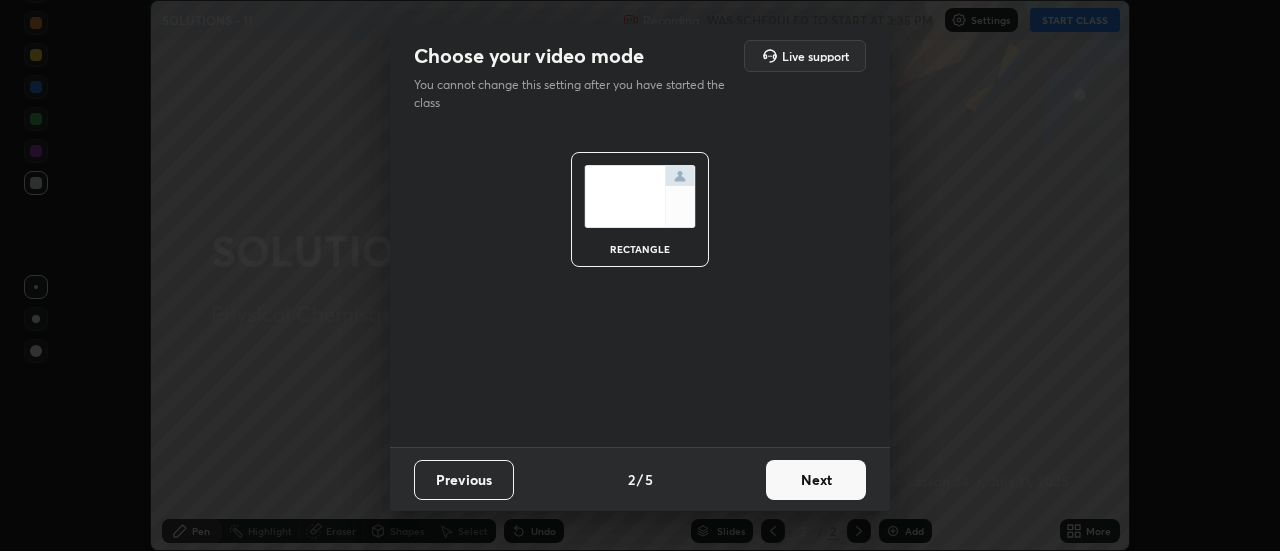 scroll, scrollTop: 0, scrollLeft: 0, axis: both 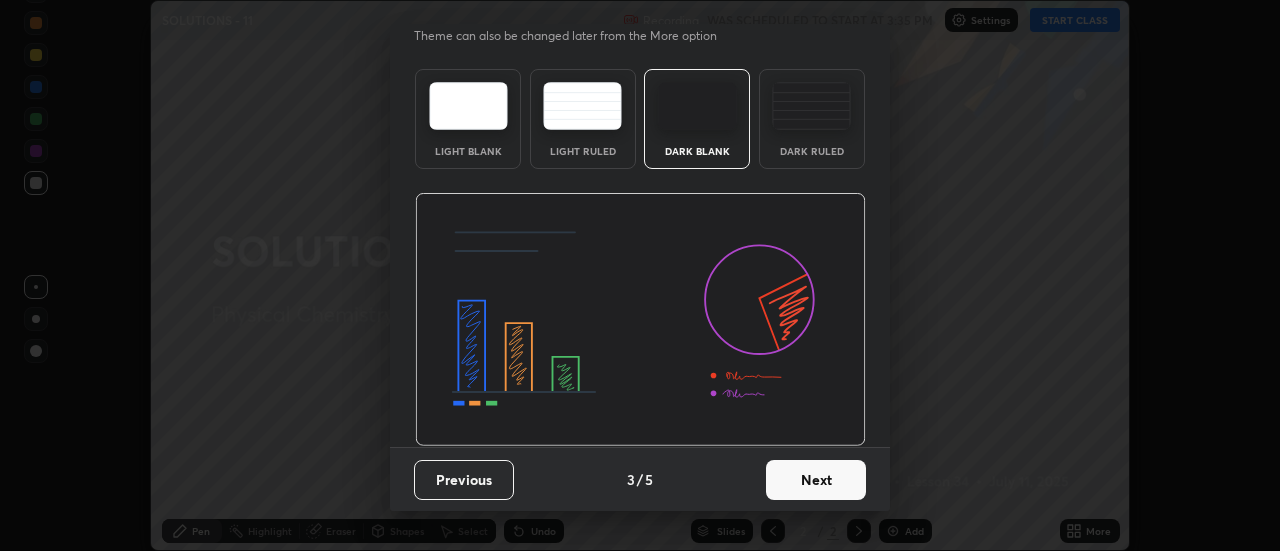 click on "Next" at bounding box center [816, 480] 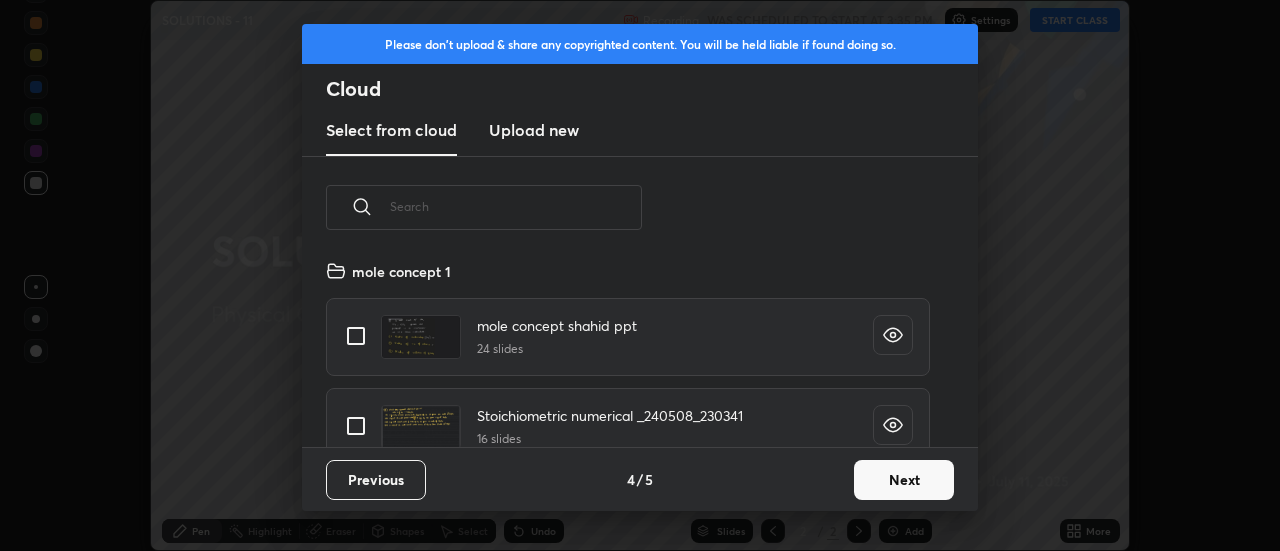 scroll, scrollTop: 188, scrollLeft: 642, axis: both 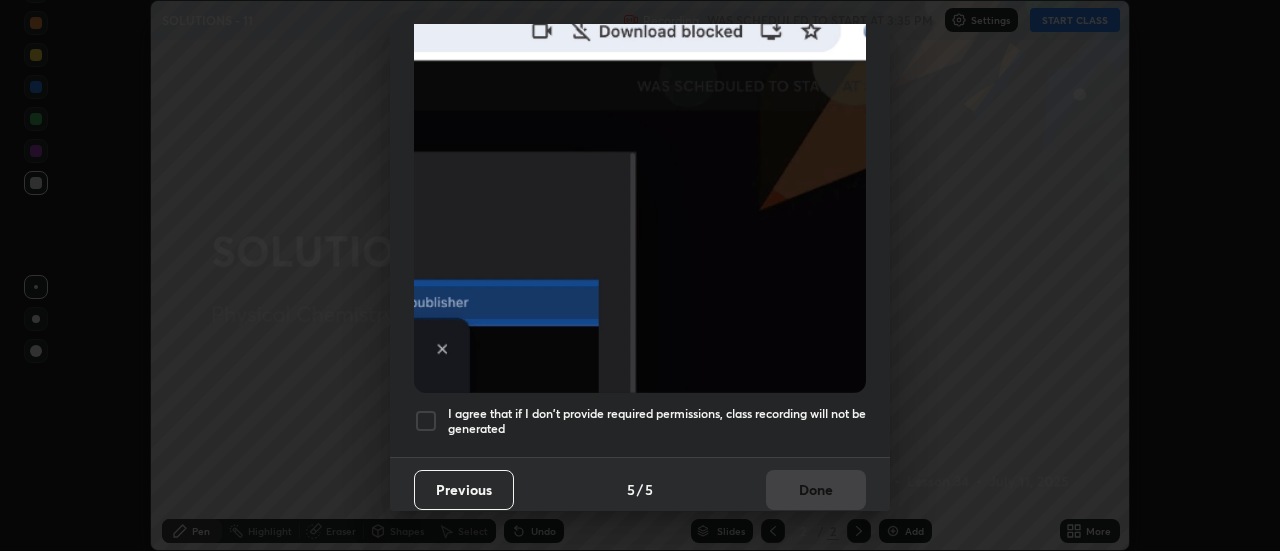 click at bounding box center (426, 421) 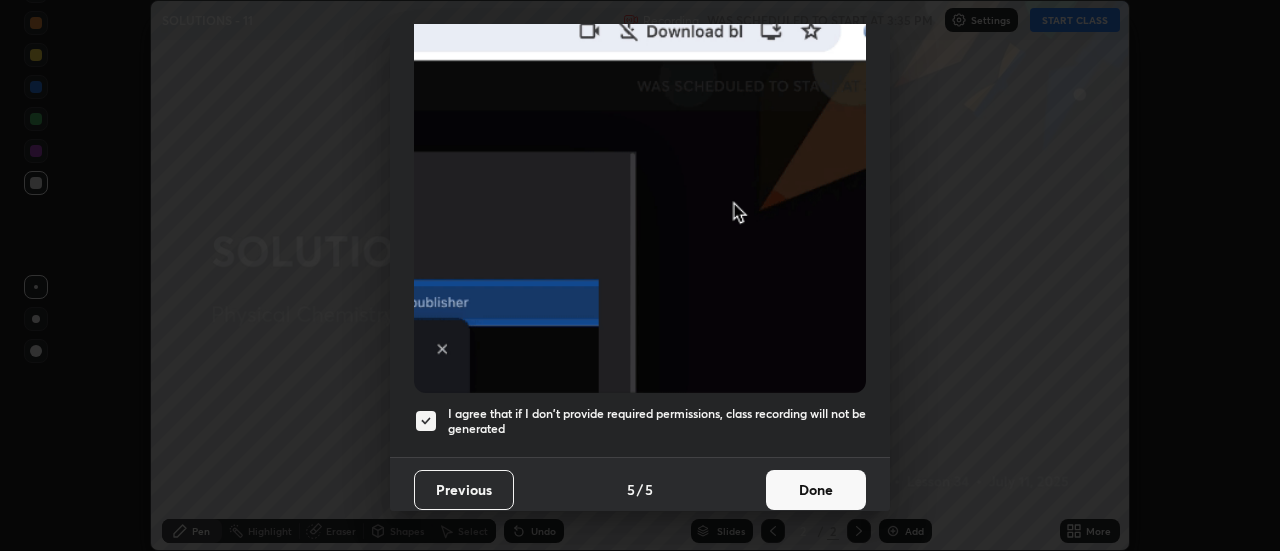 click on "Done" at bounding box center (816, 490) 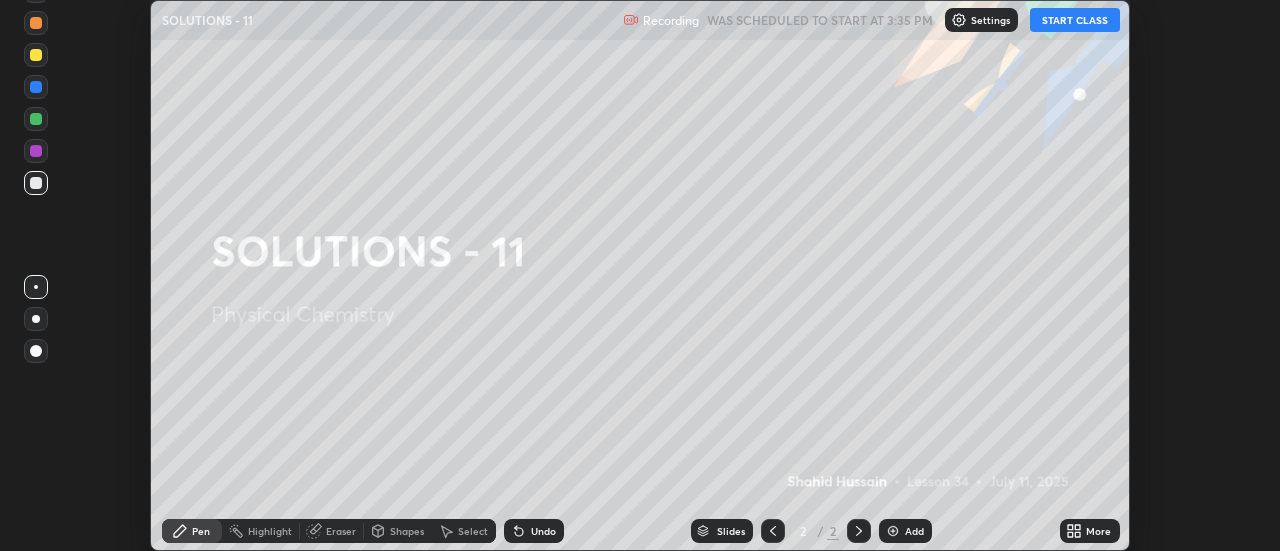 click on "START CLASS" at bounding box center (1075, 20) 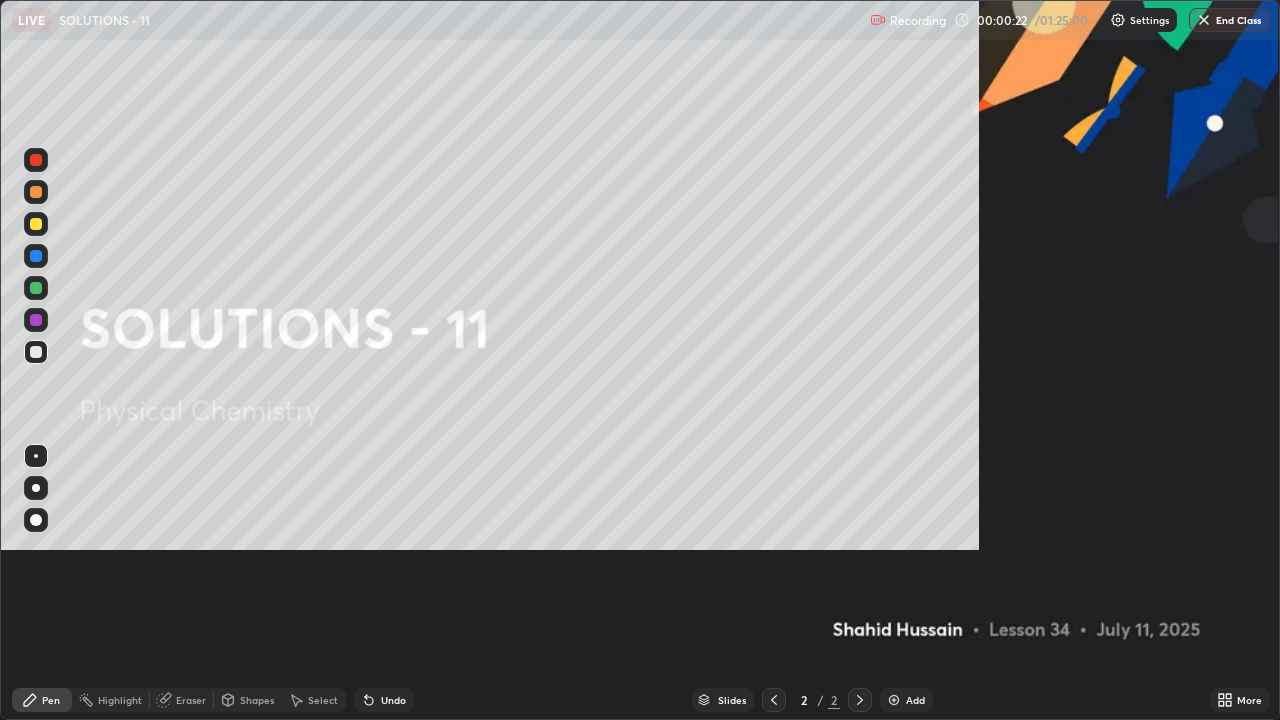 scroll, scrollTop: 99280, scrollLeft: 98720, axis: both 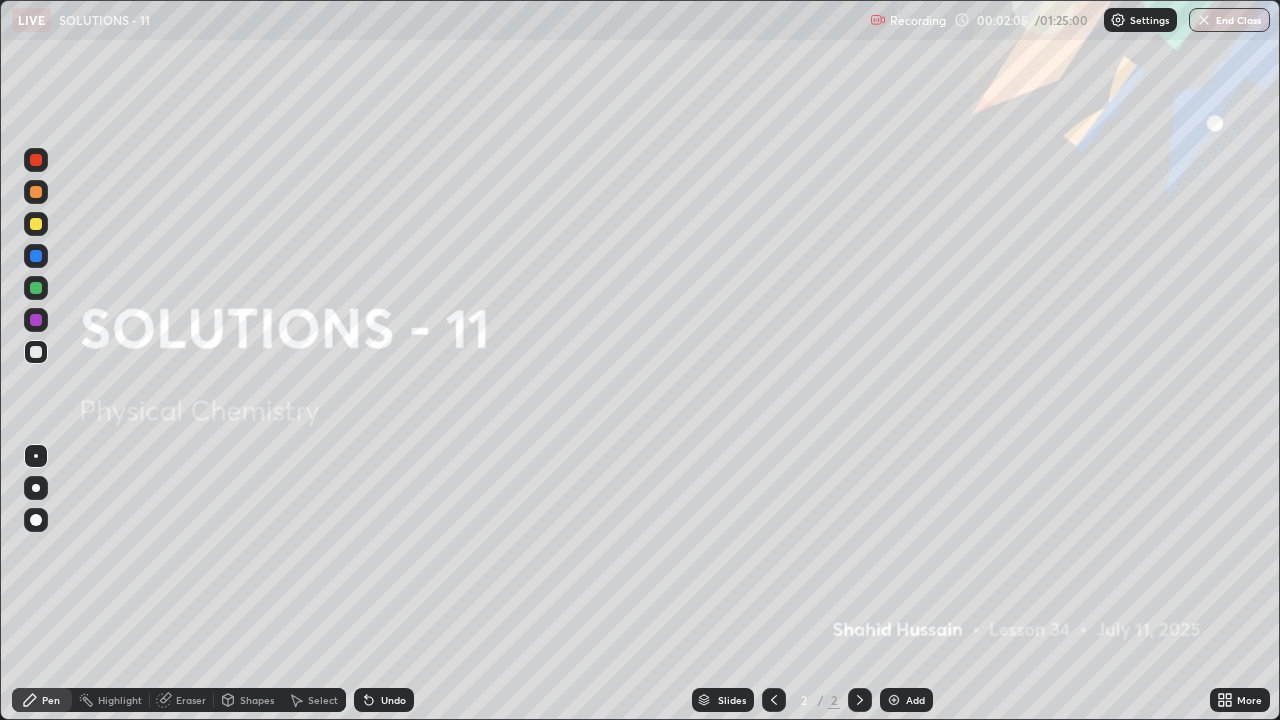 click at bounding box center (894, 700) 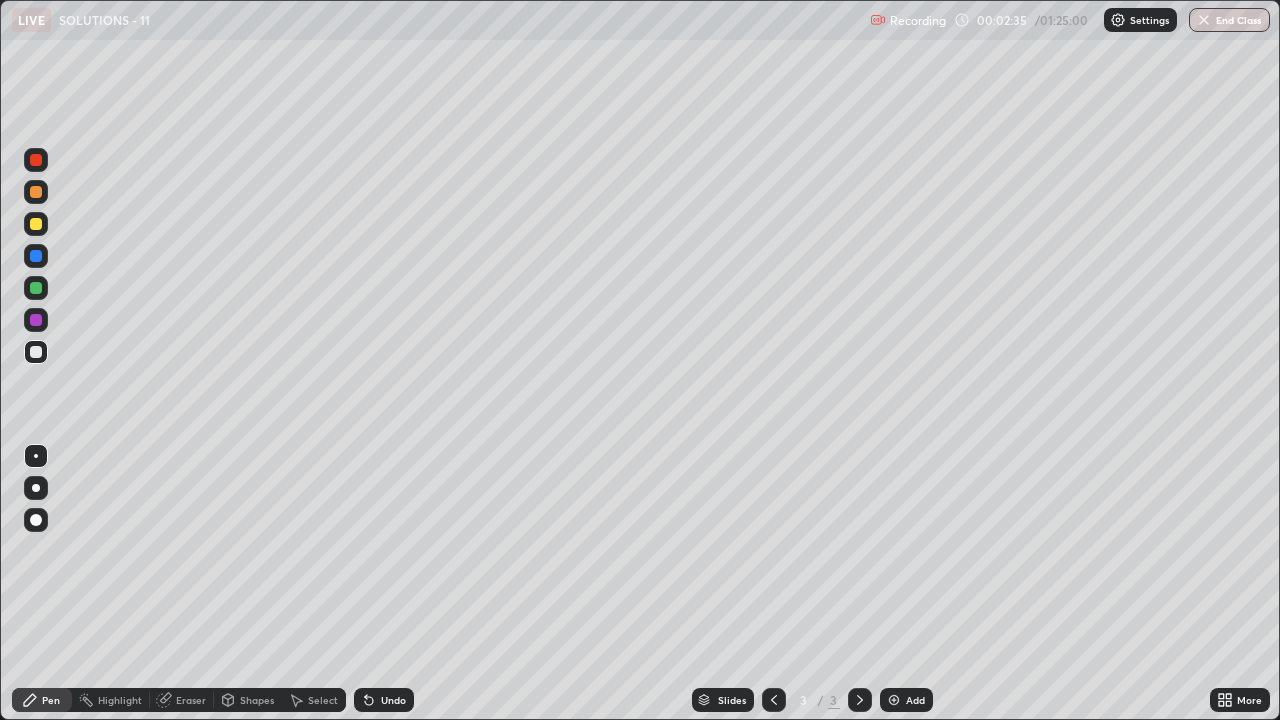 click at bounding box center (36, 224) 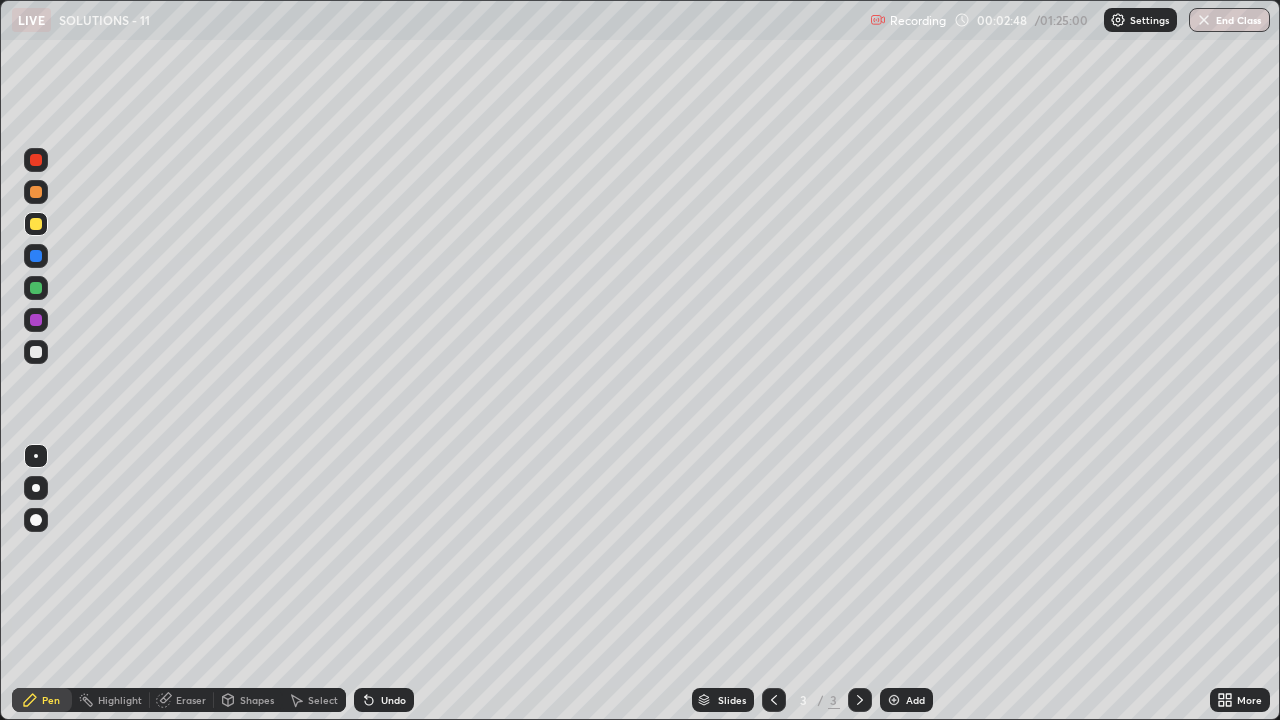 click at bounding box center (36, 352) 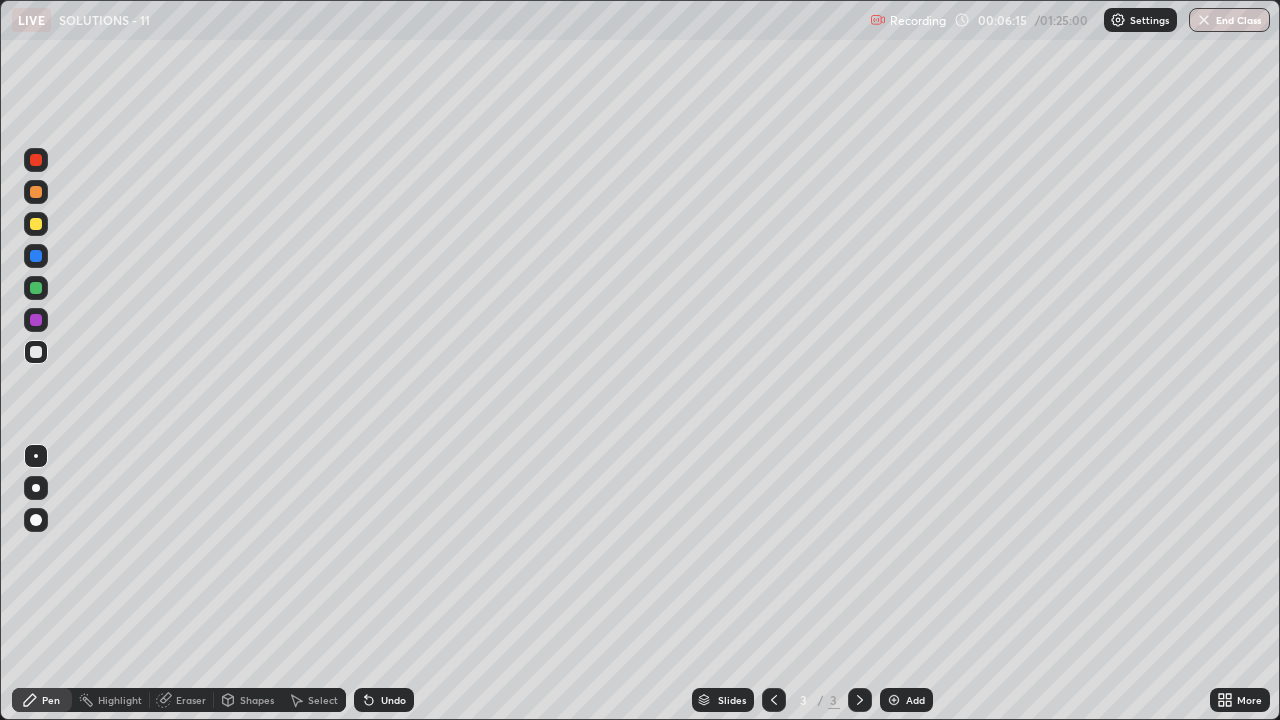 click 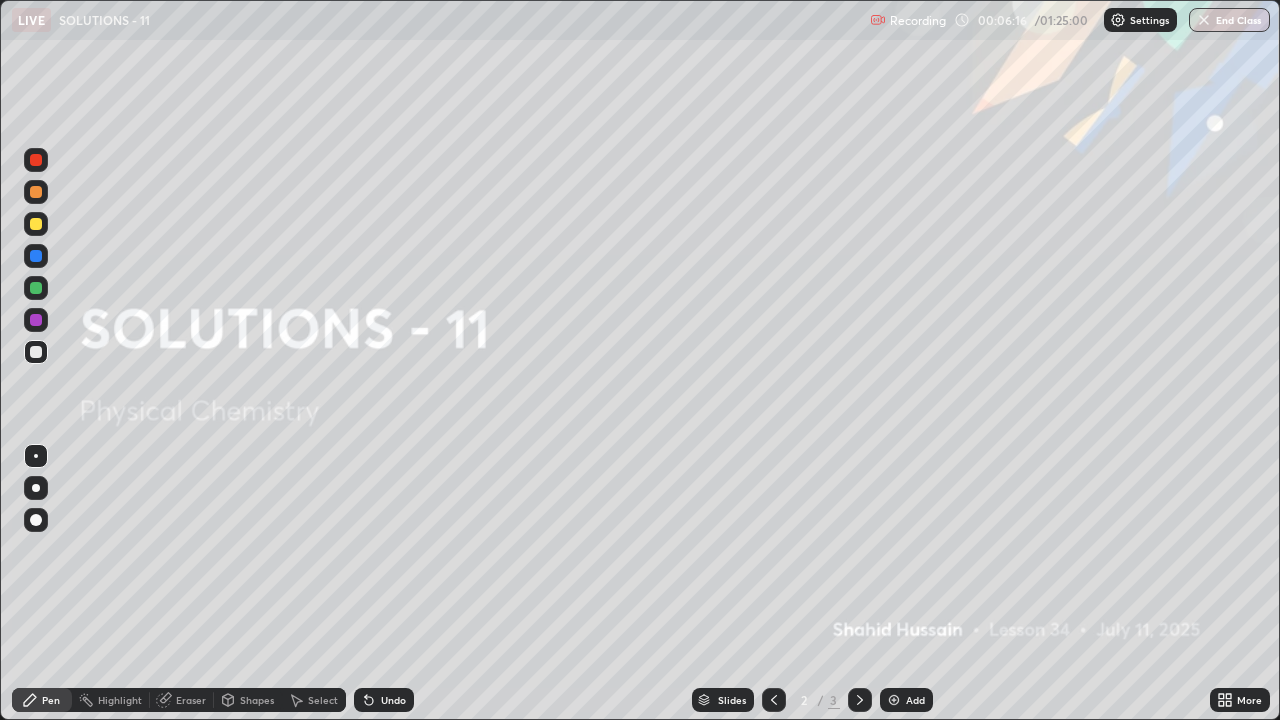 click at bounding box center (36, 288) 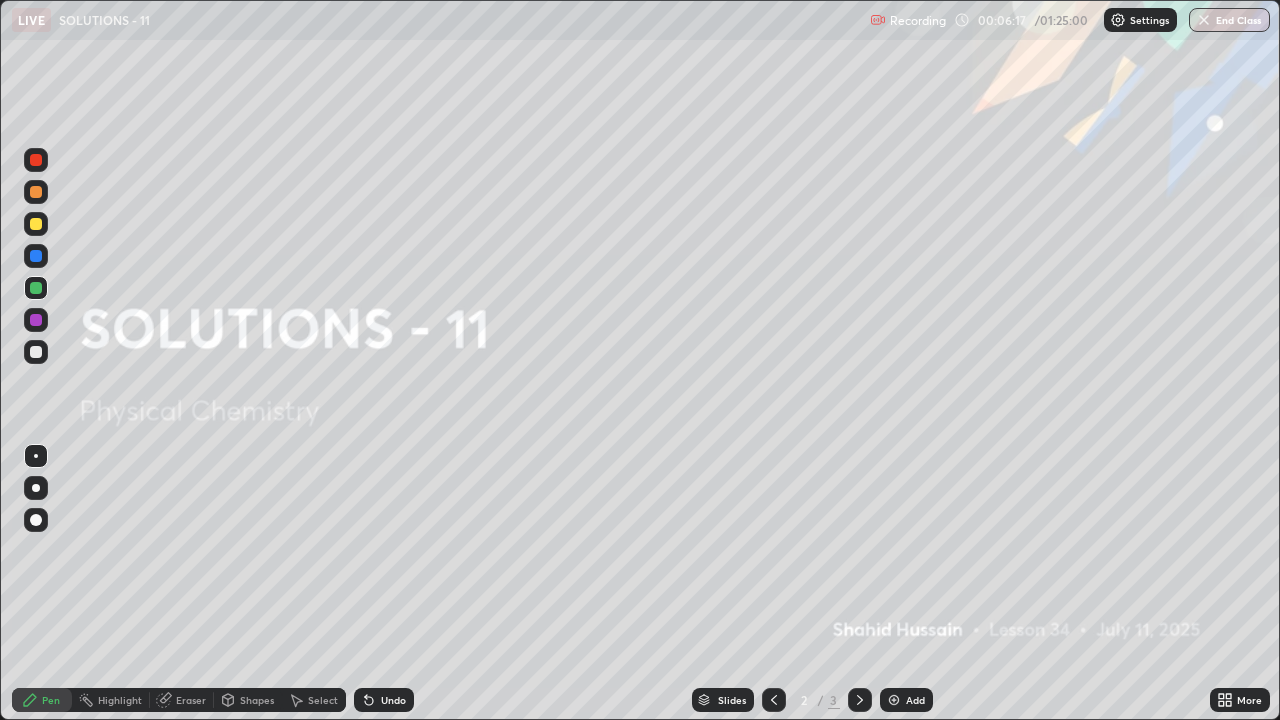 click on "Shapes" at bounding box center (257, 700) 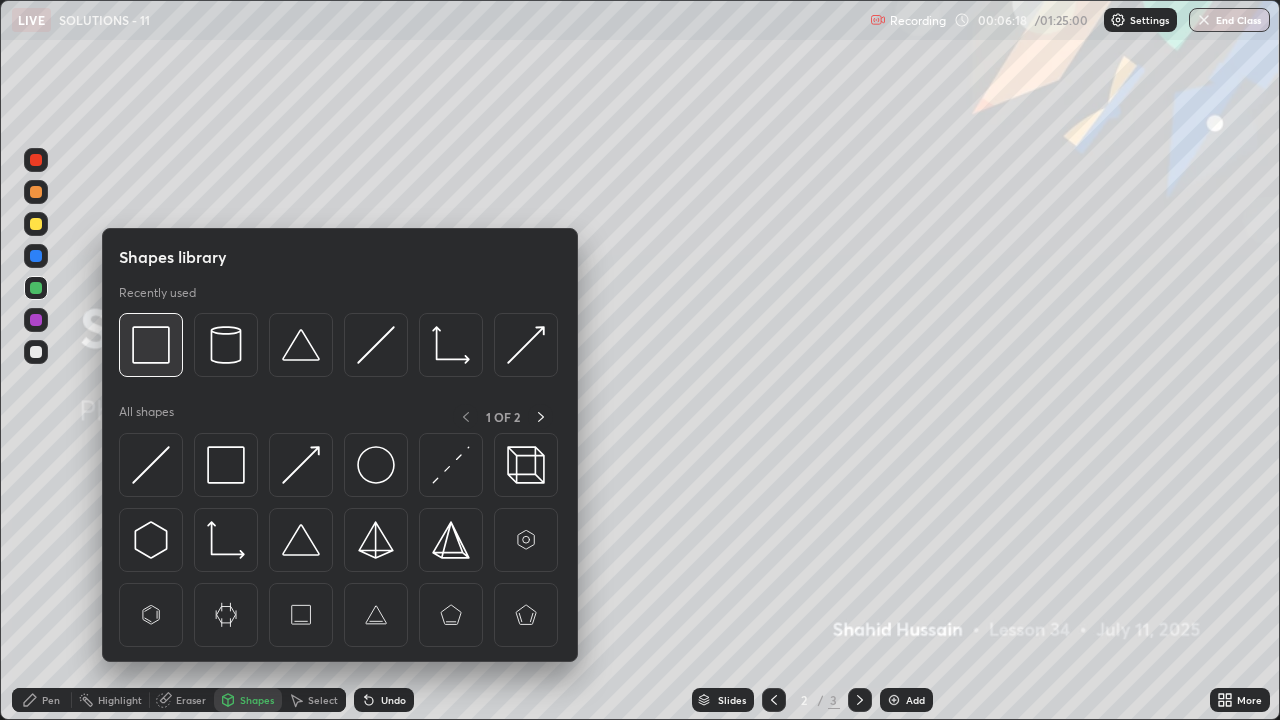 click at bounding box center (151, 345) 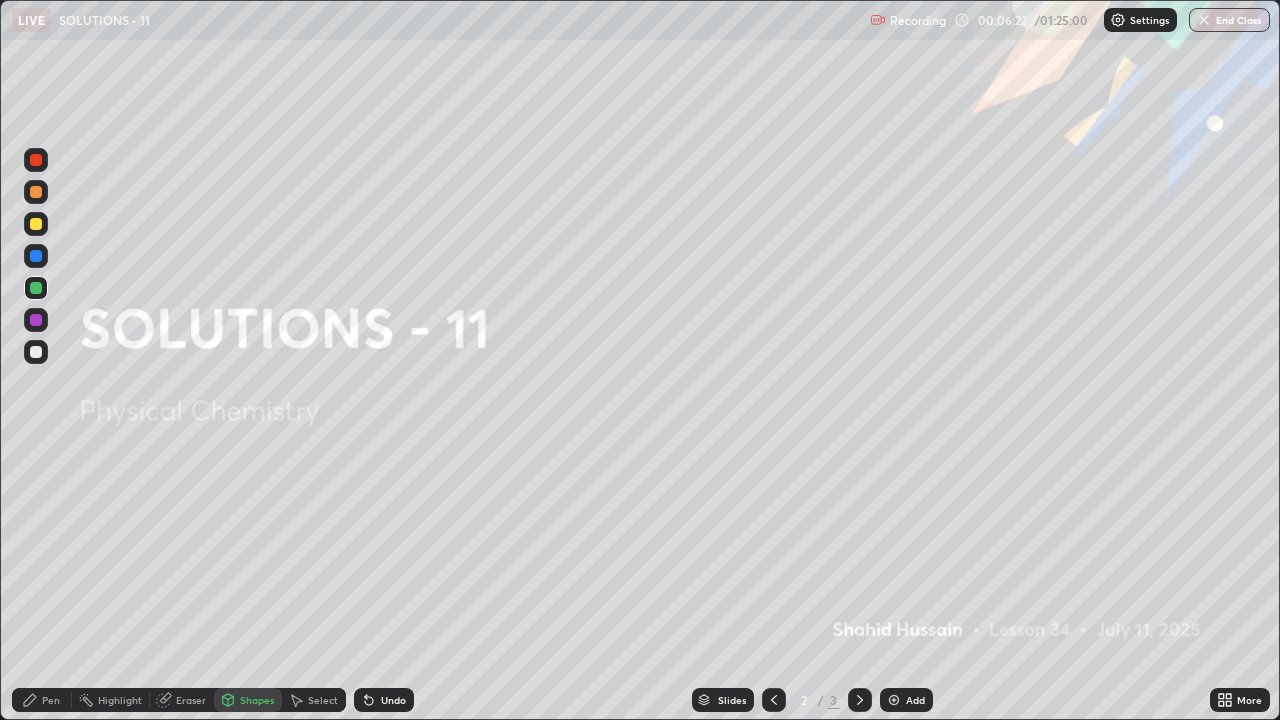 click at bounding box center (36, 320) 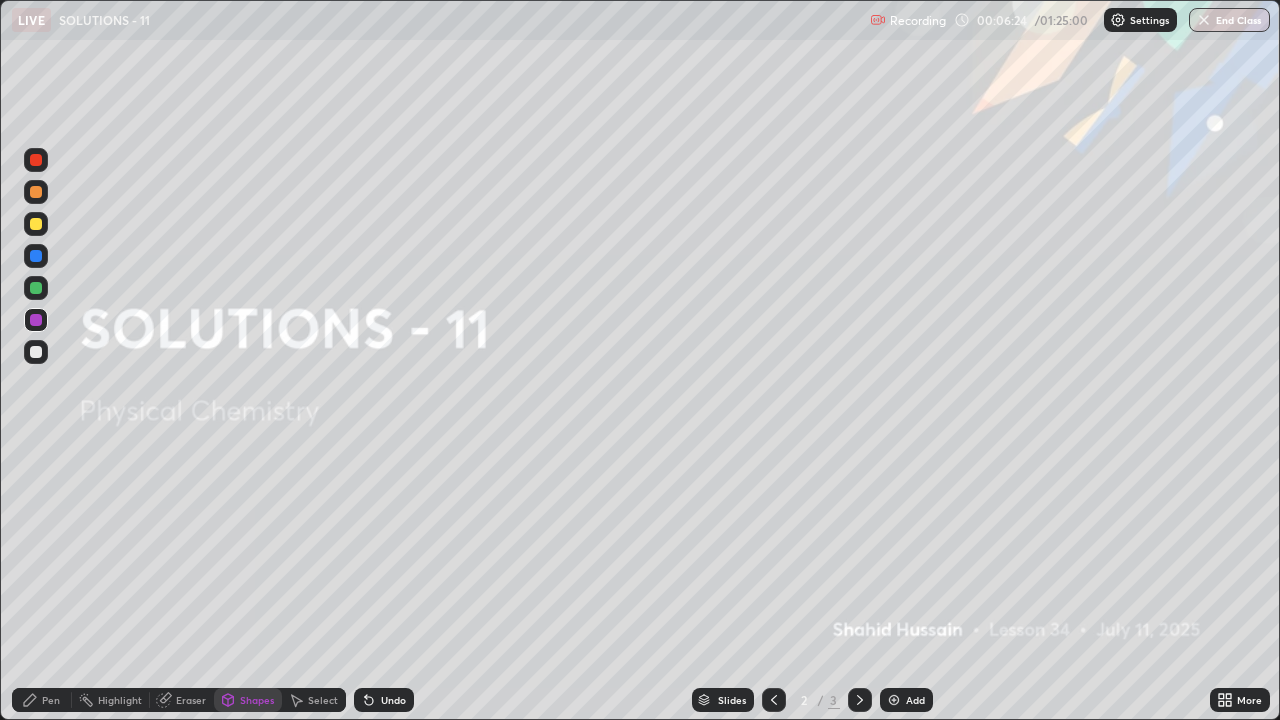 click on "Eraser" at bounding box center (182, 700) 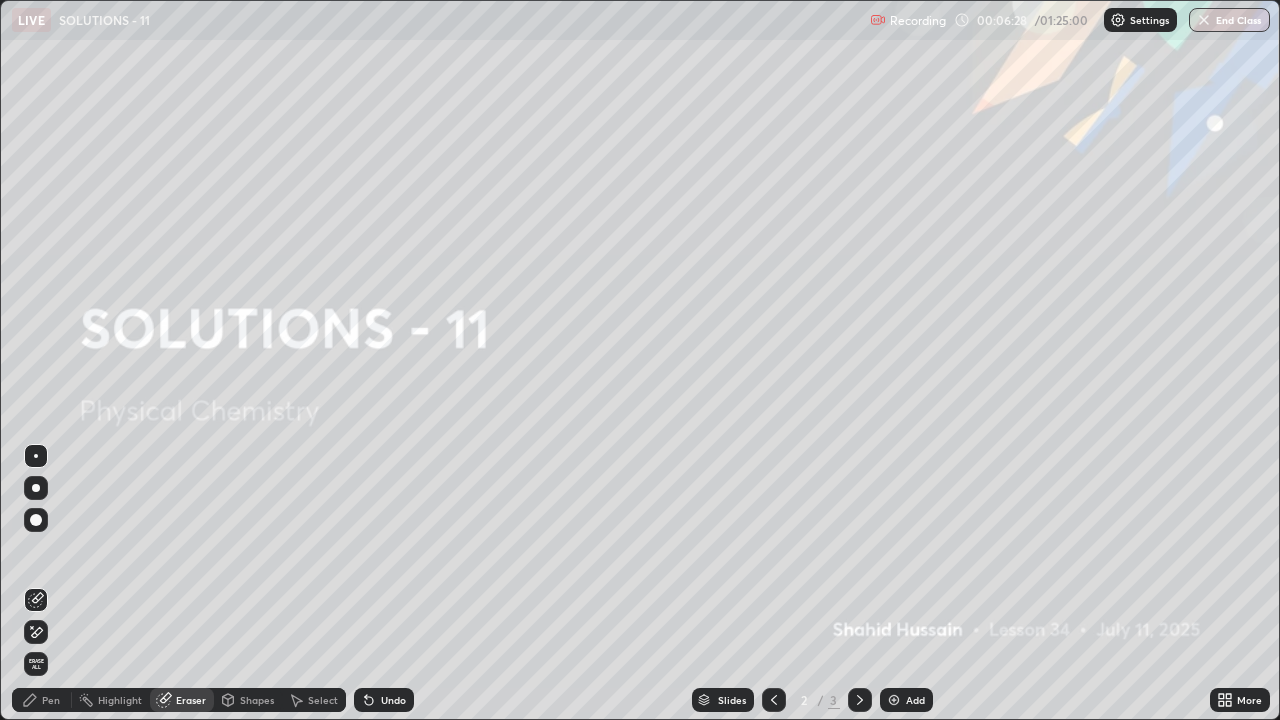 click on "Pen" at bounding box center (42, 700) 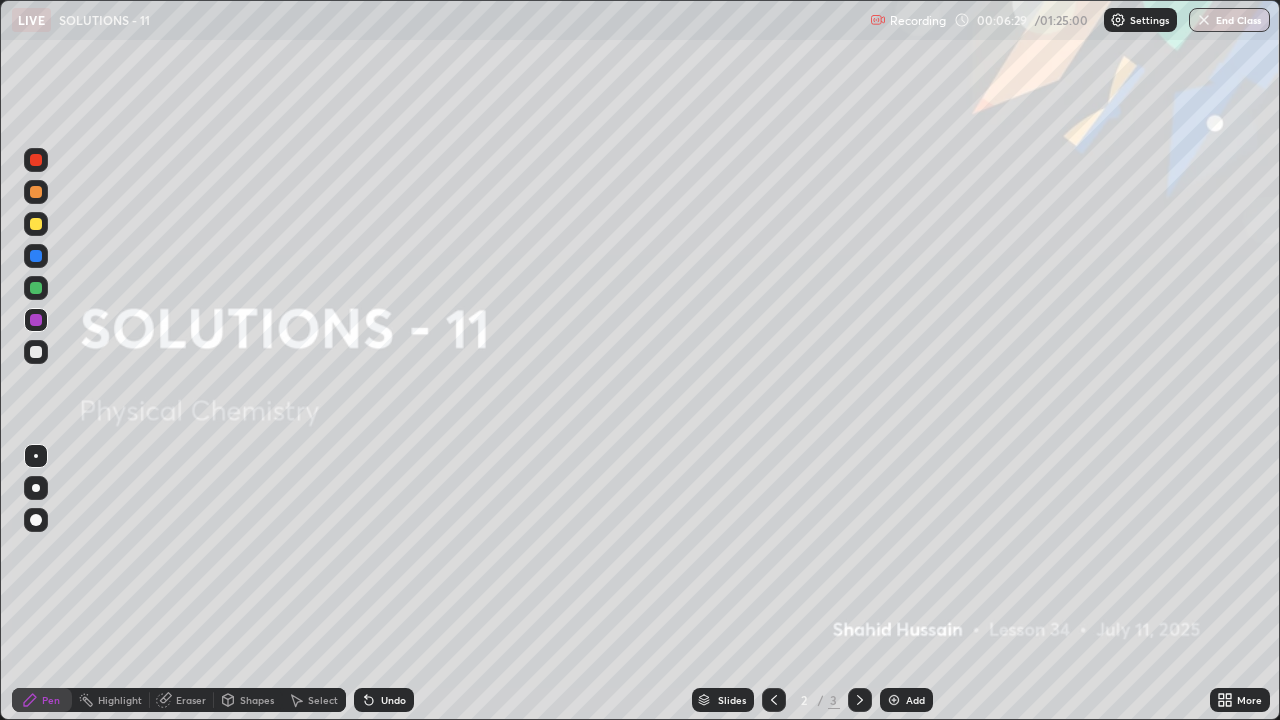 click at bounding box center (36, 352) 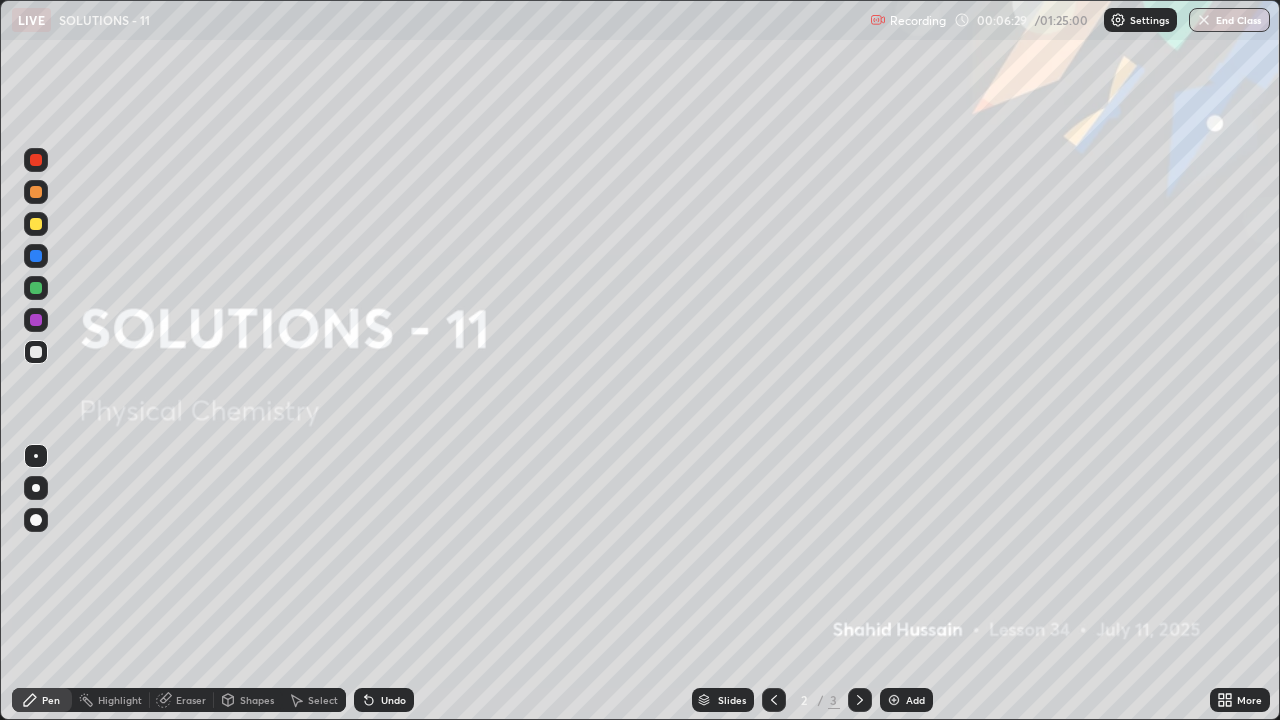 click at bounding box center (36, 288) 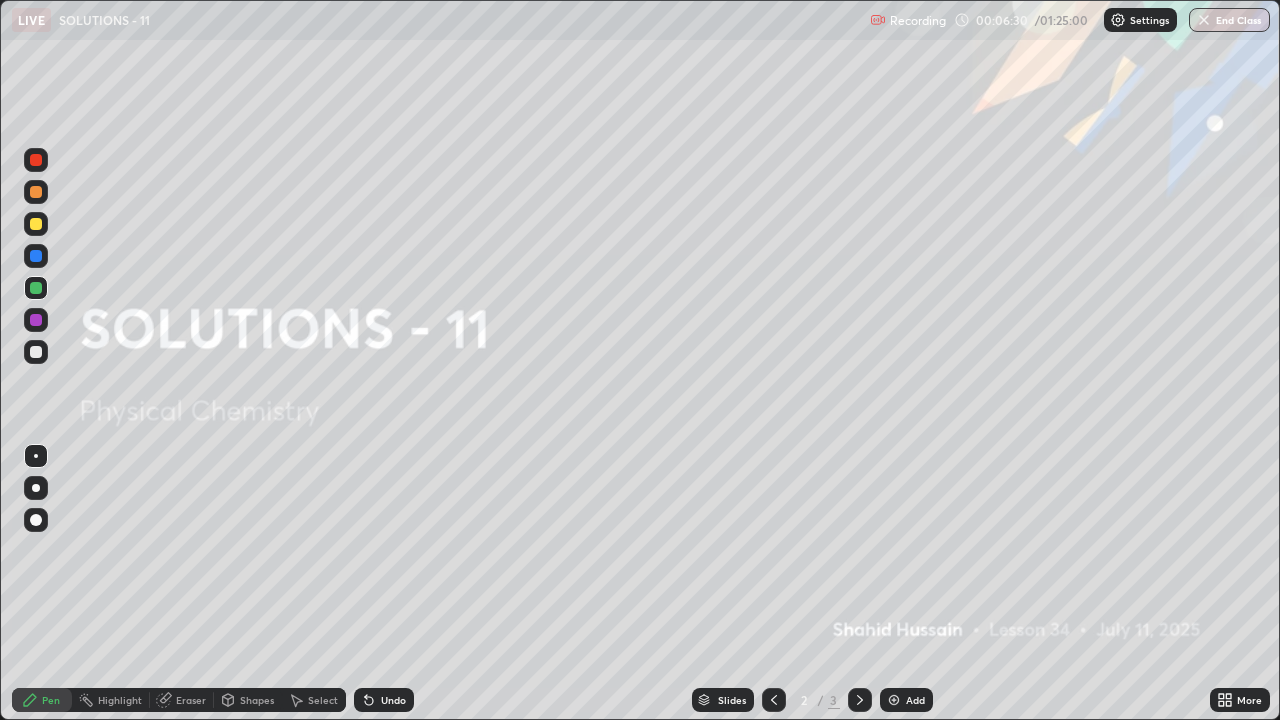 click at bounding box center [36, 256] 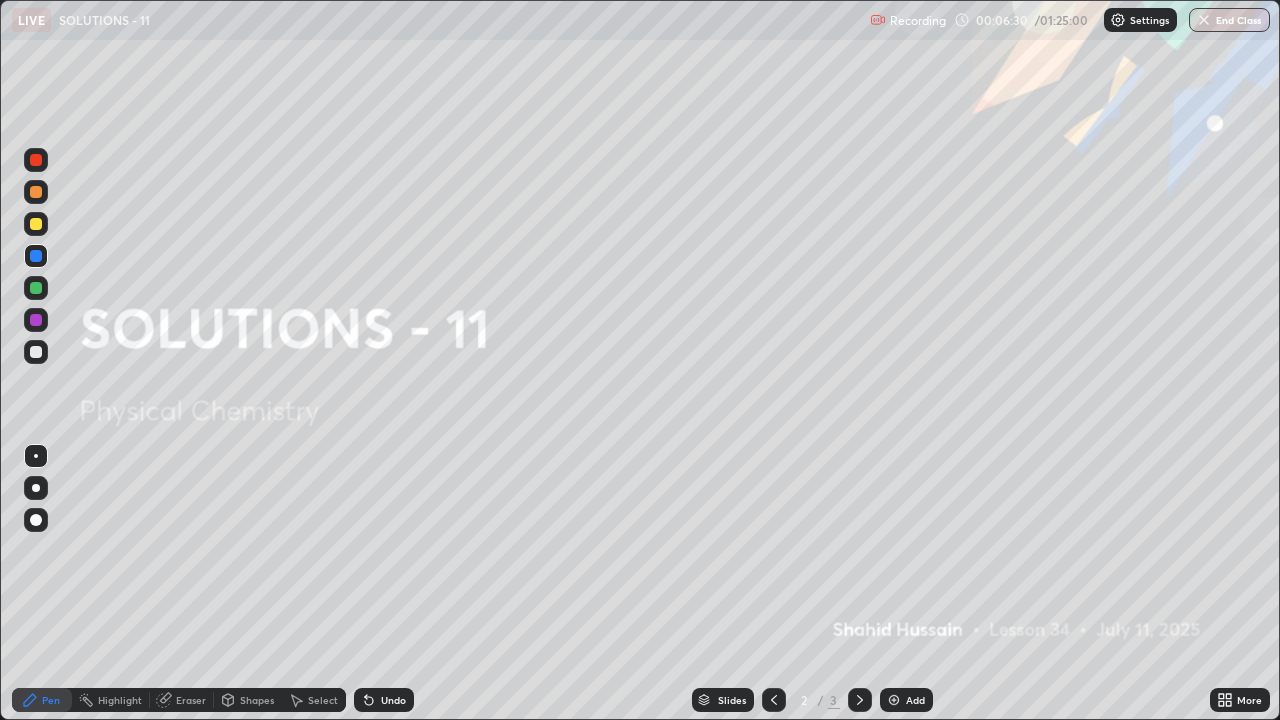 click at bounding box center (36, 288) 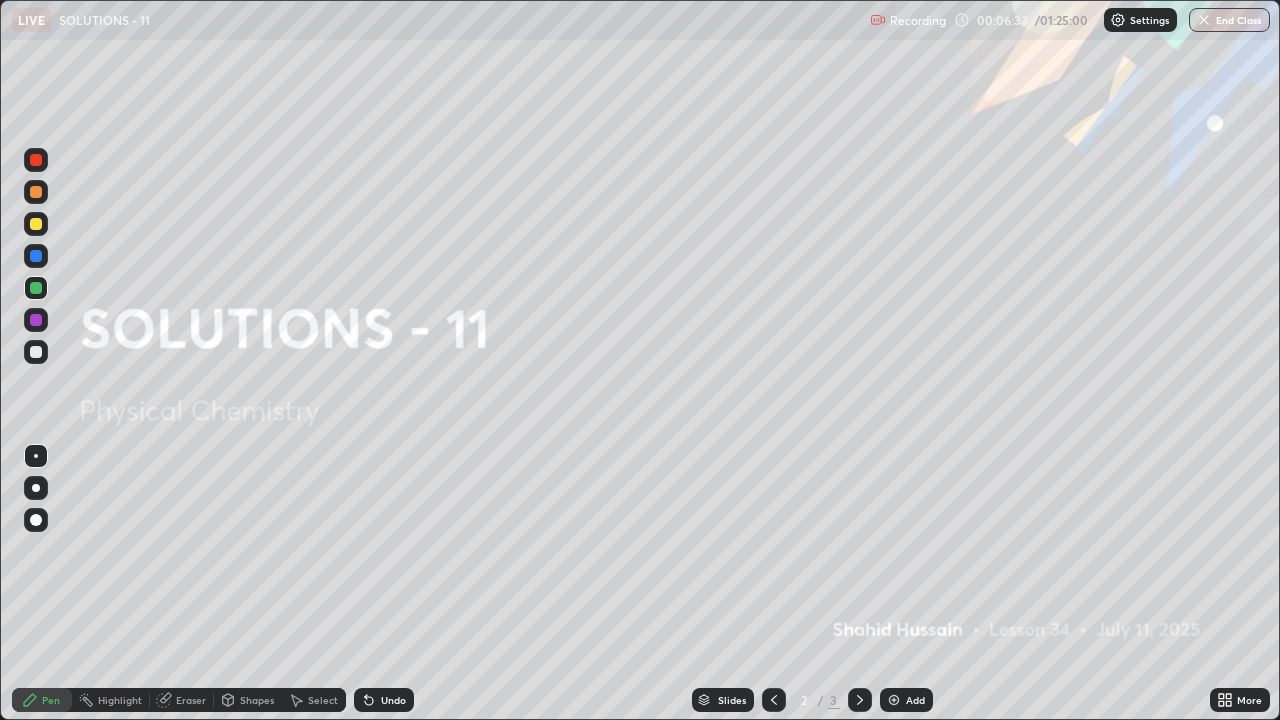 click at bounding box center (36, 256) 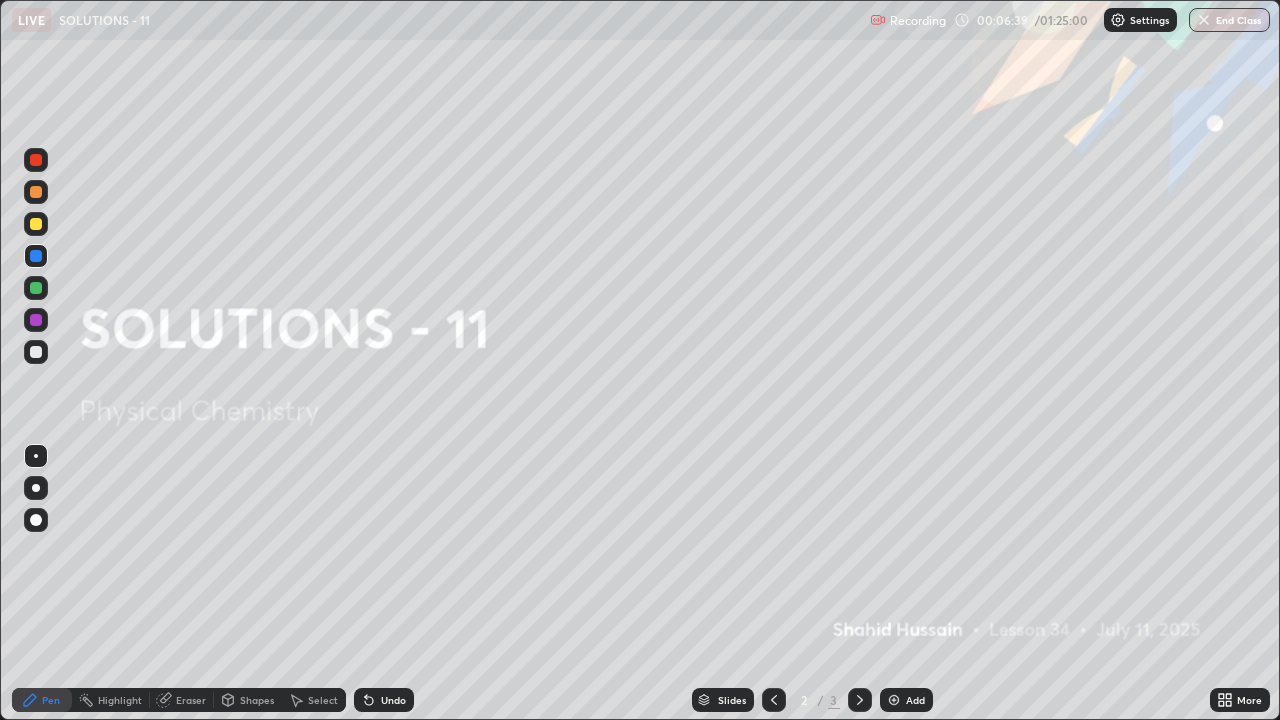 click at bounding box center [36, 224] 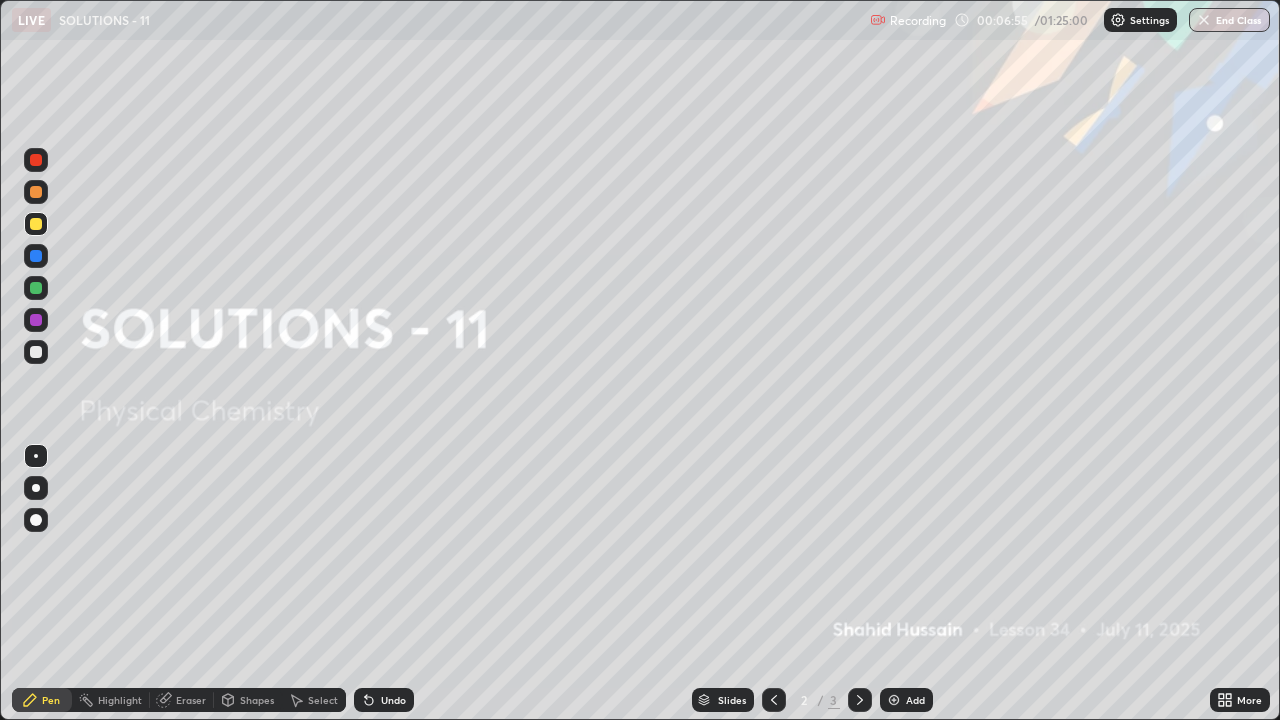 click at bounding box center [36, 256] 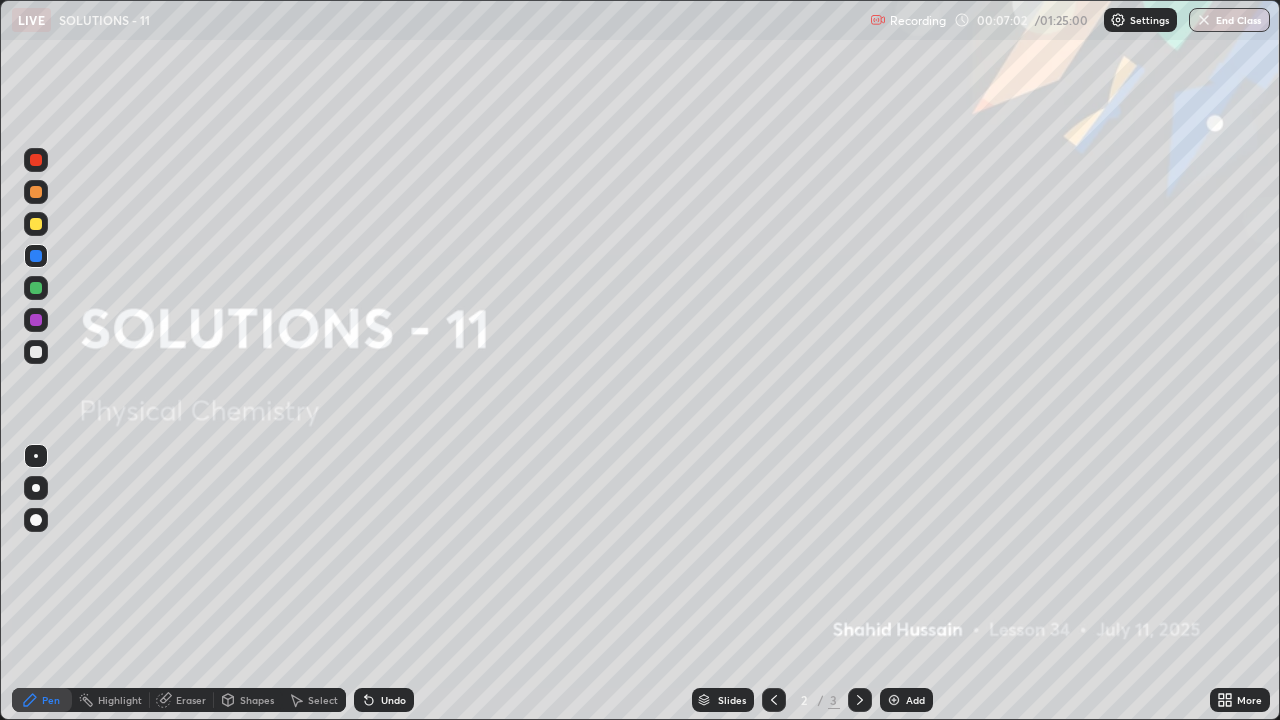 click on "Undo" at bounding box center (384, 700) 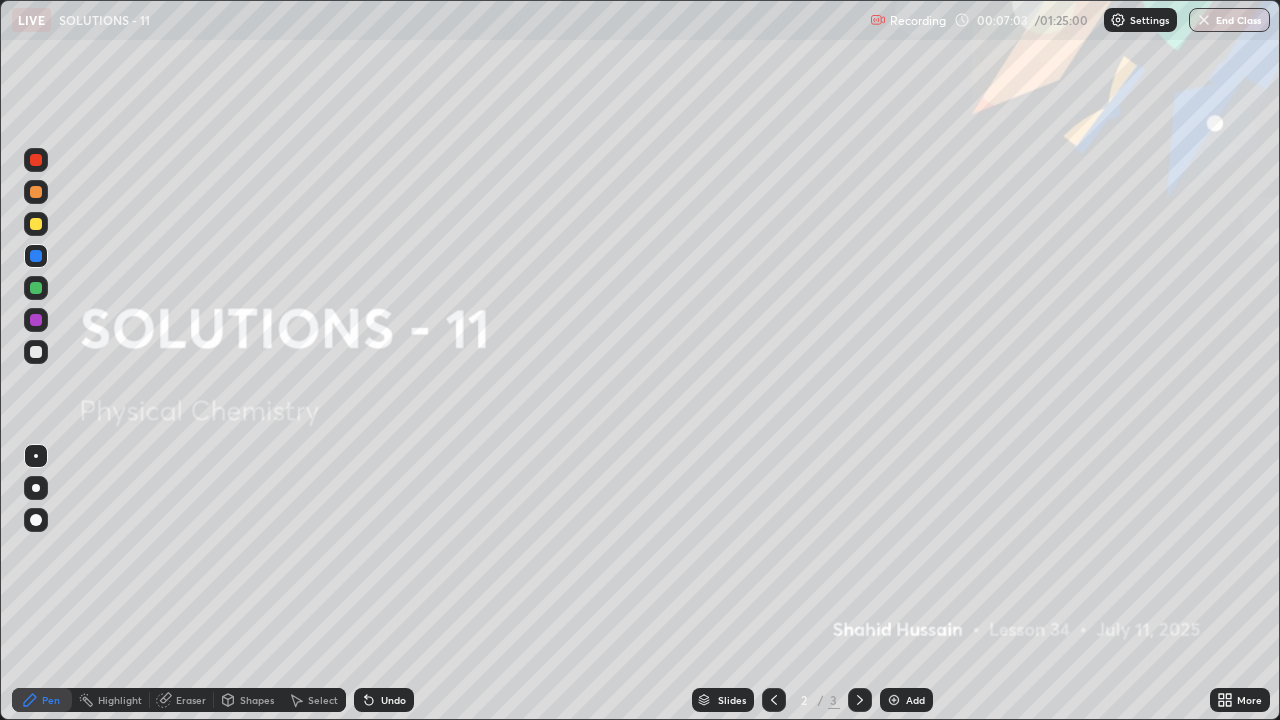 click on "Undo" at bounding box center [393, 700] 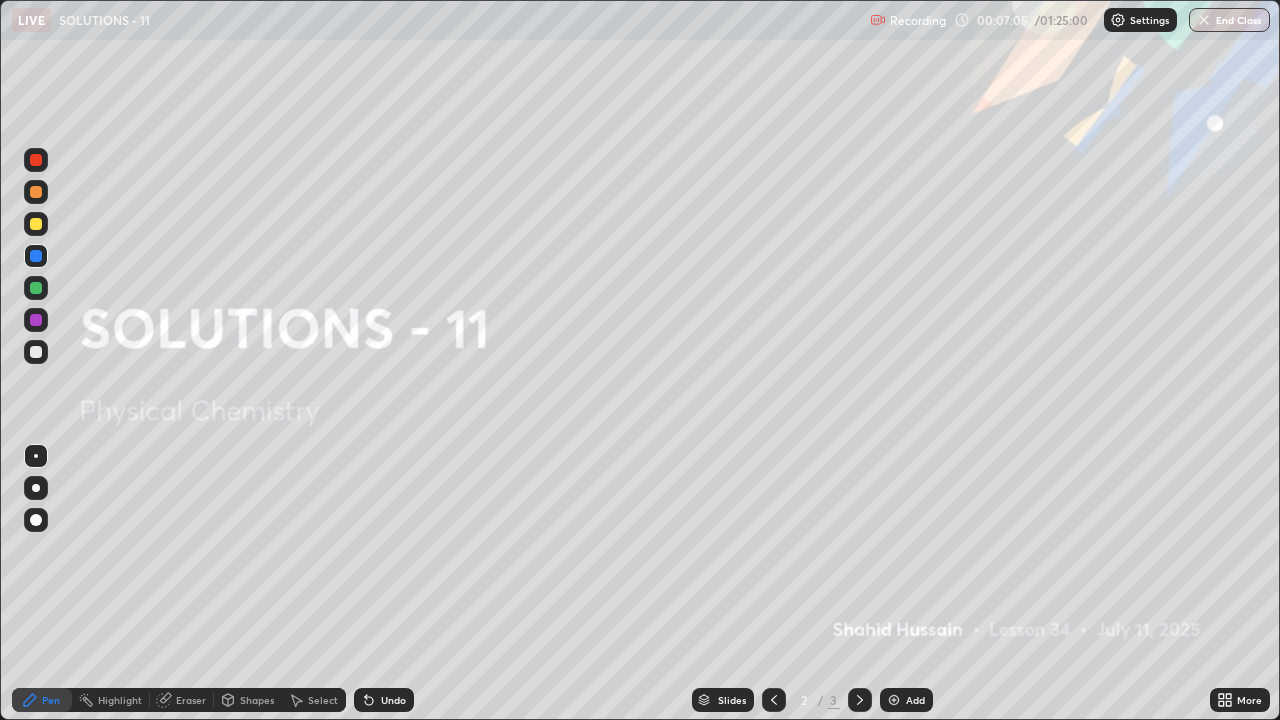 click at bounding box center [36, 224] 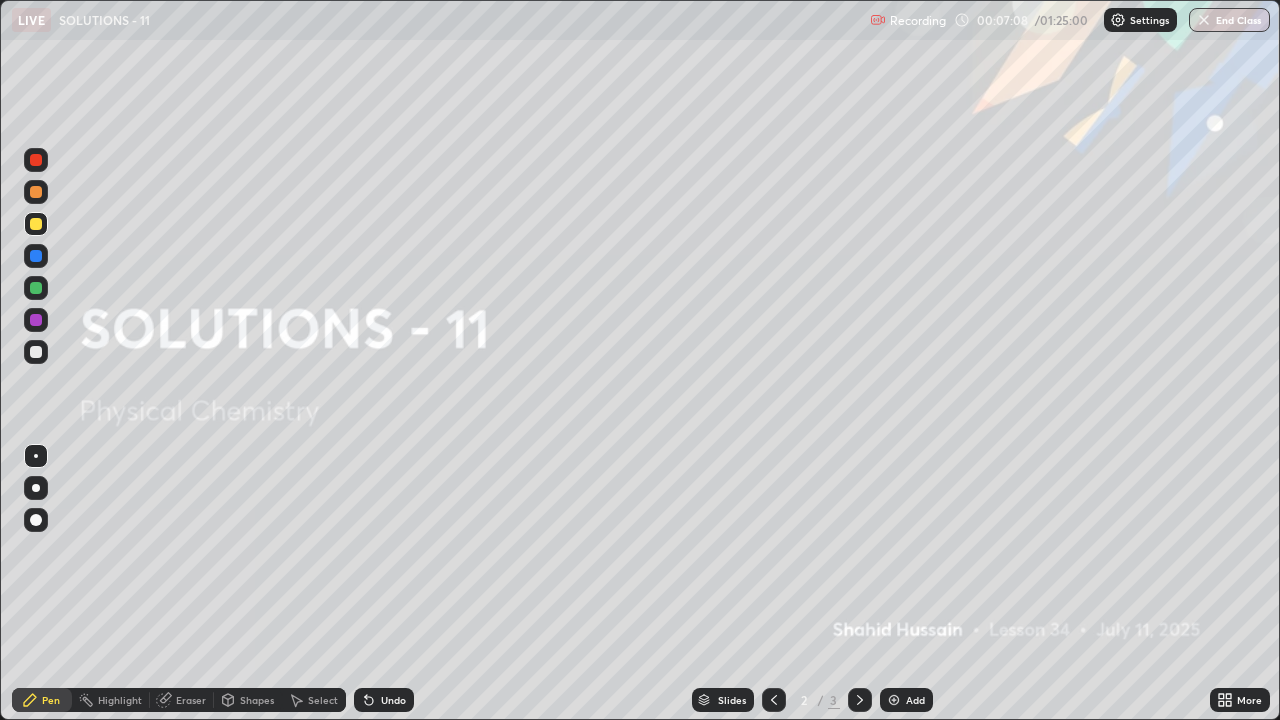 click at bounding box center [36, 256] 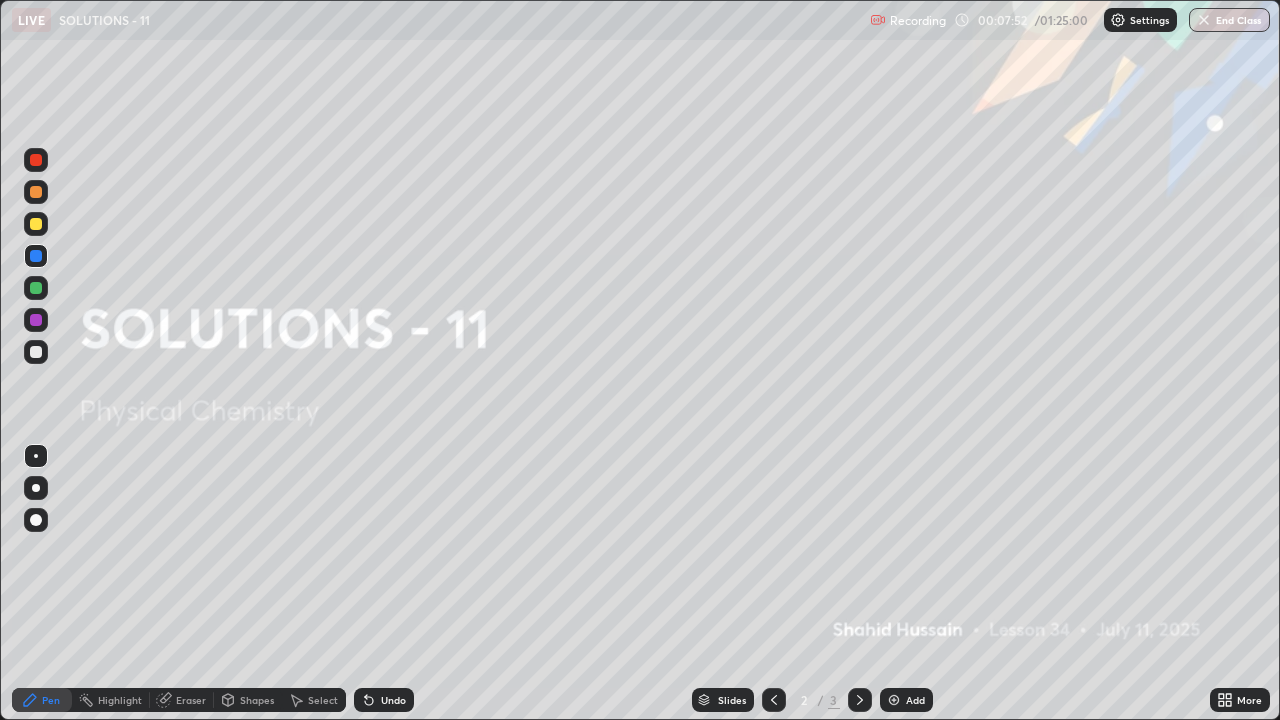 click at bounding box center [36, 224] 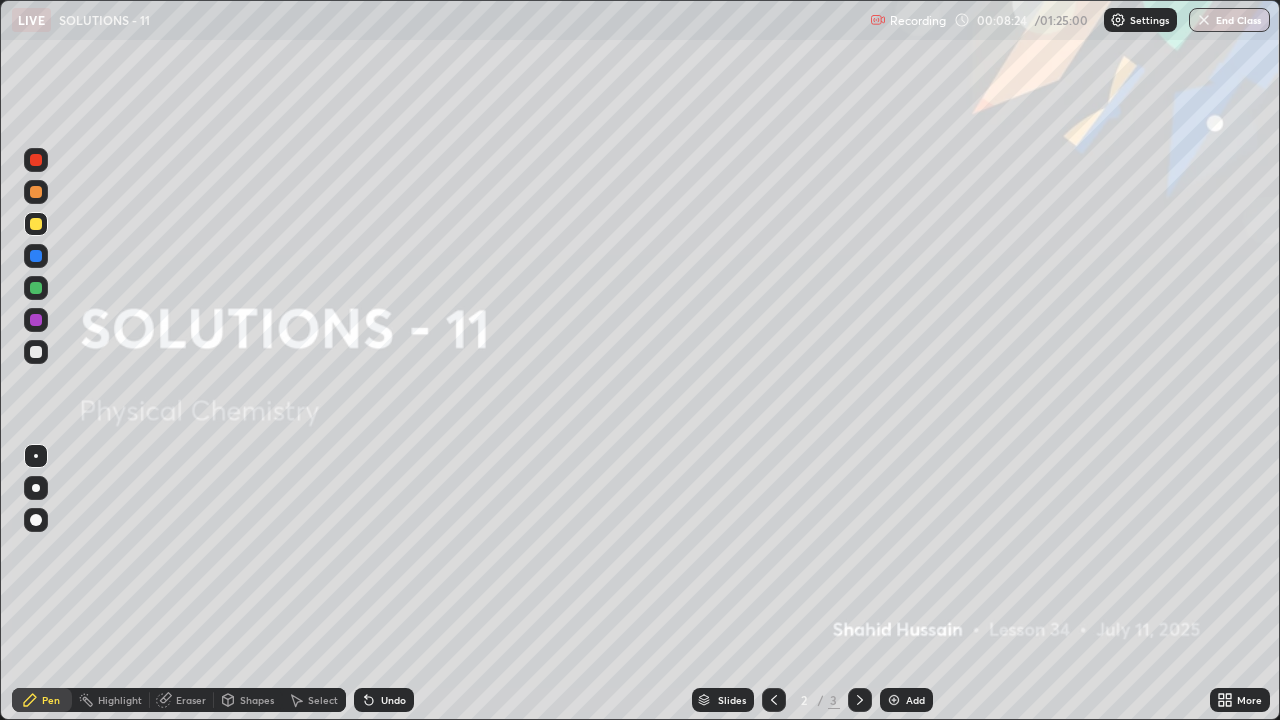 click 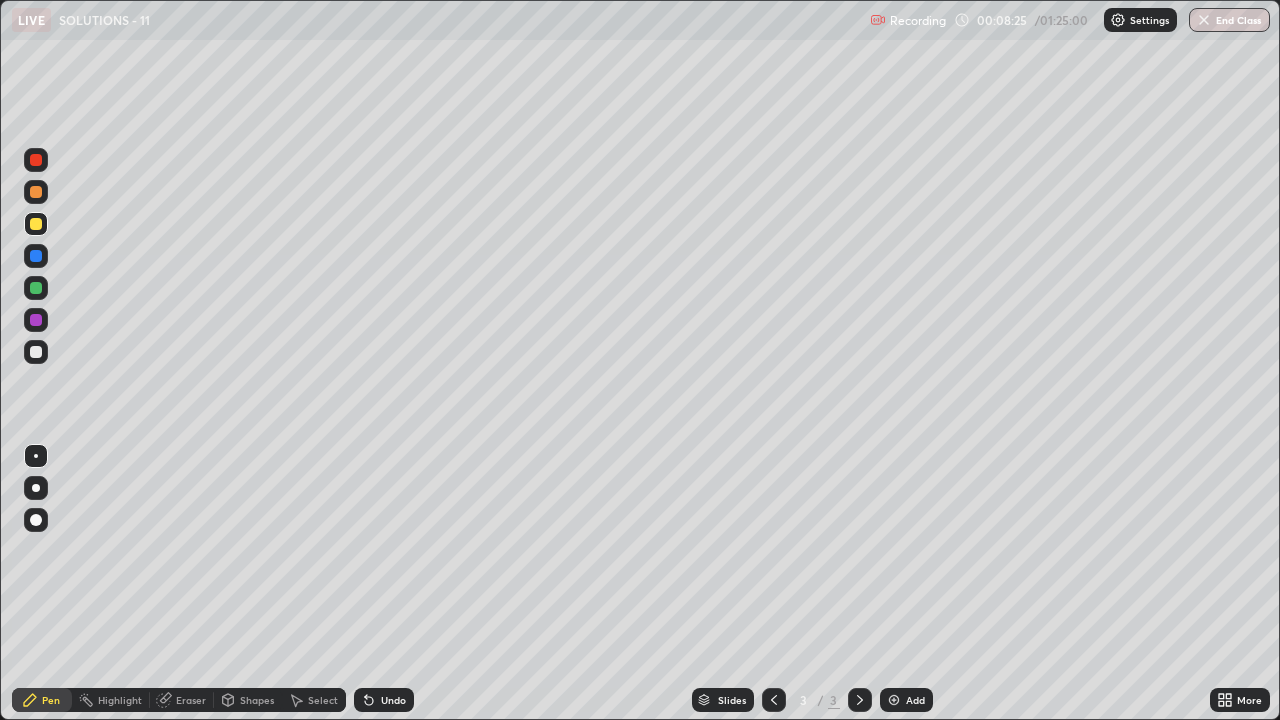 click at bounding box center [36, 288] 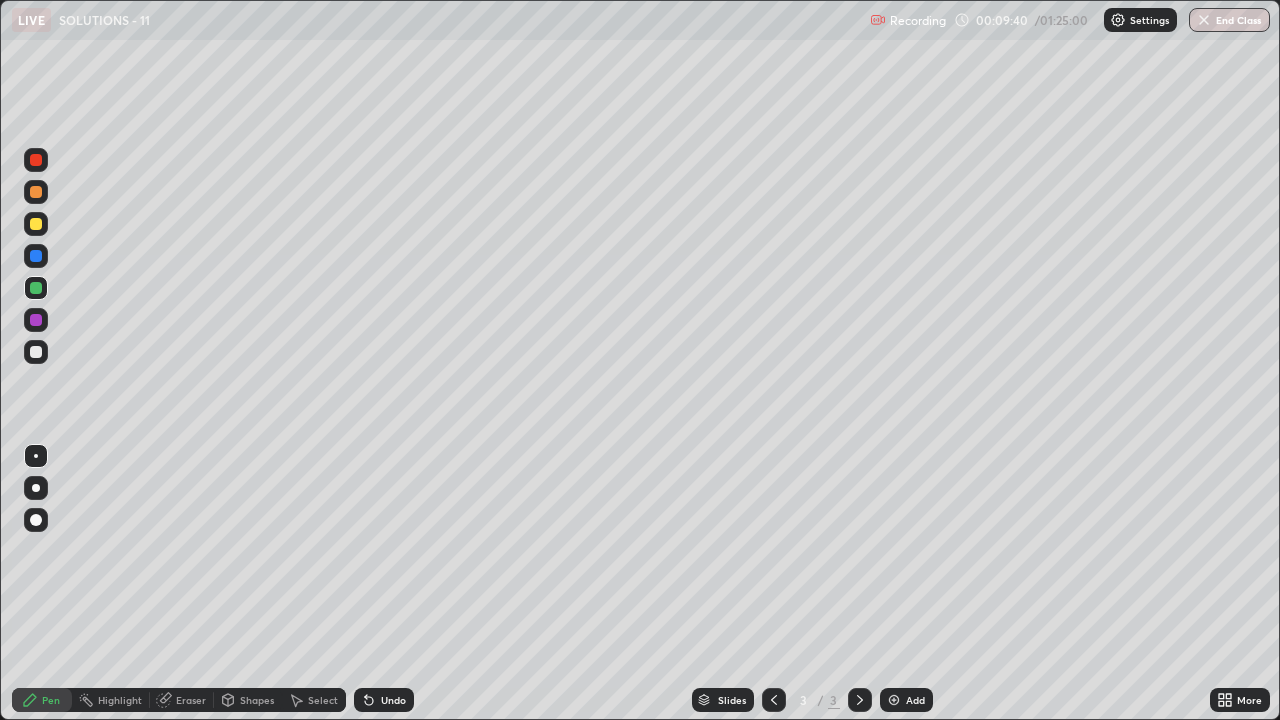 click at bounding box center (36, 320) 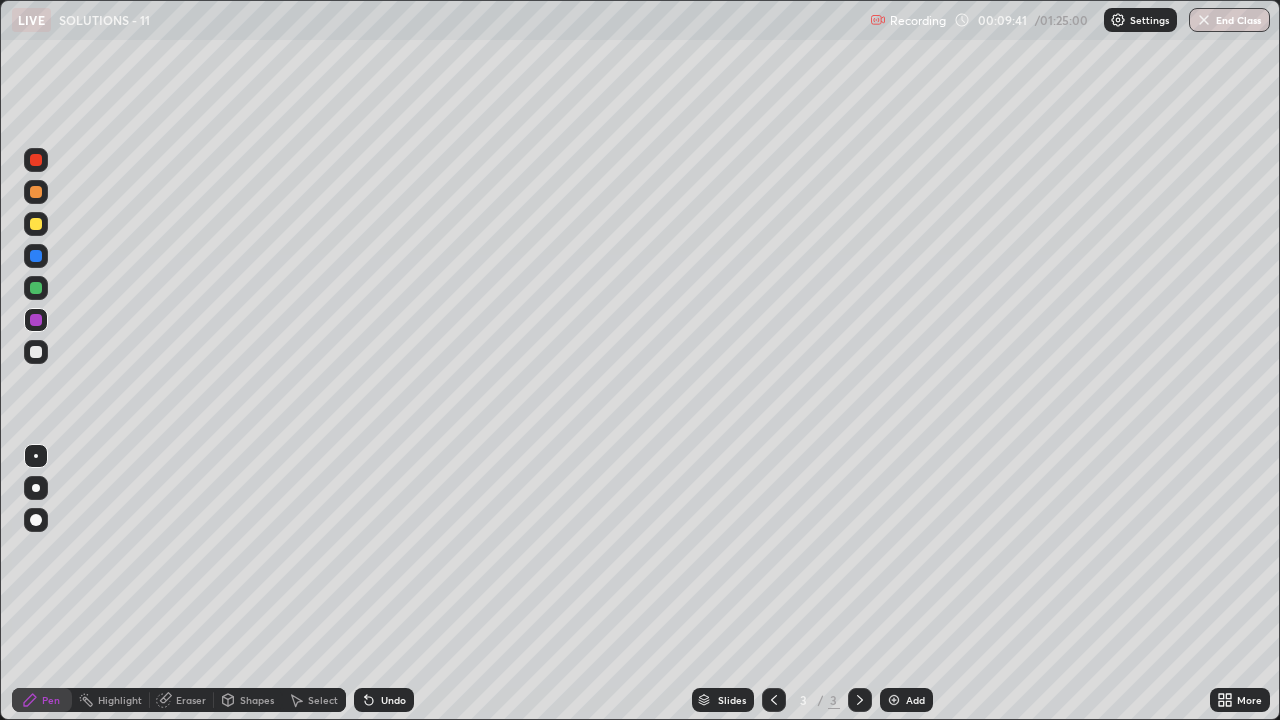 click at bounding box center (36, 352) 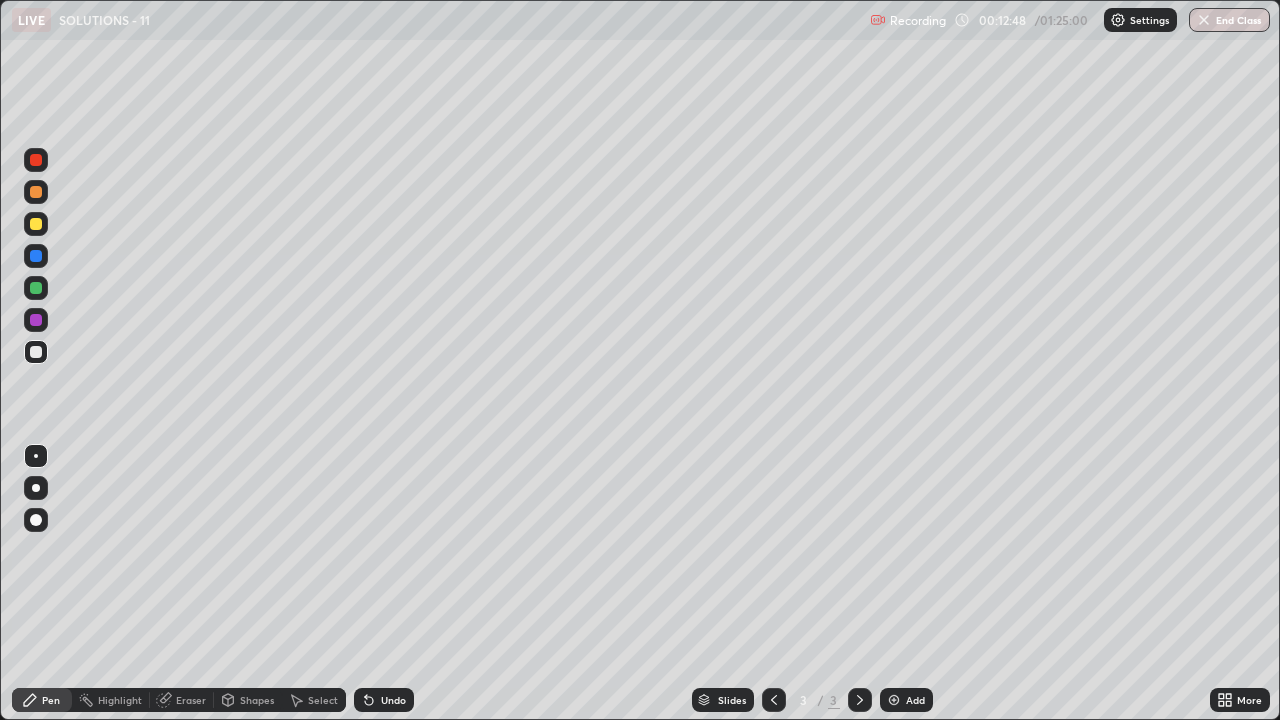 click at bounding box center (36, 320) 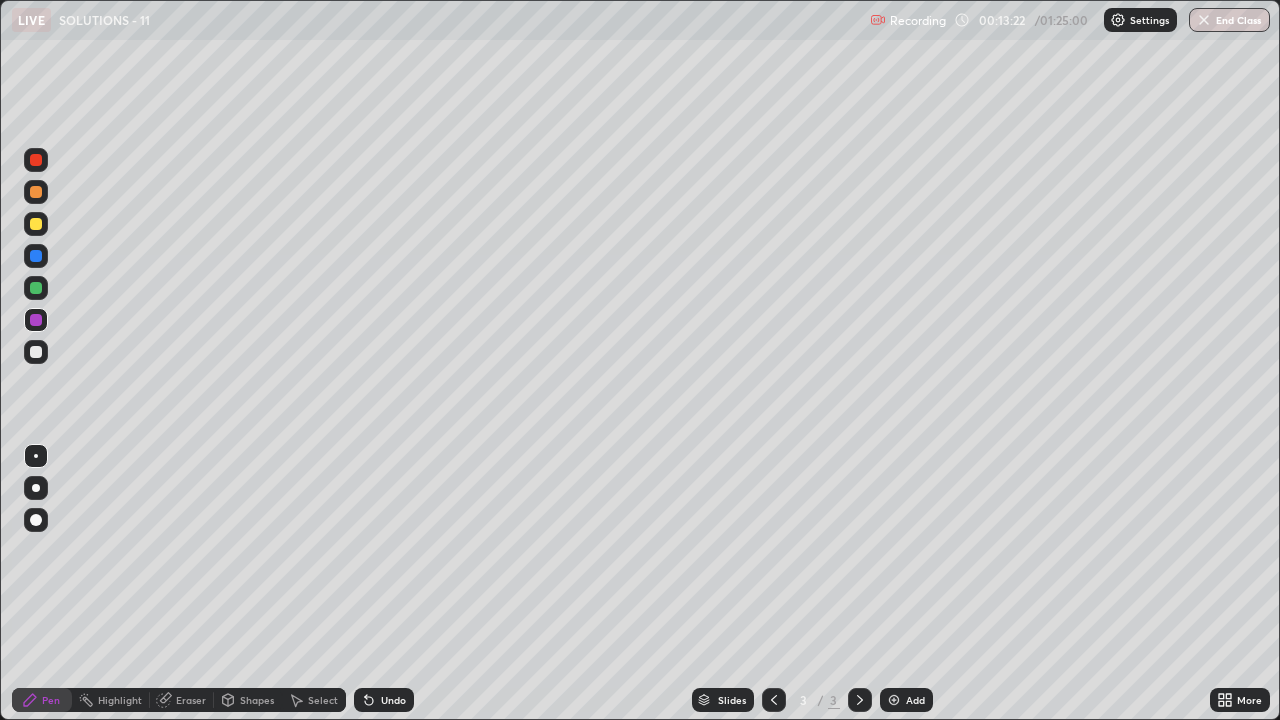 click at bounding box center (36, 352) 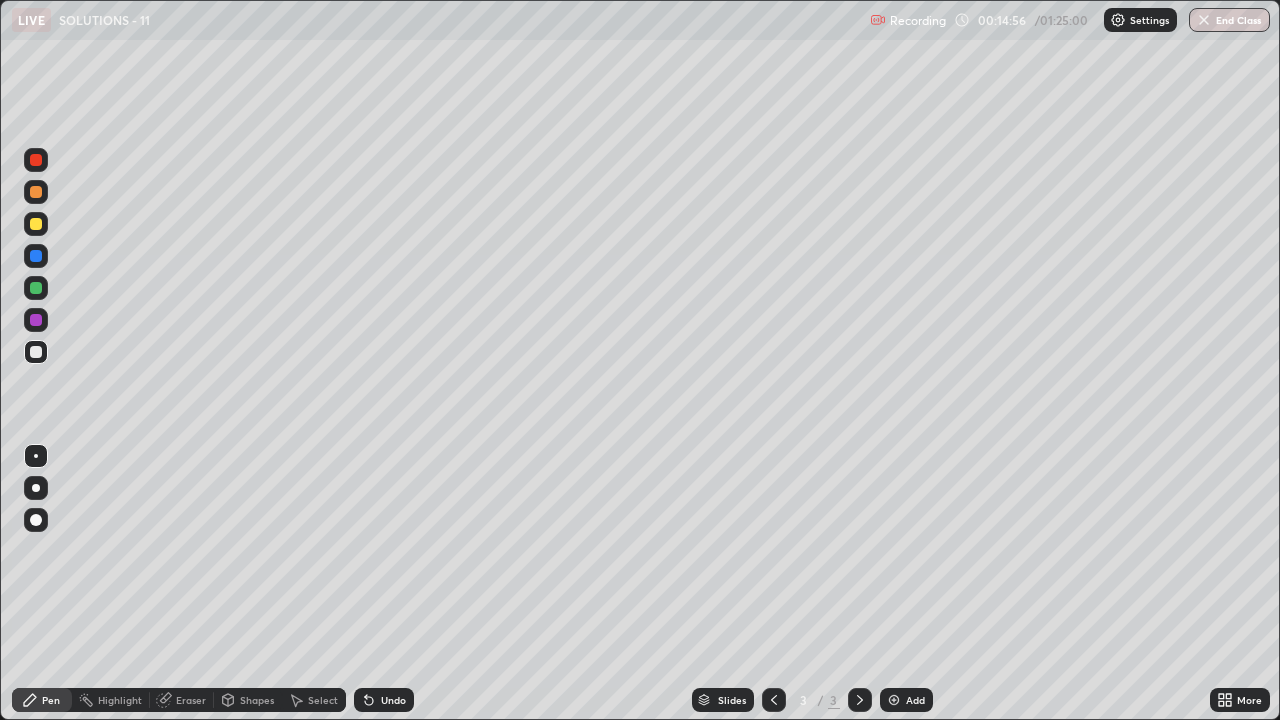 click at bounding box center (894, 700) 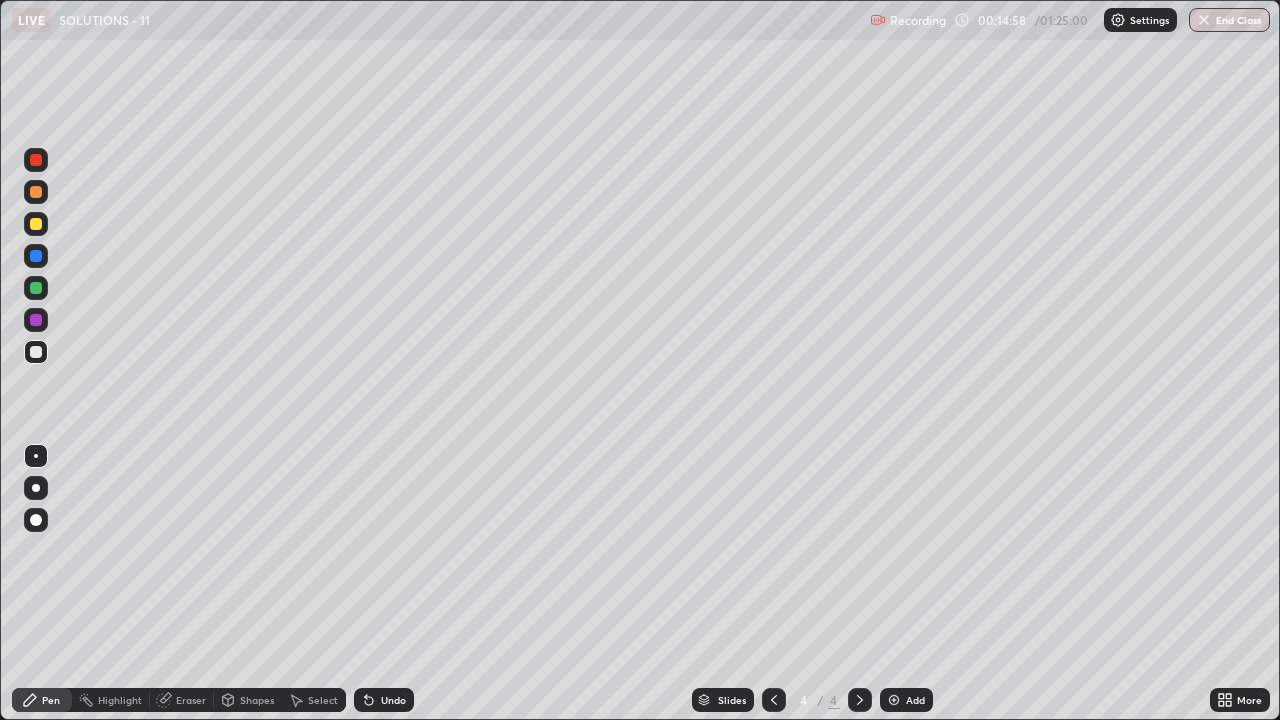 click at bounding box center [36, 224] 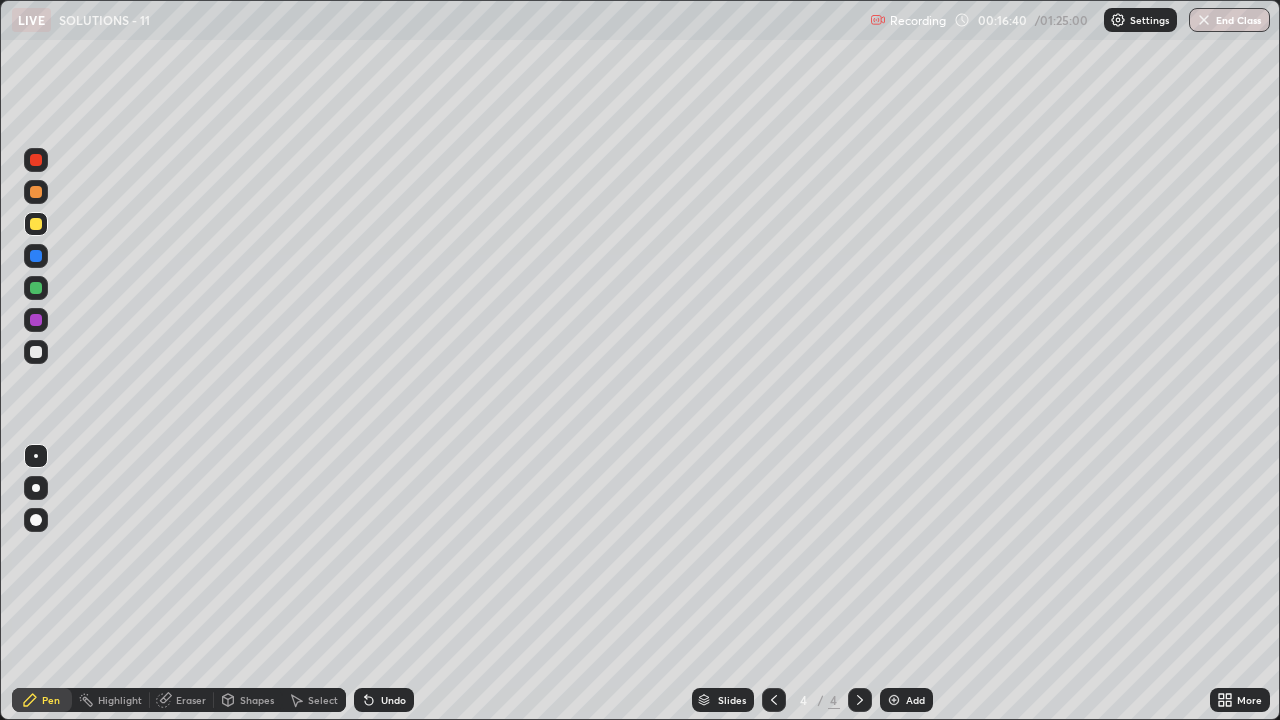 click 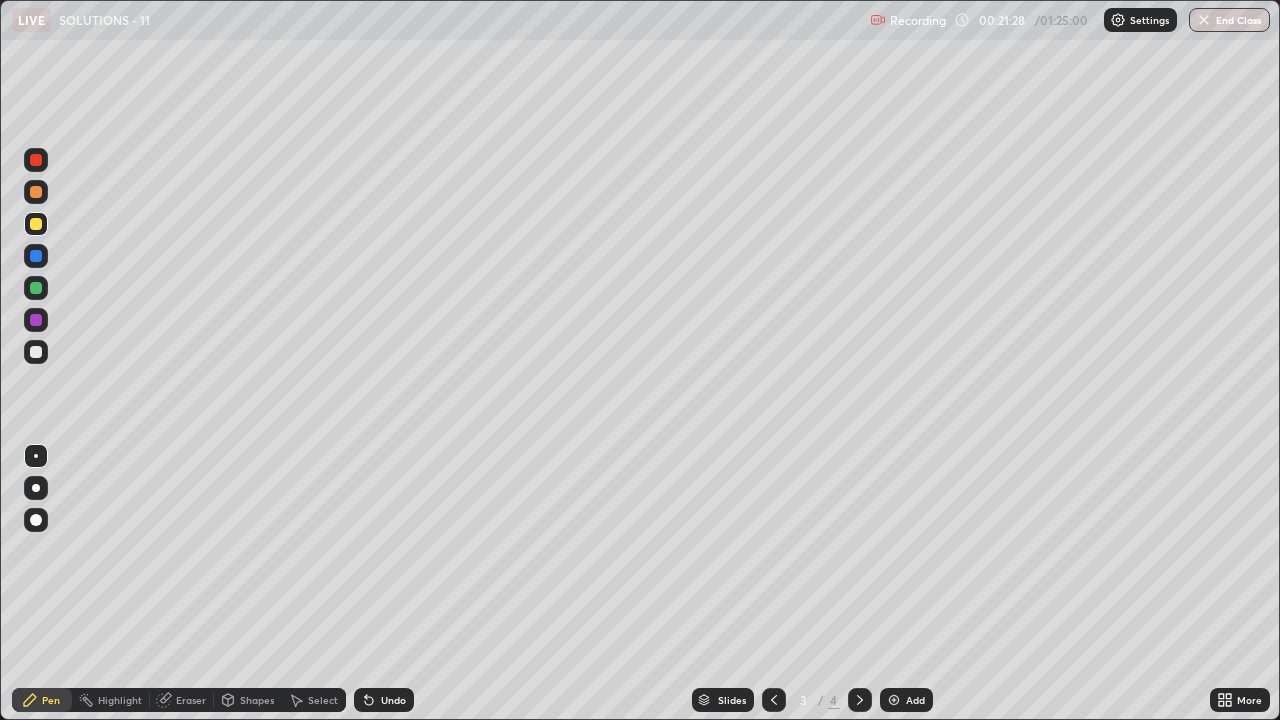 click 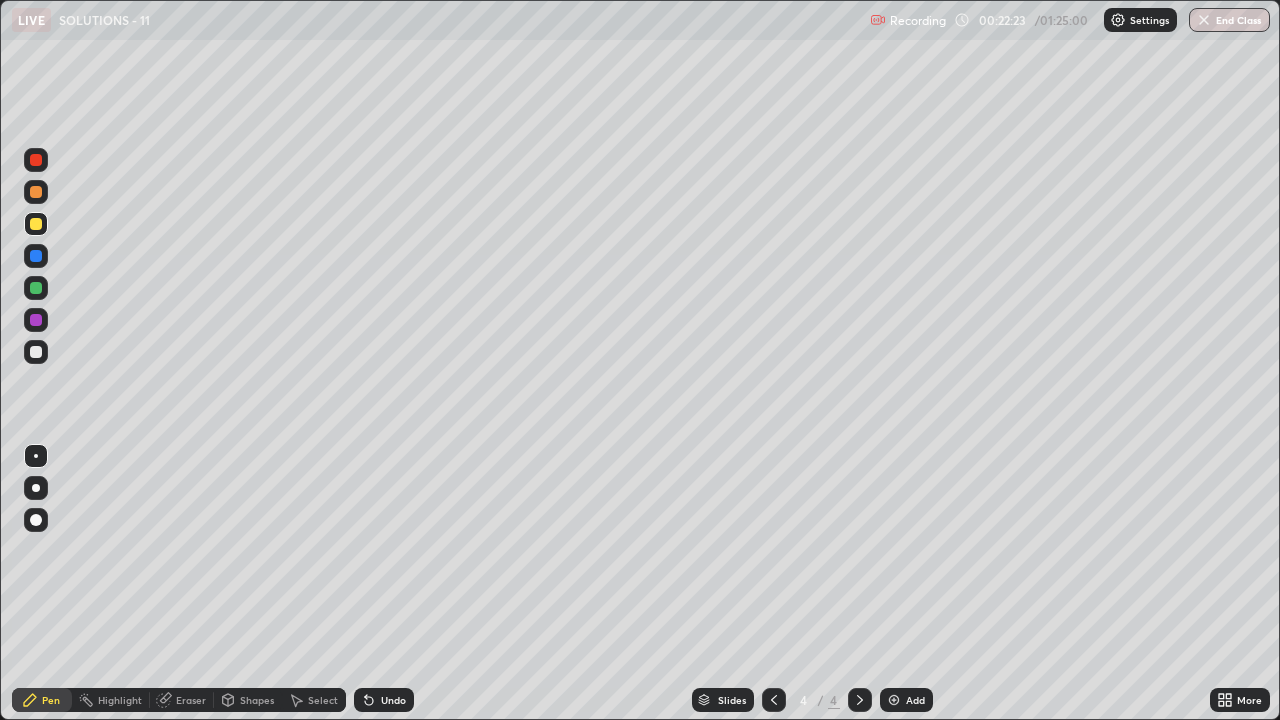 click at bounding box center [36, 288] 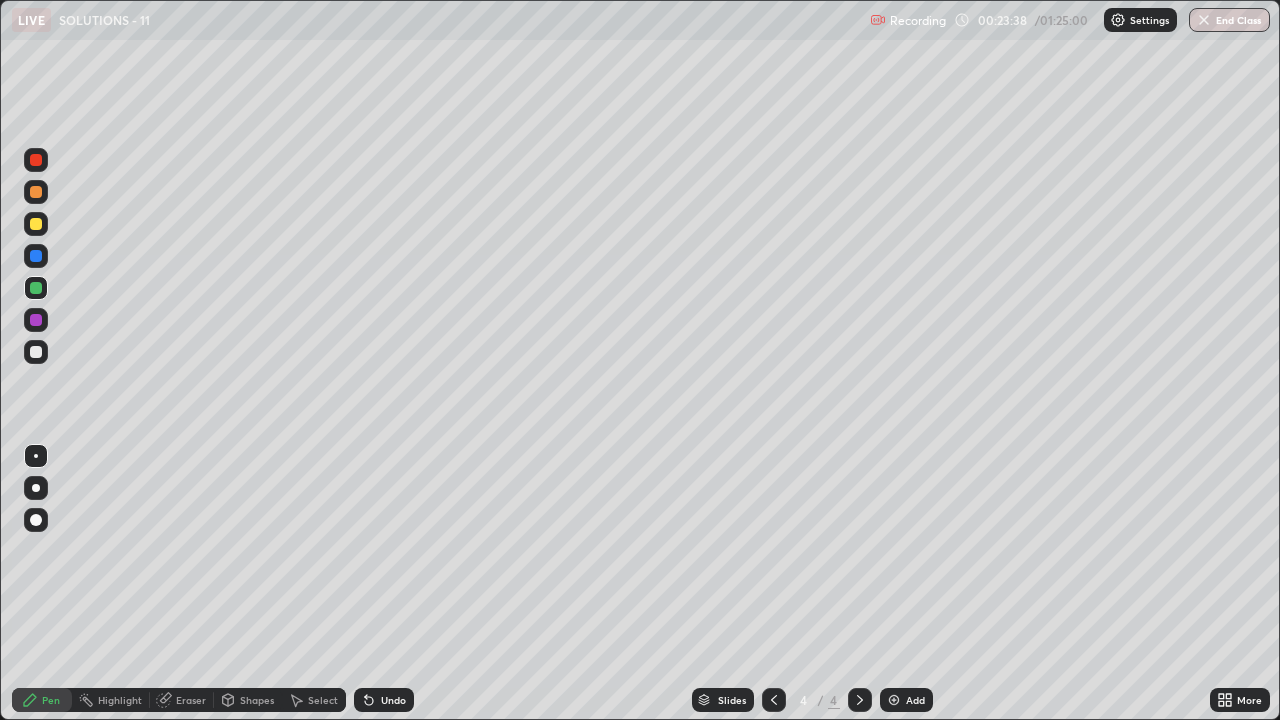 click at bounding box center [36, 224] 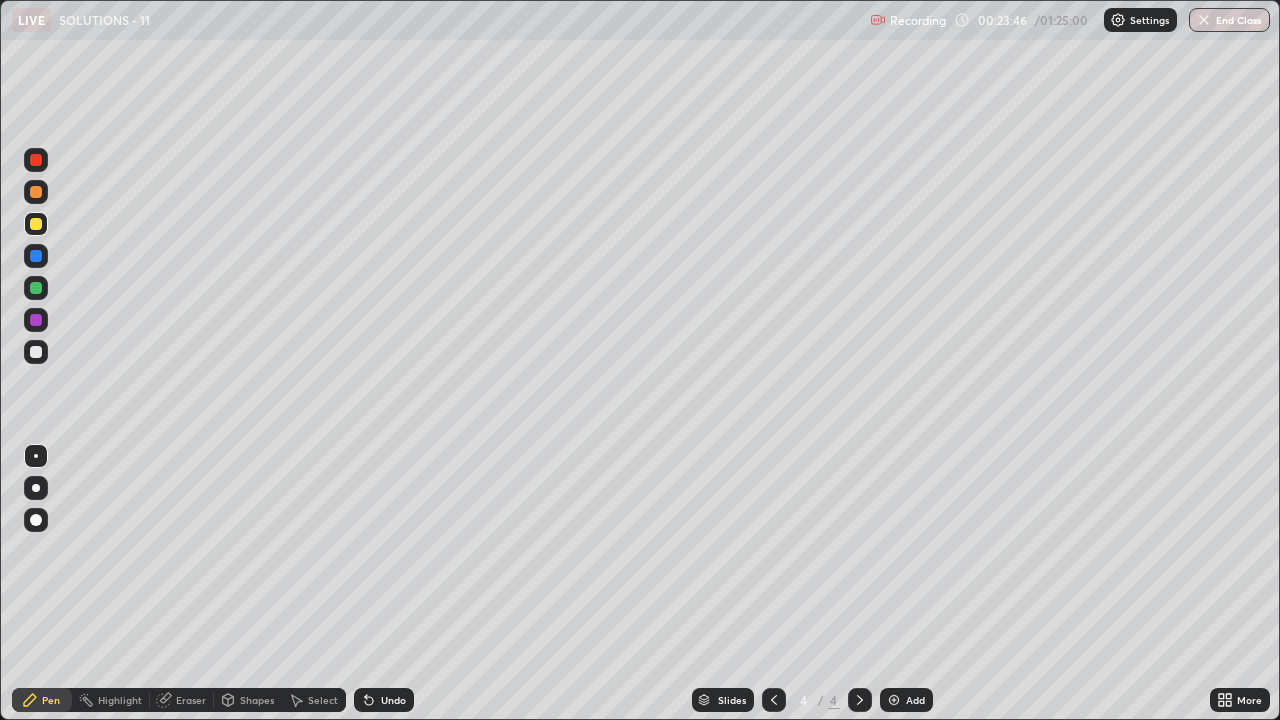 click 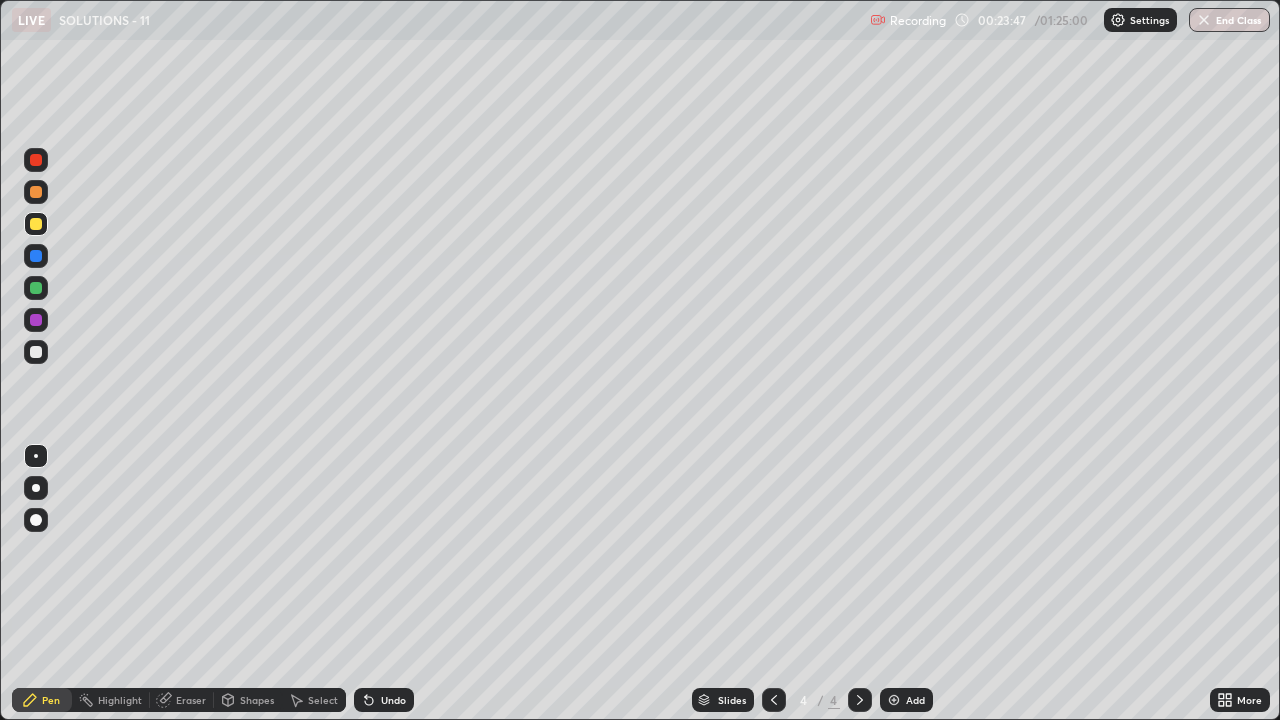 click 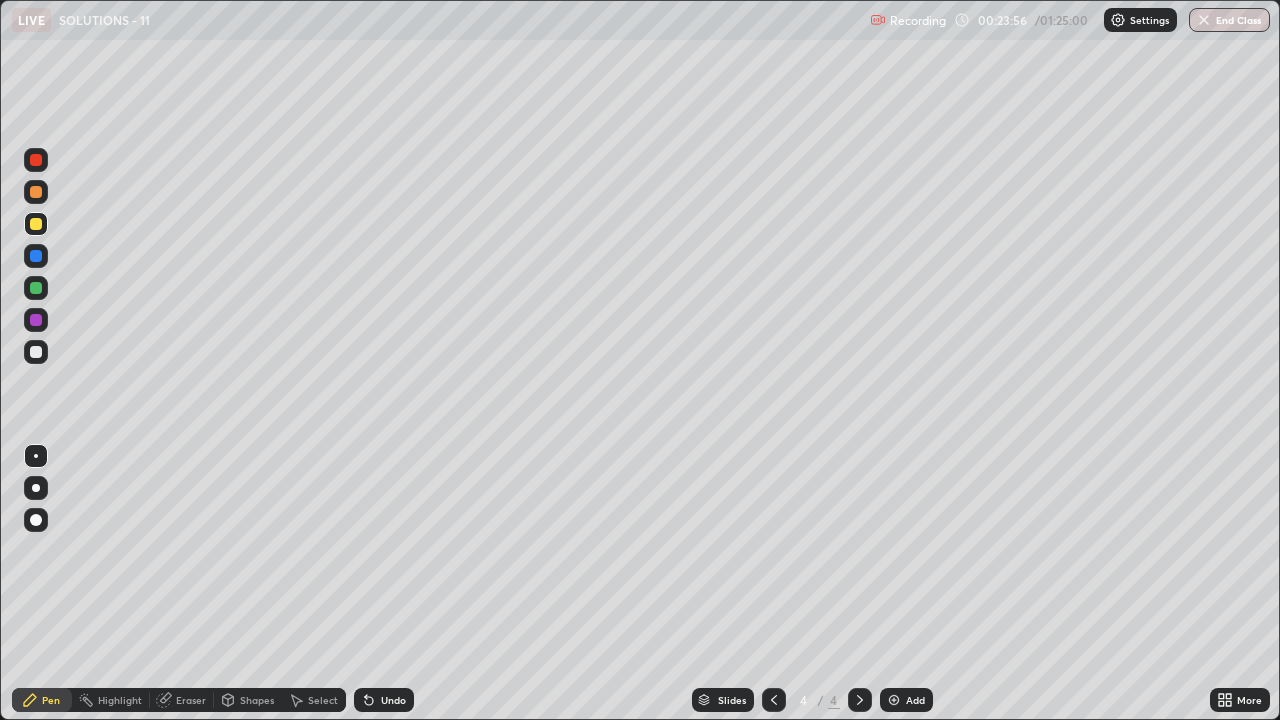 click on "Undo" at bounding box center (393, 700) 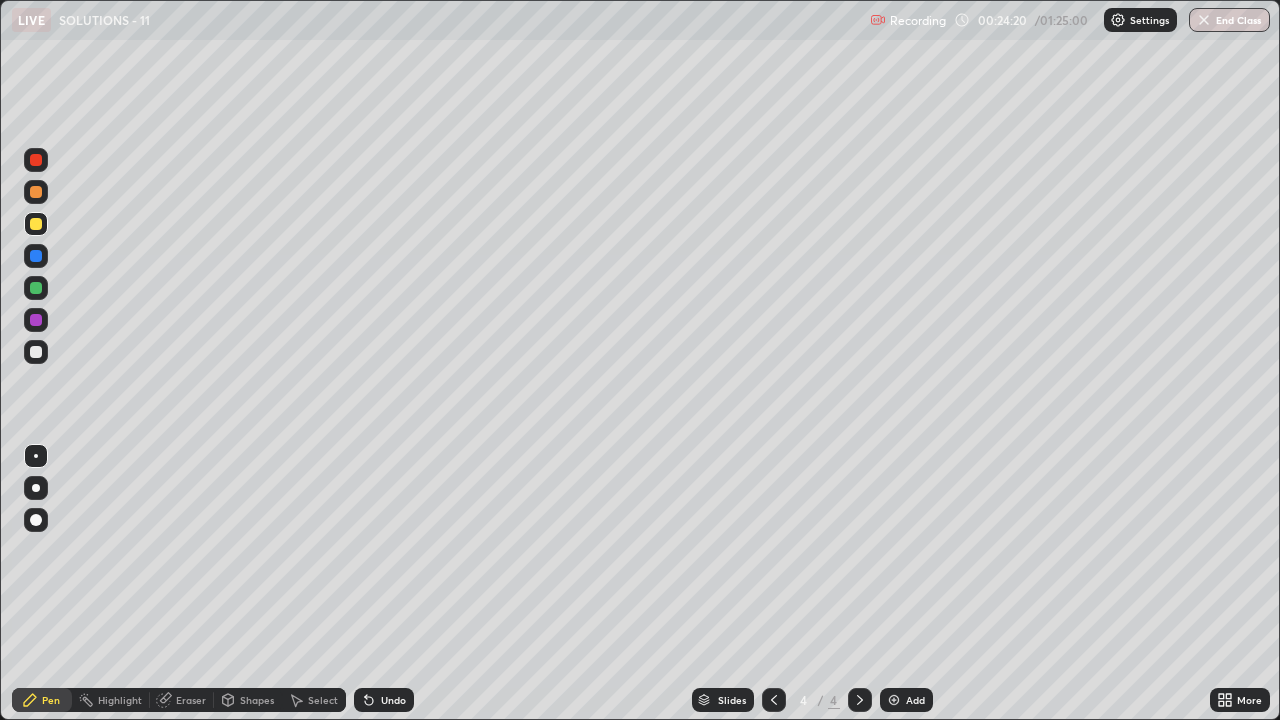 click on "Undo" at bounding box center (384, 700) 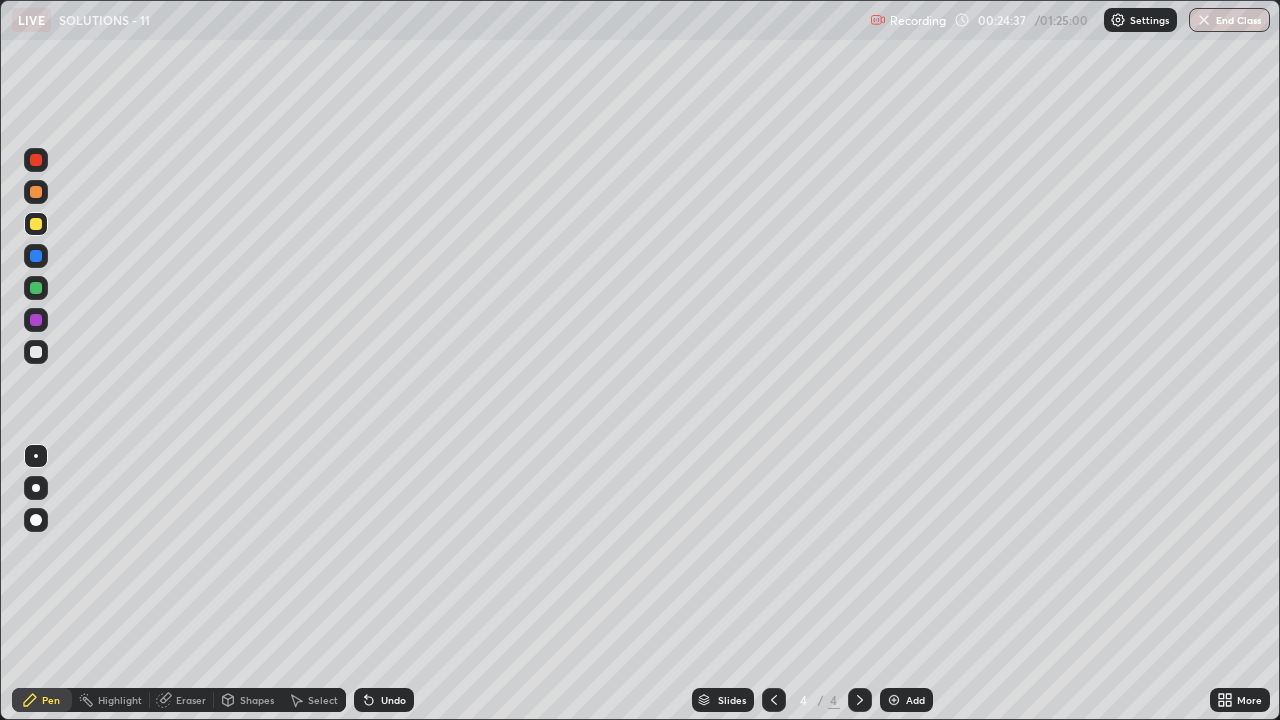 click at bounding box center (36, 352) 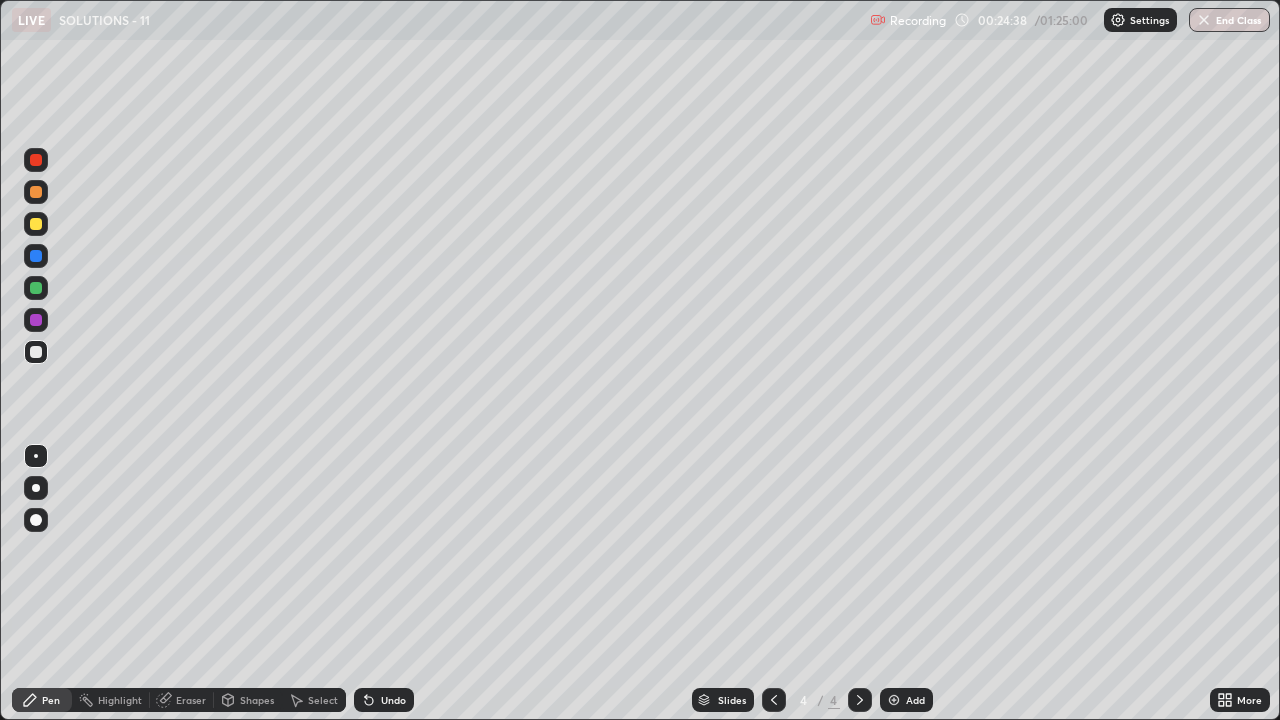 click at bounding box center (36, 224) 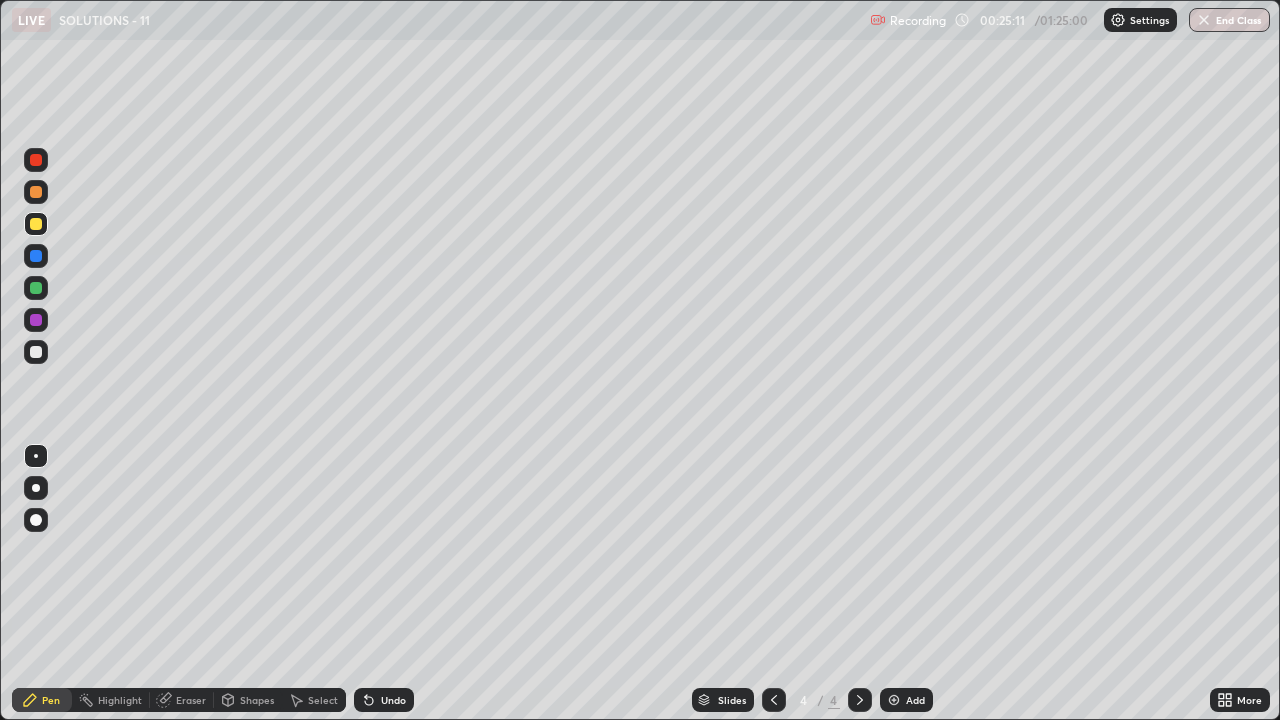 click at bounding box center (894, 700) 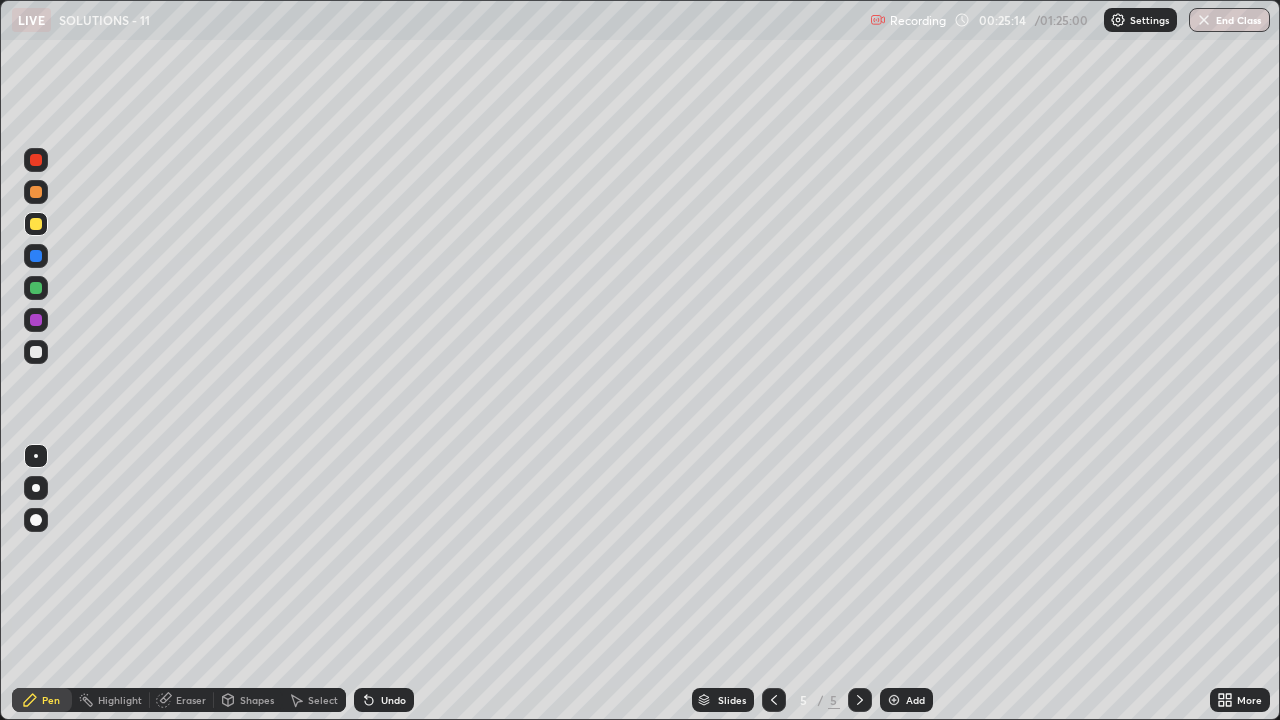 click at bounding box center [36, 352] 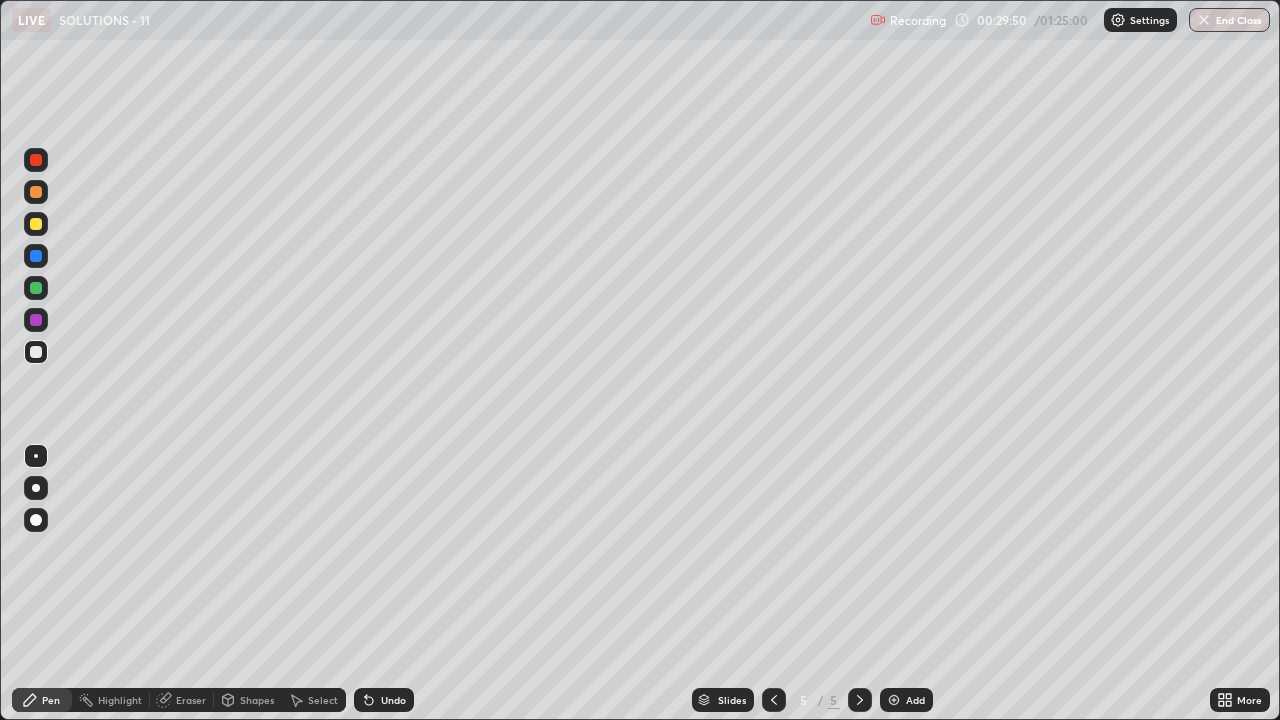 click at bounding box center (894, 700) 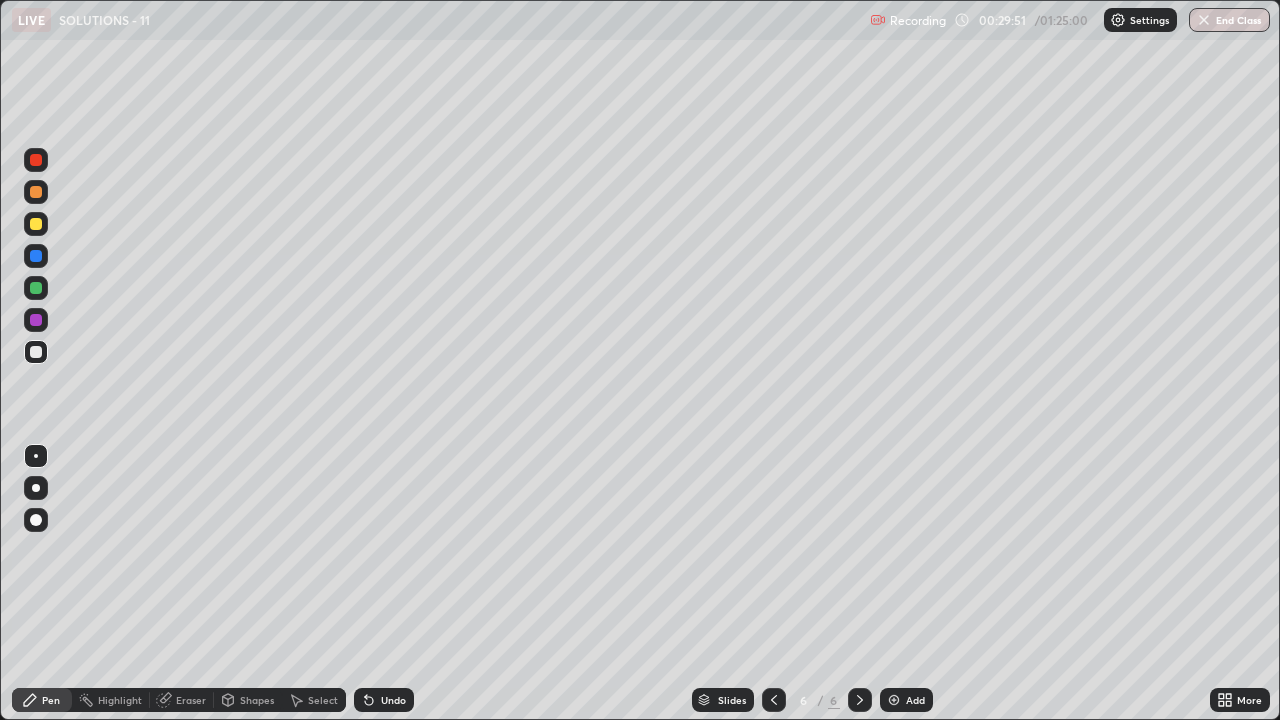 click at bounding box center (36, 224) 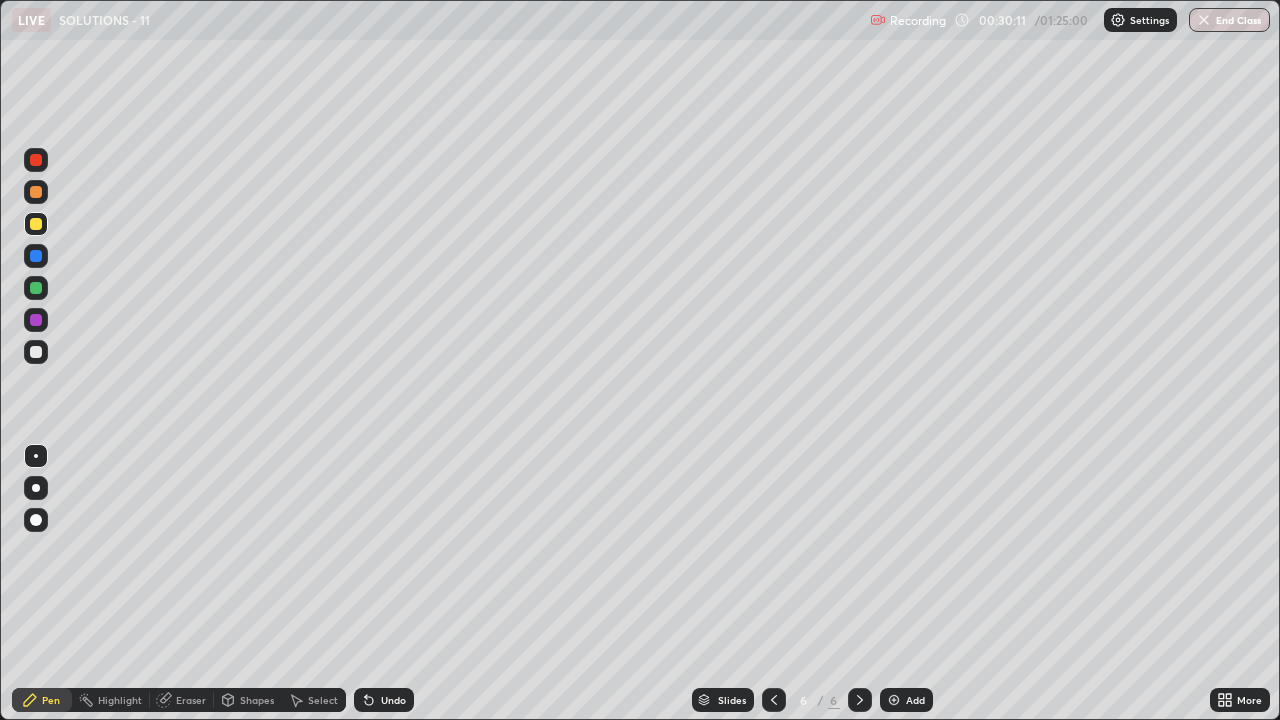 click at bounding box center (36, 352) 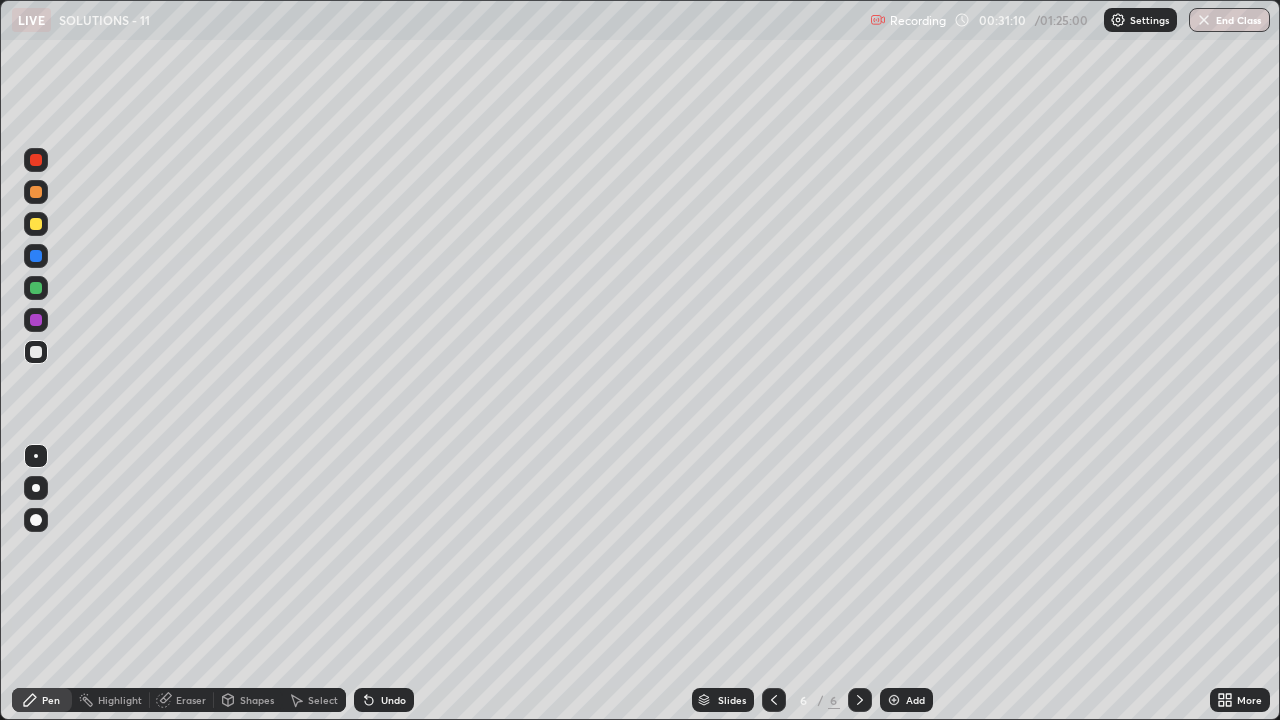 click on "Undo" at bounding box center (393, 700) 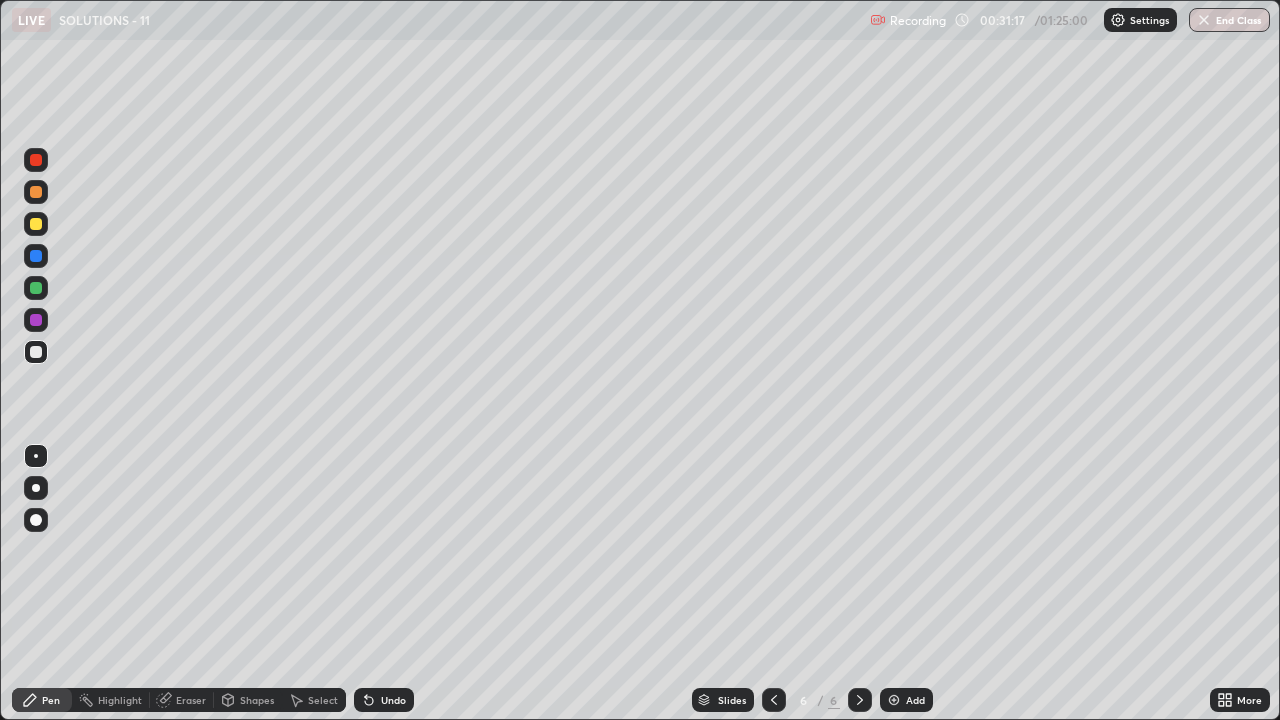 click at bounding box center (36, 288) 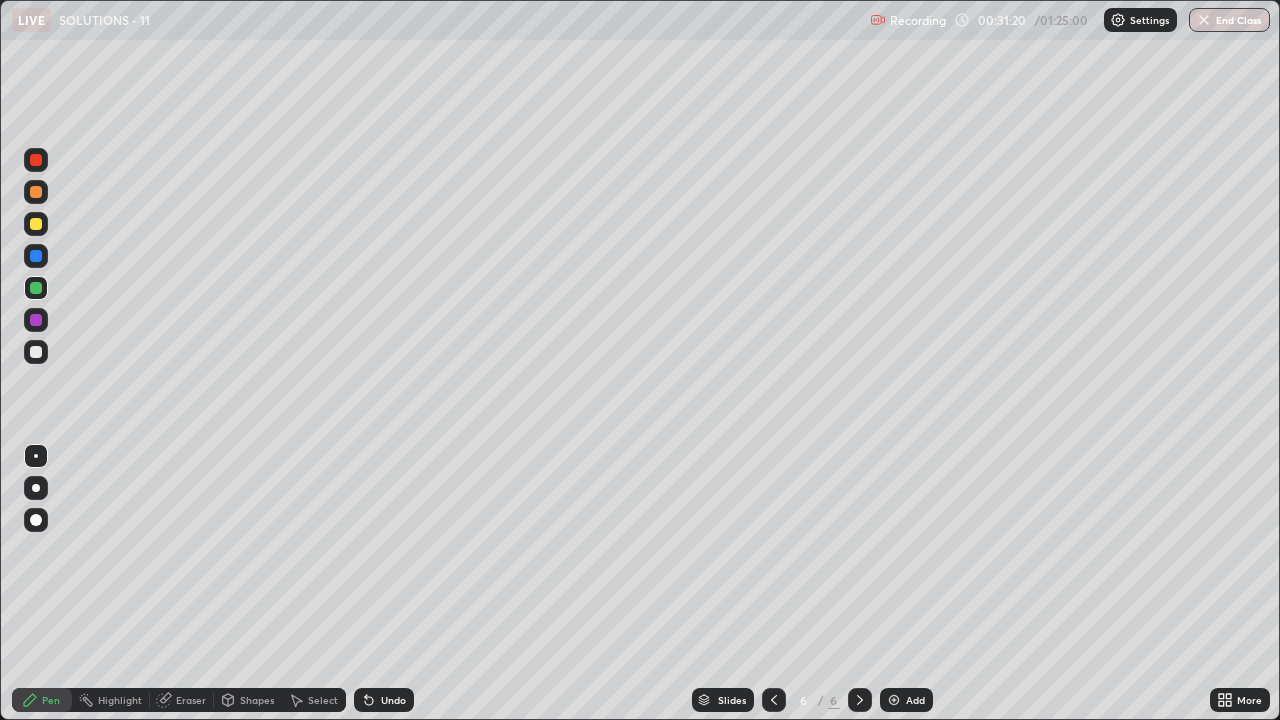 click on "Shapes" at bounding box center [257, 700] 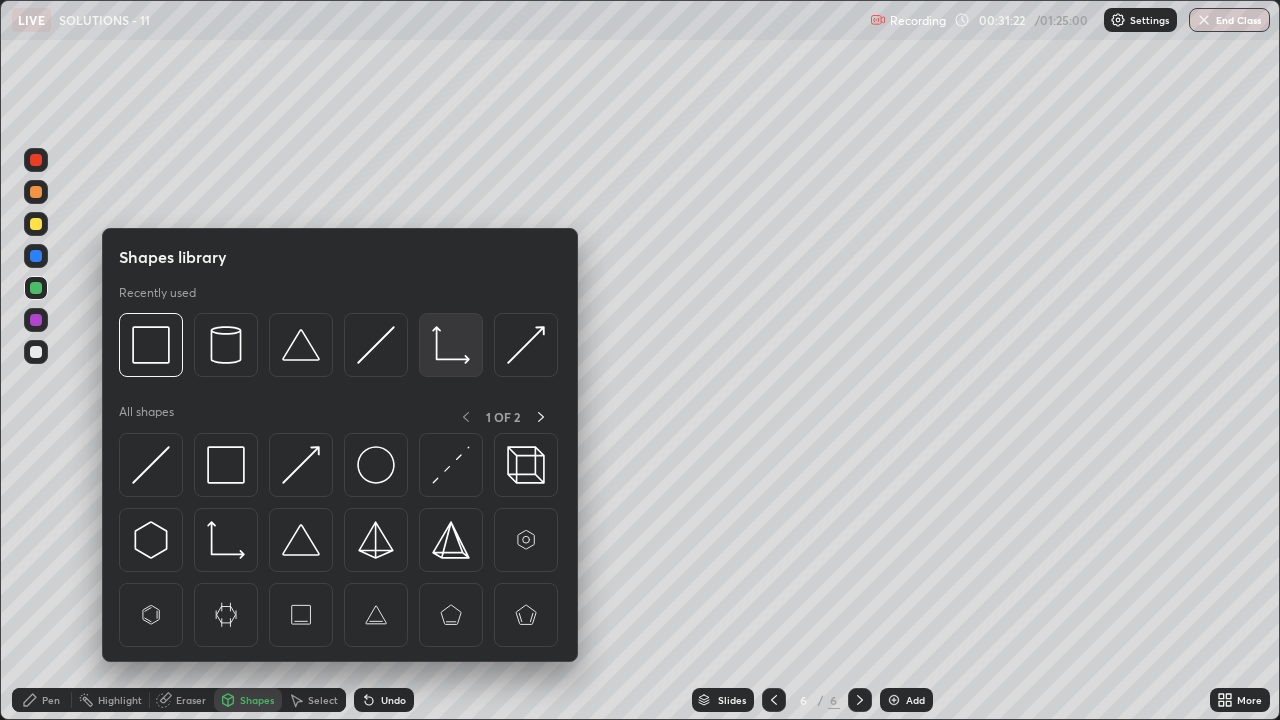 click at bounding box center [451, 345] 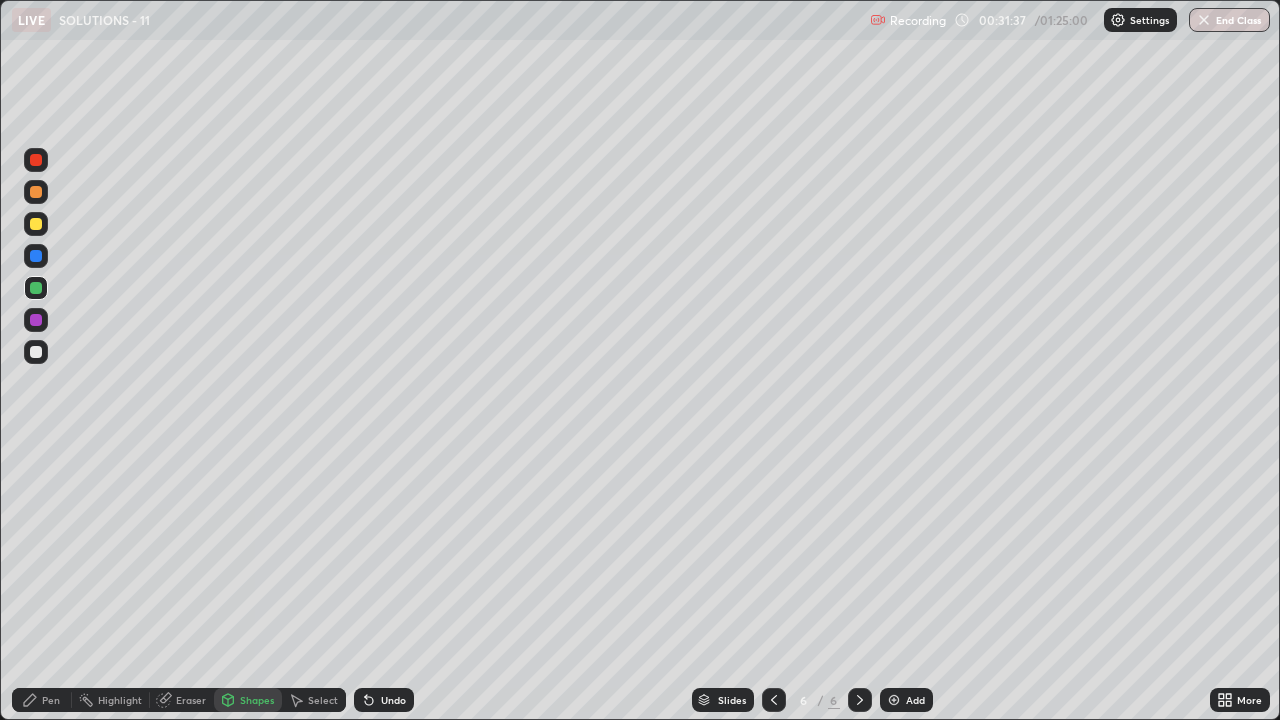 click at bounding box center (36, 352) 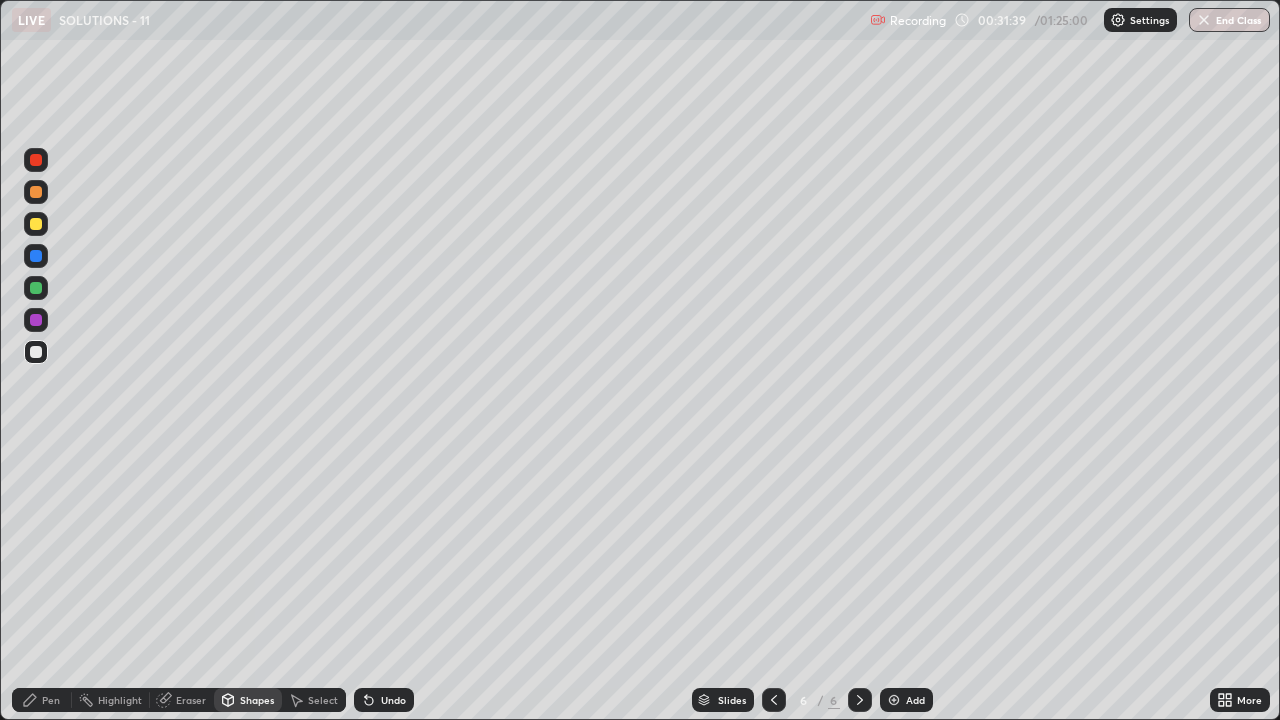 click 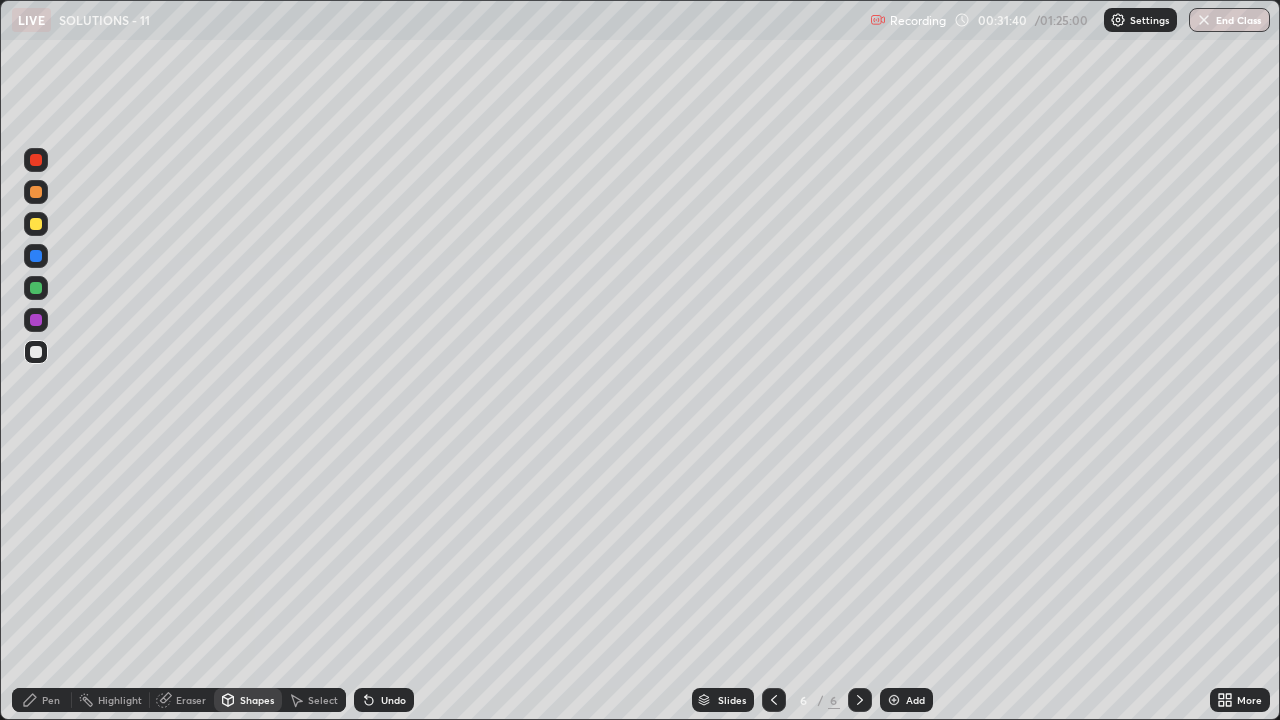 click on "Pen" at bounding box center (51, 700) 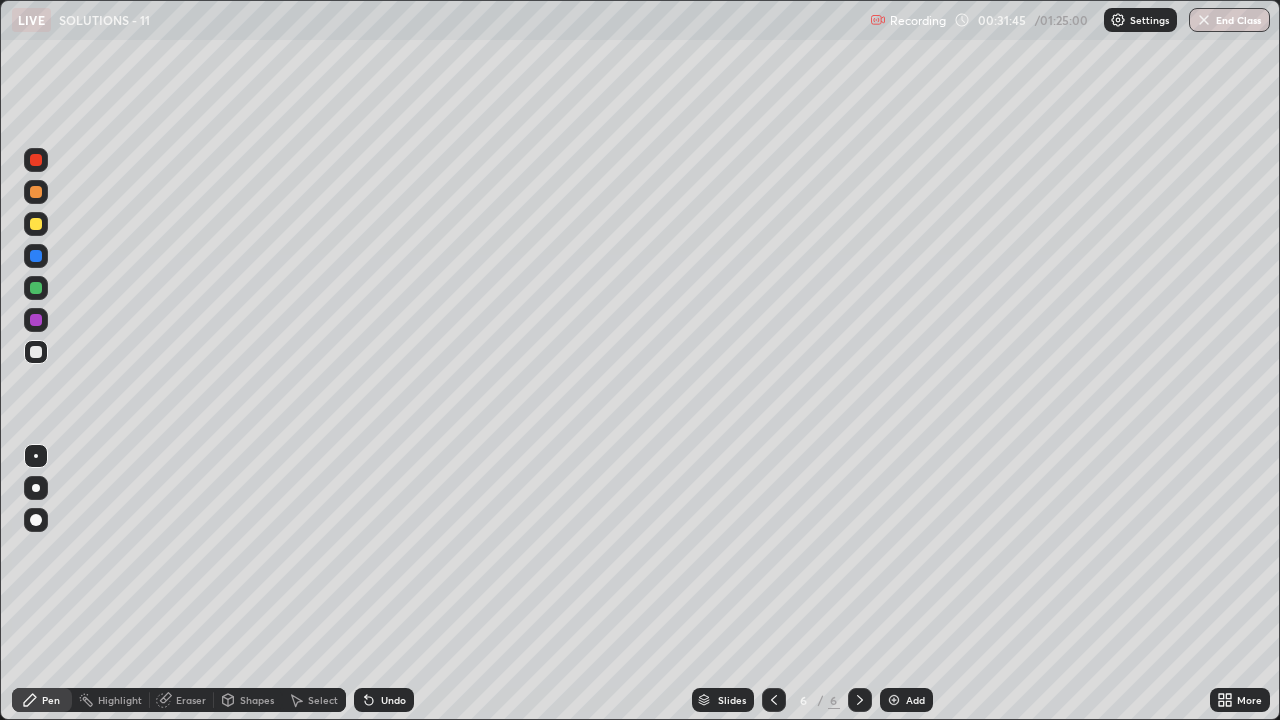 click 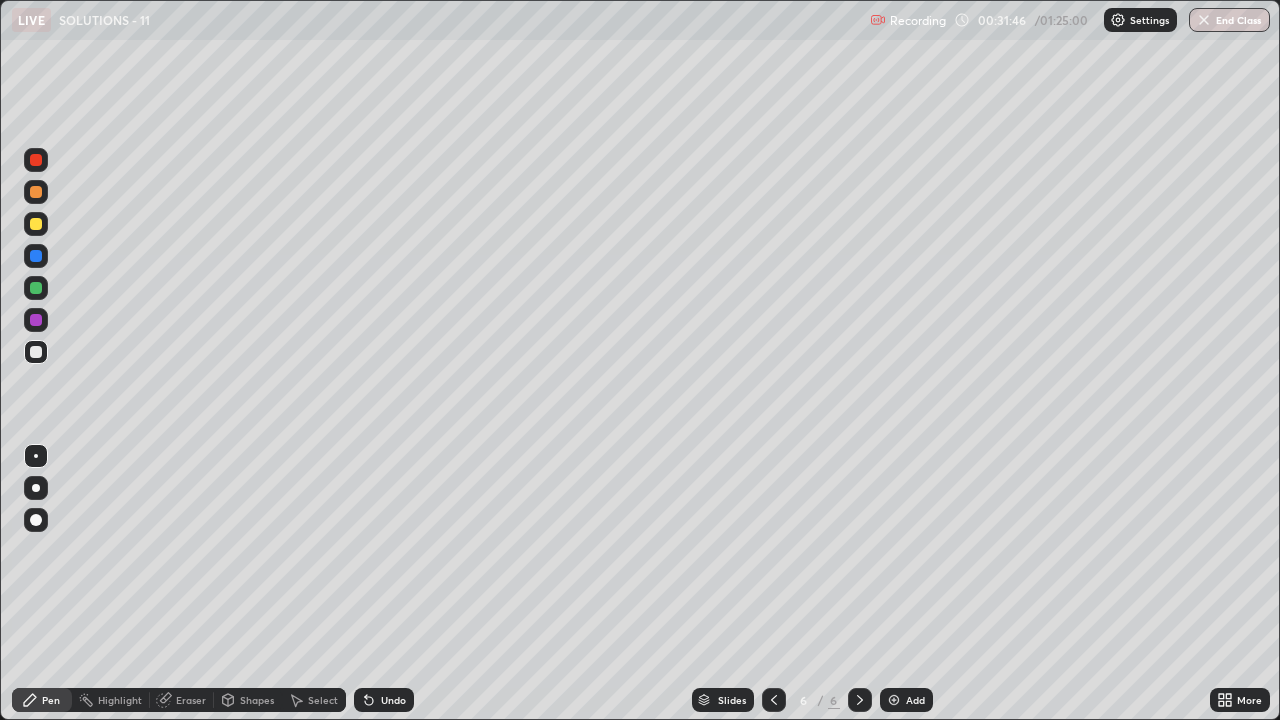 click 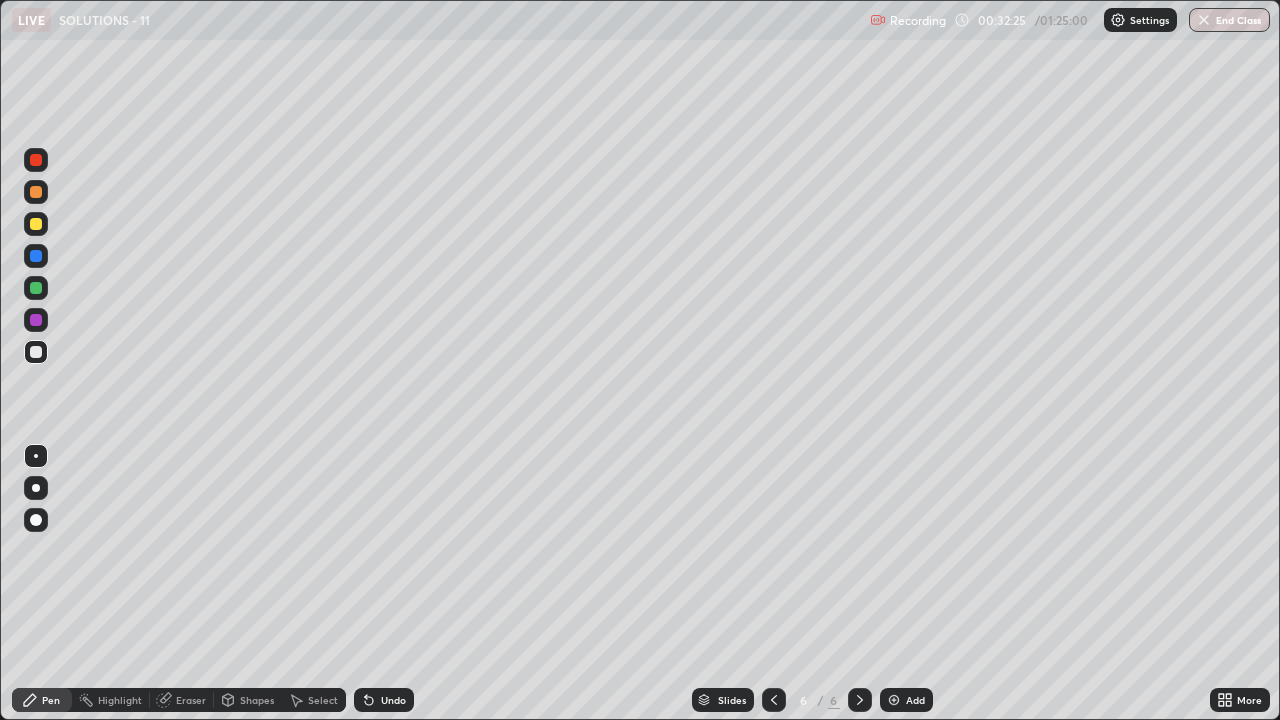 click 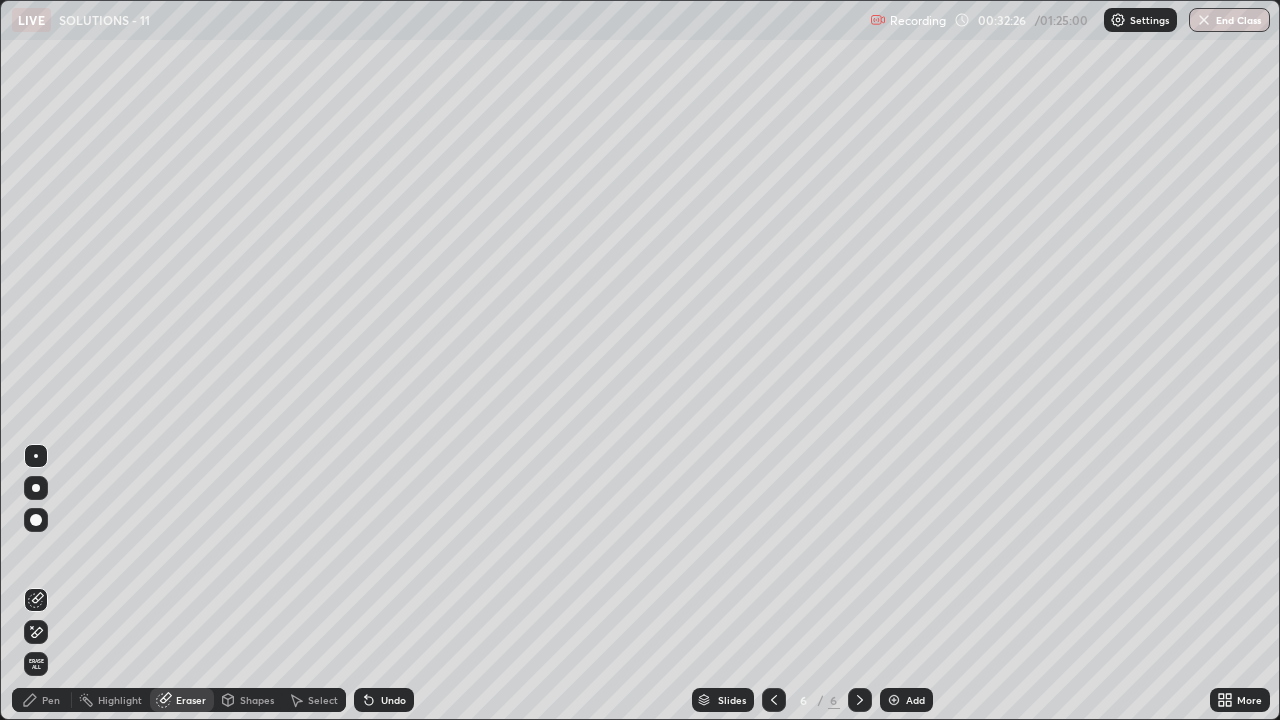 click 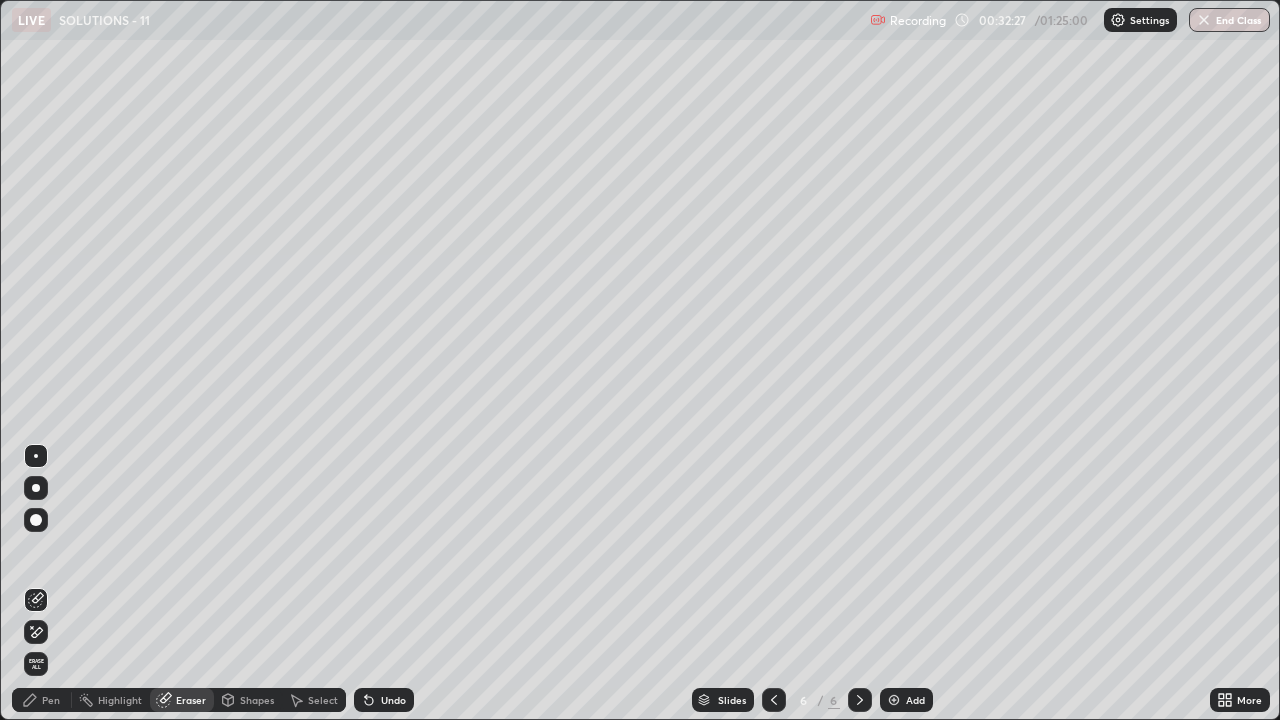 click on "Shapes" at bounding box center (257, 700) 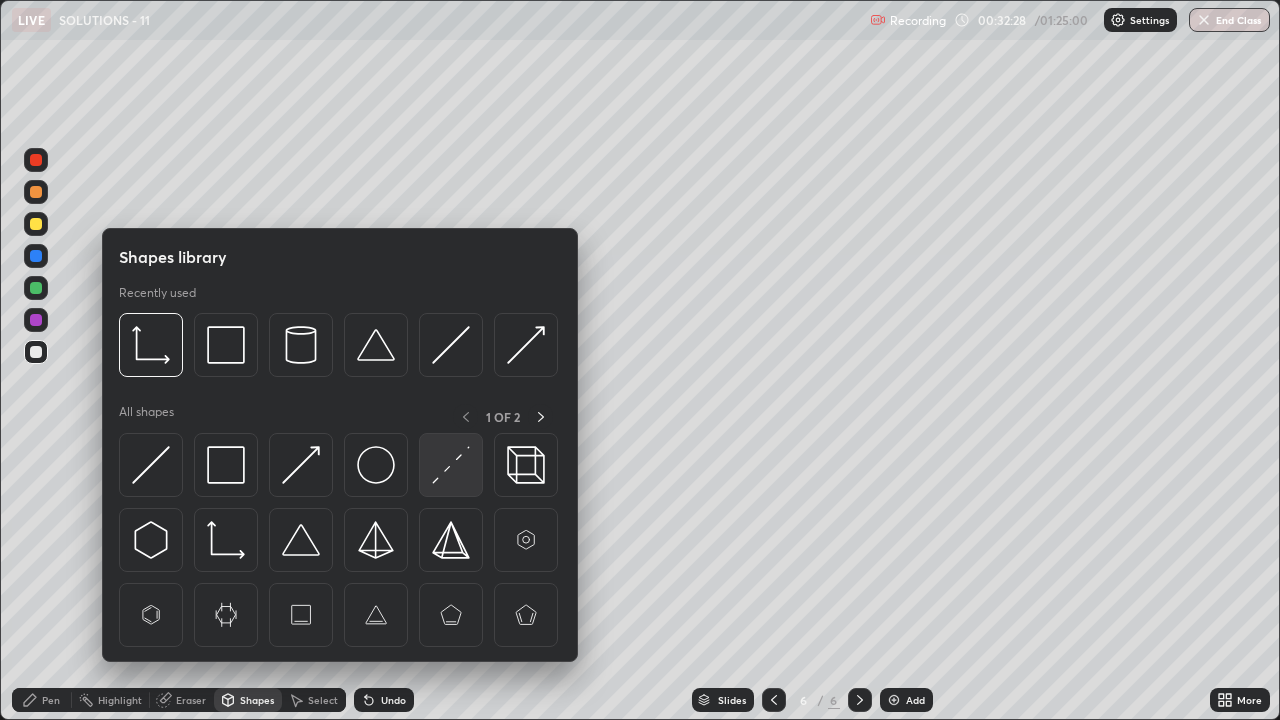 click at bounding box center [451, 465] 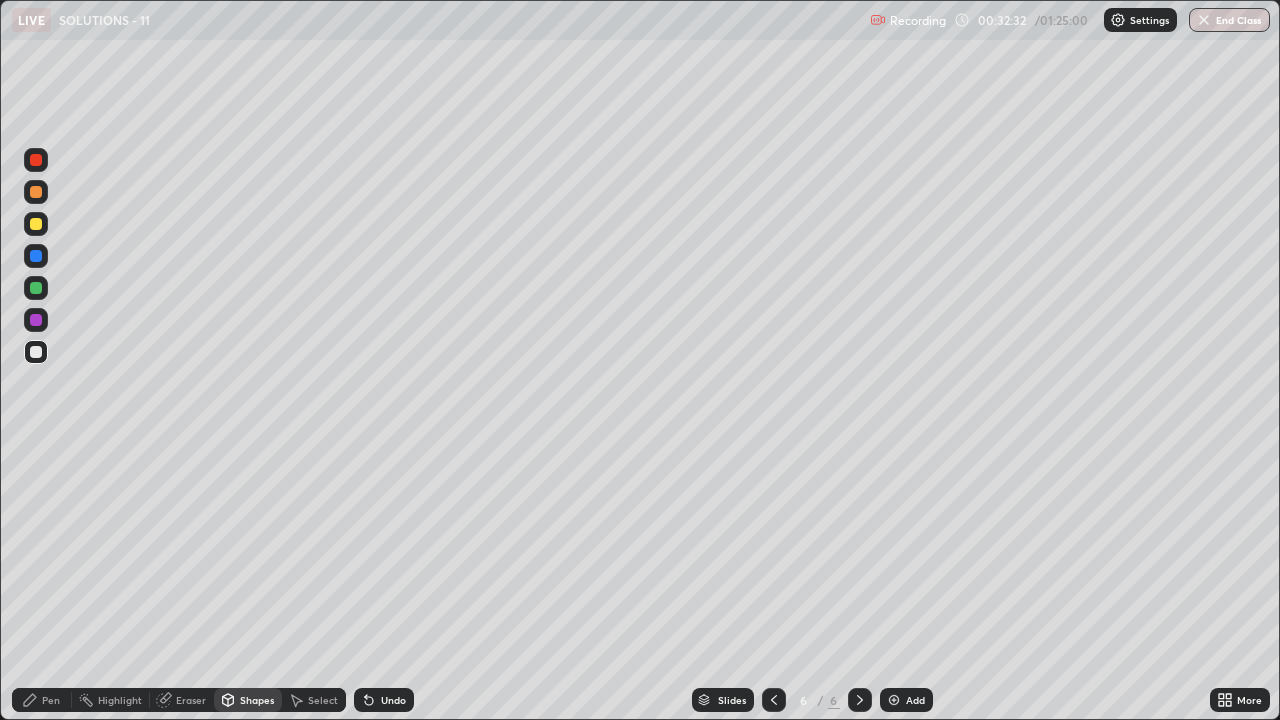click on "Undo" at bounding box center [384, 700] 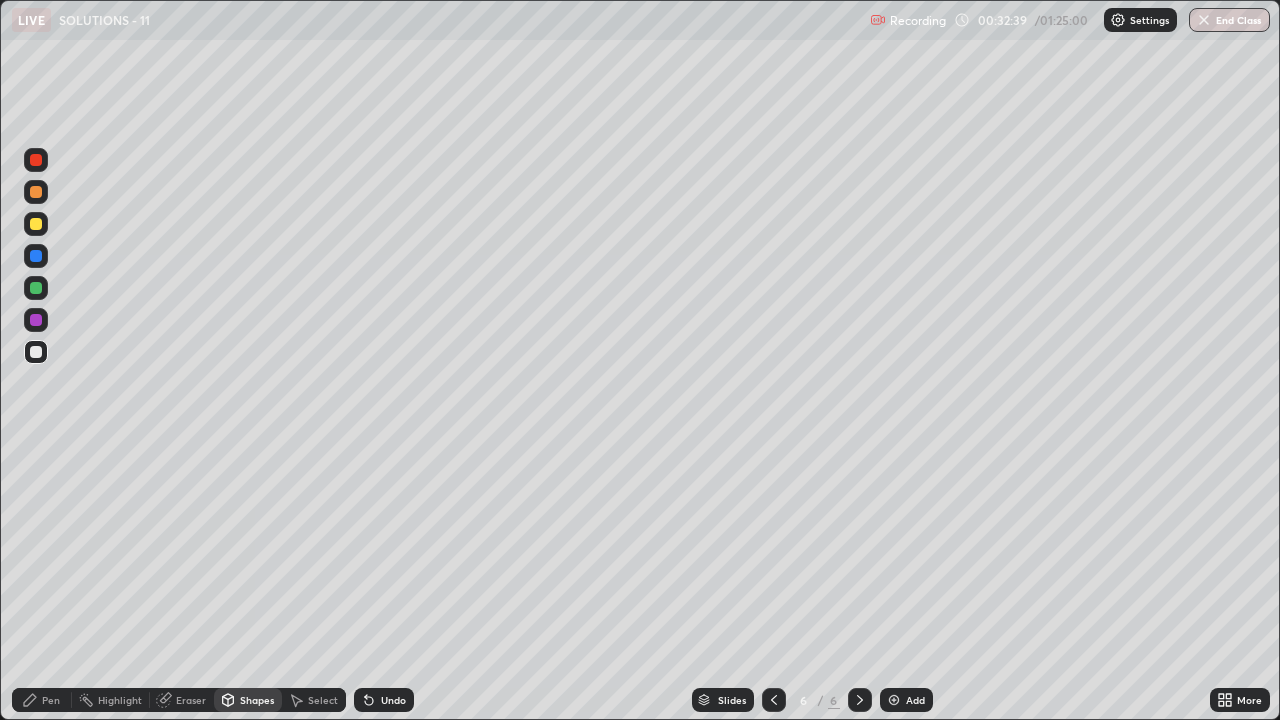 click 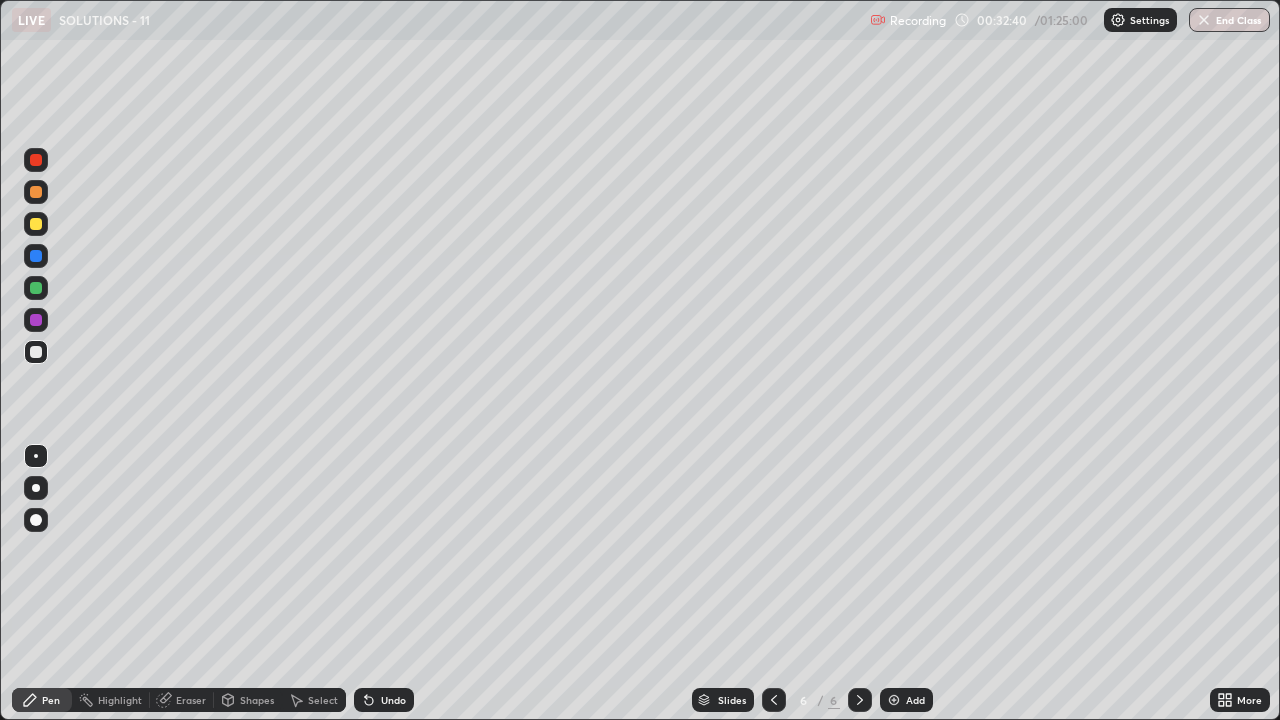 click at bounding box center [36, 320] 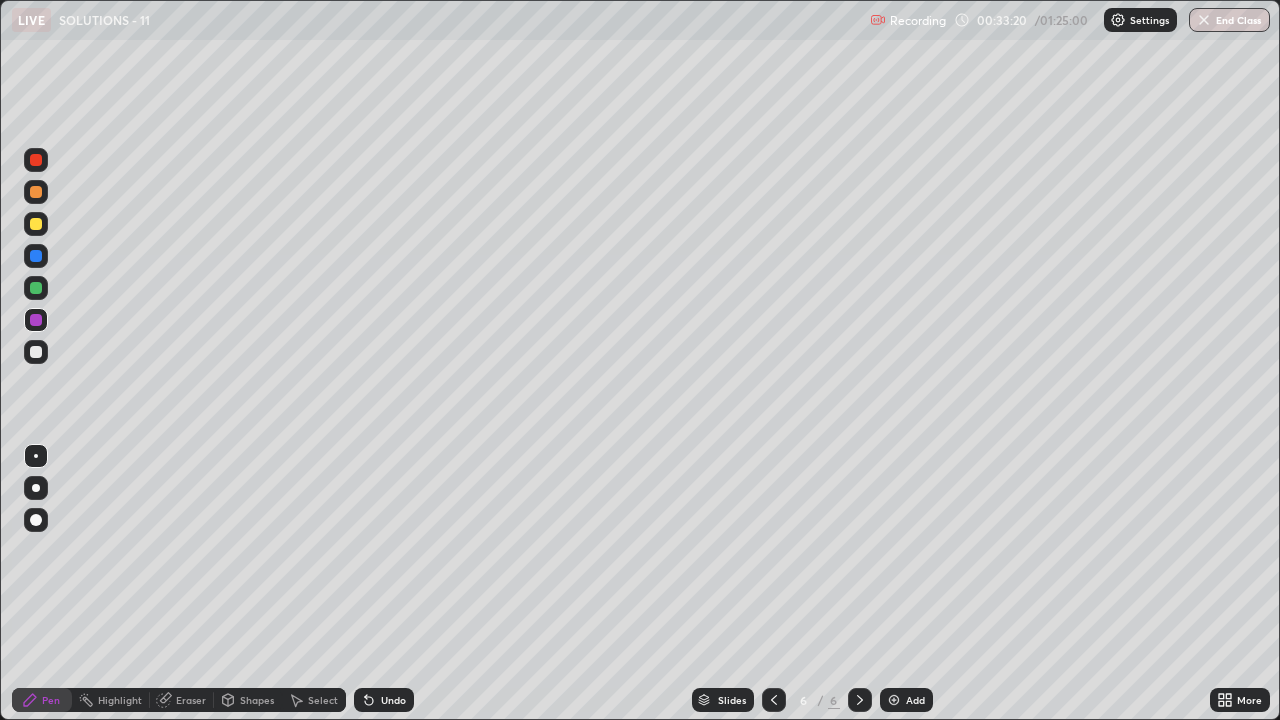 click at bounding box center [36, 288] 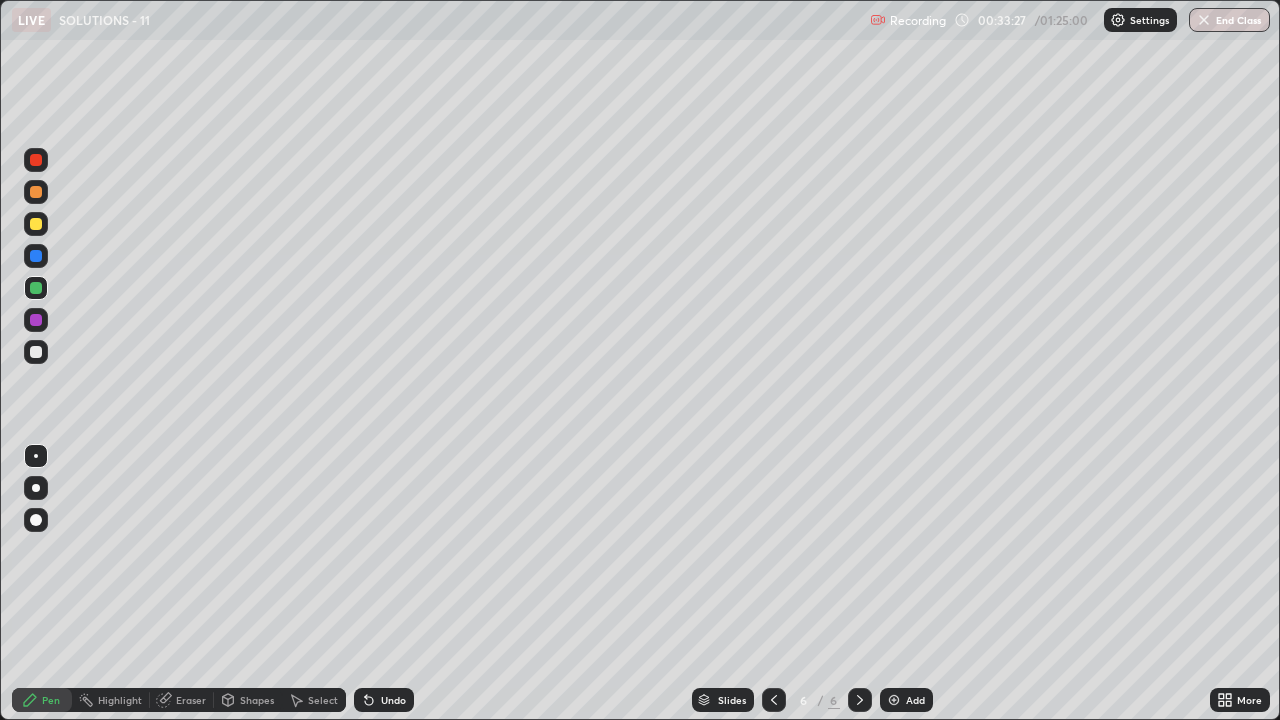 click 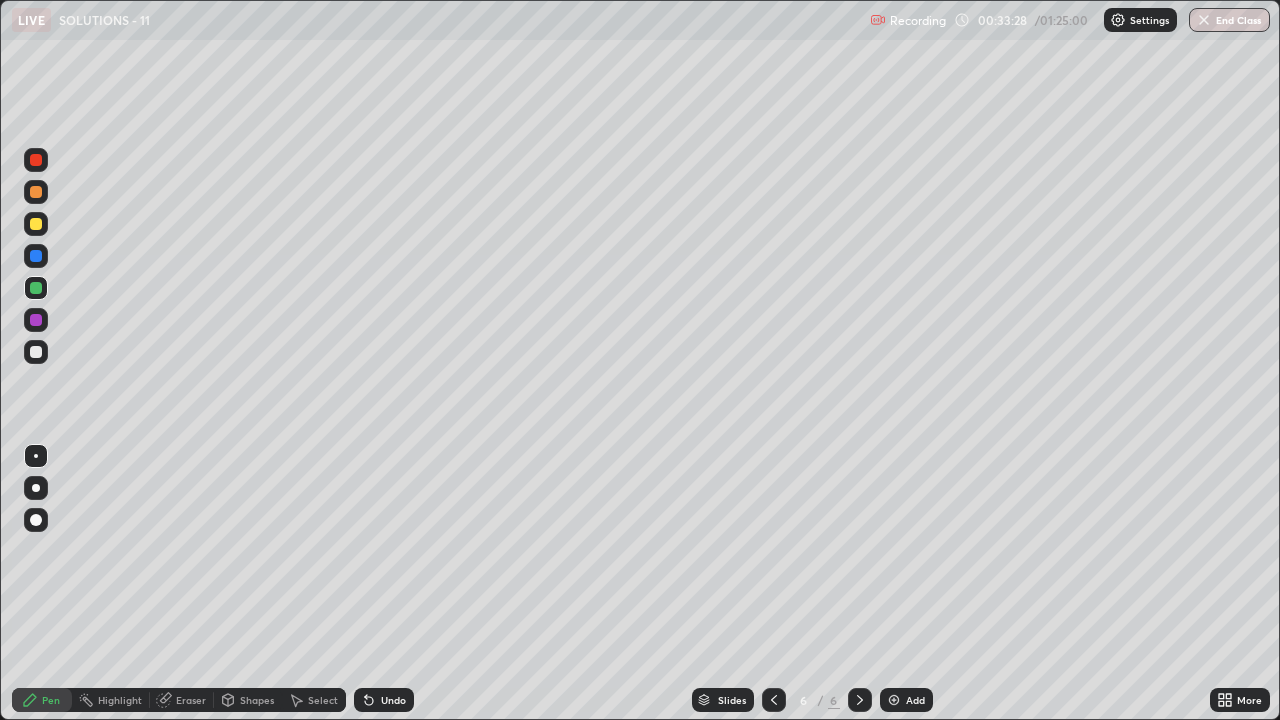 click 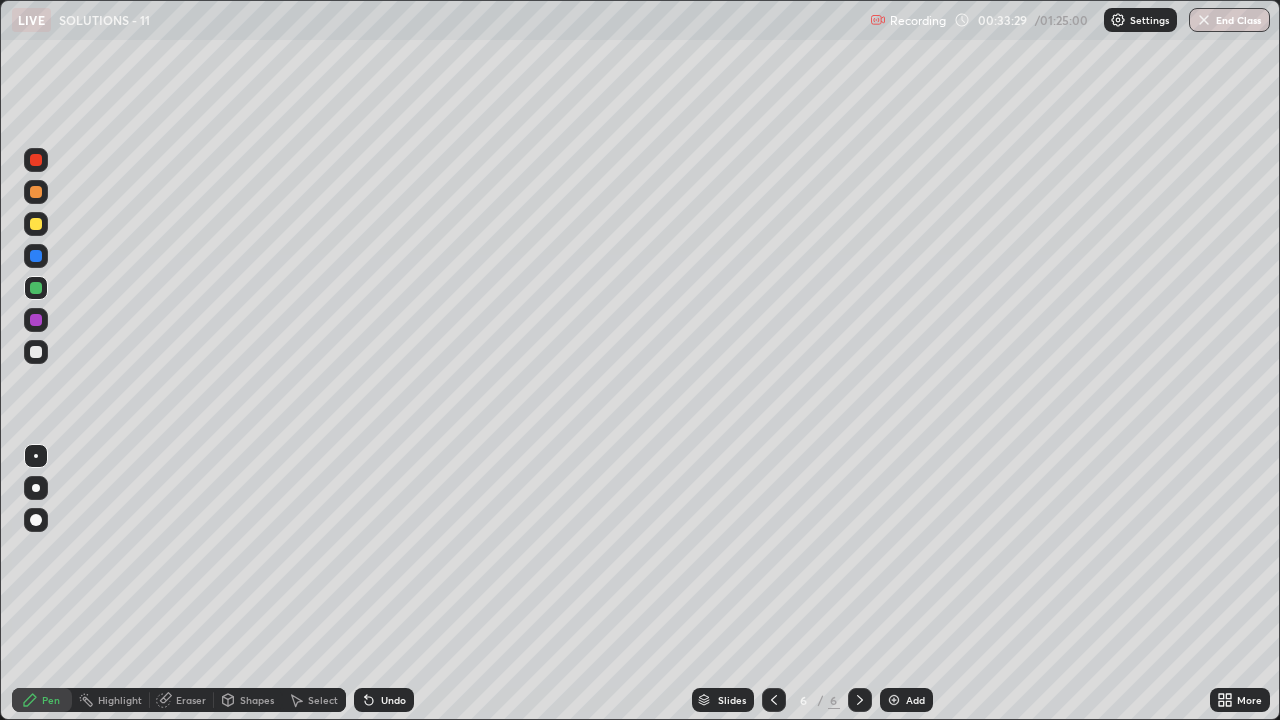 click on "Undo" at bounding box center [384, 700] 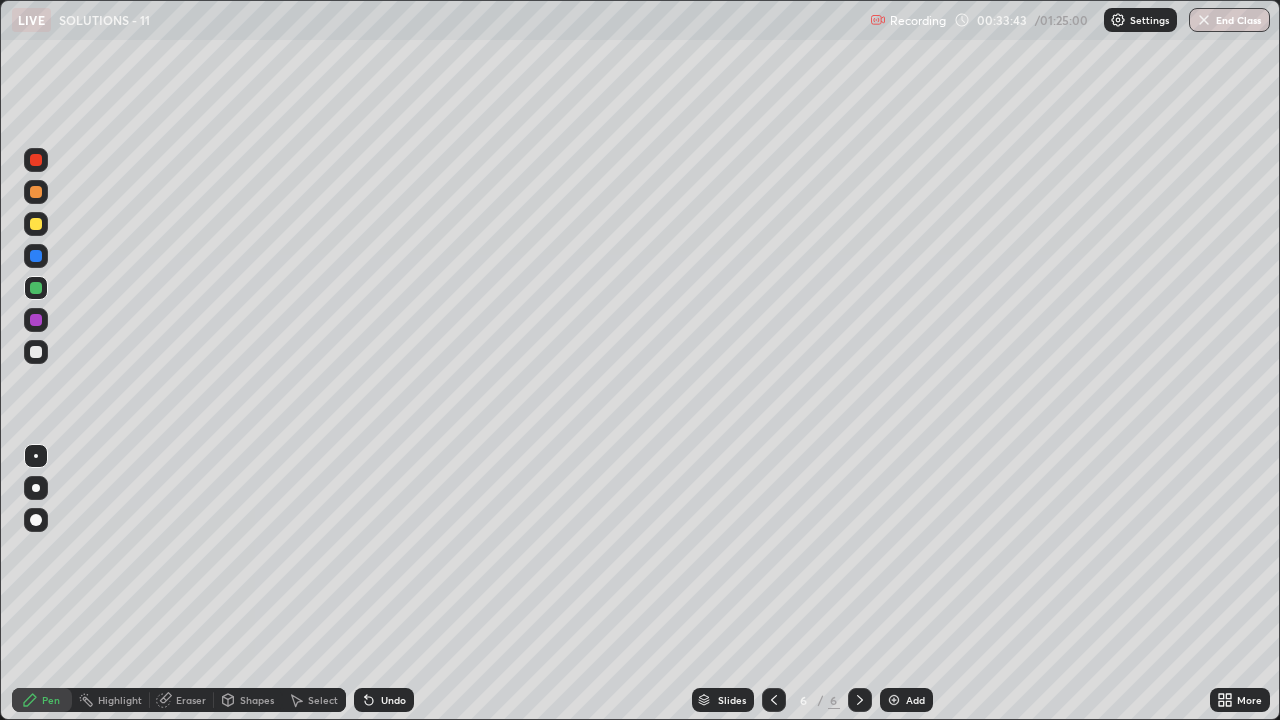 click at bounding box center [36, 256] 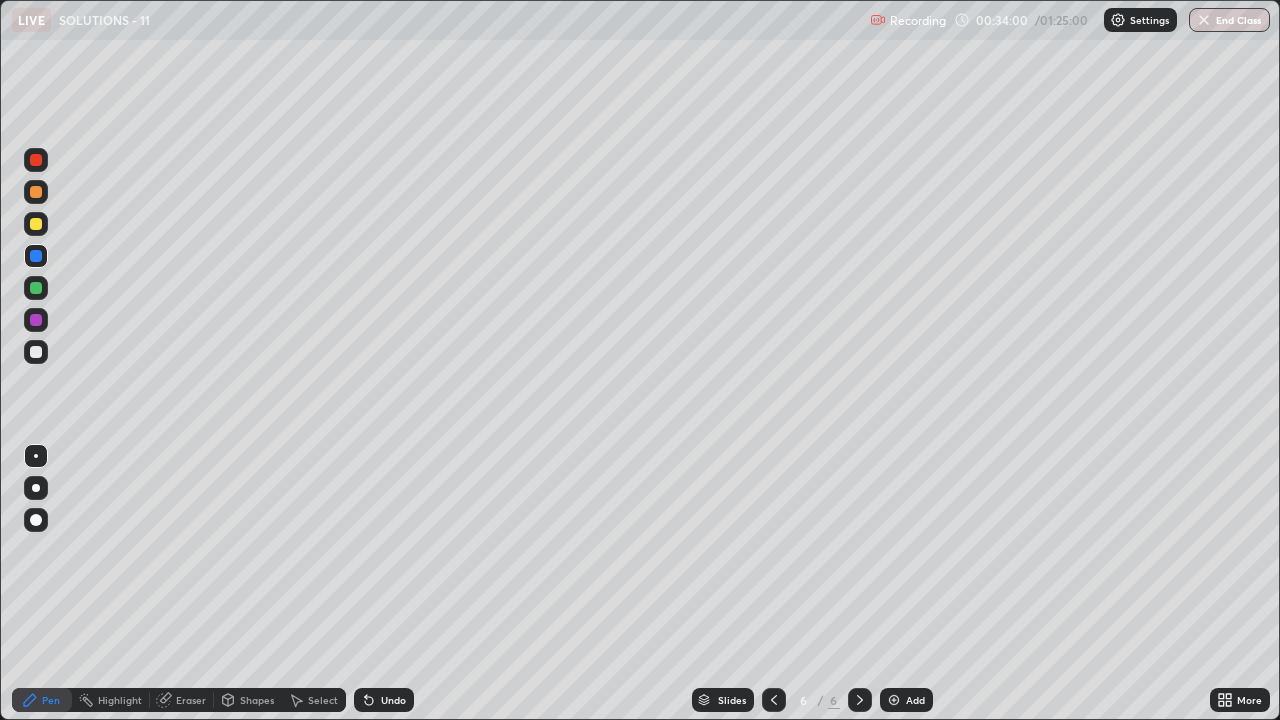 click at bounding box center [36, 352] 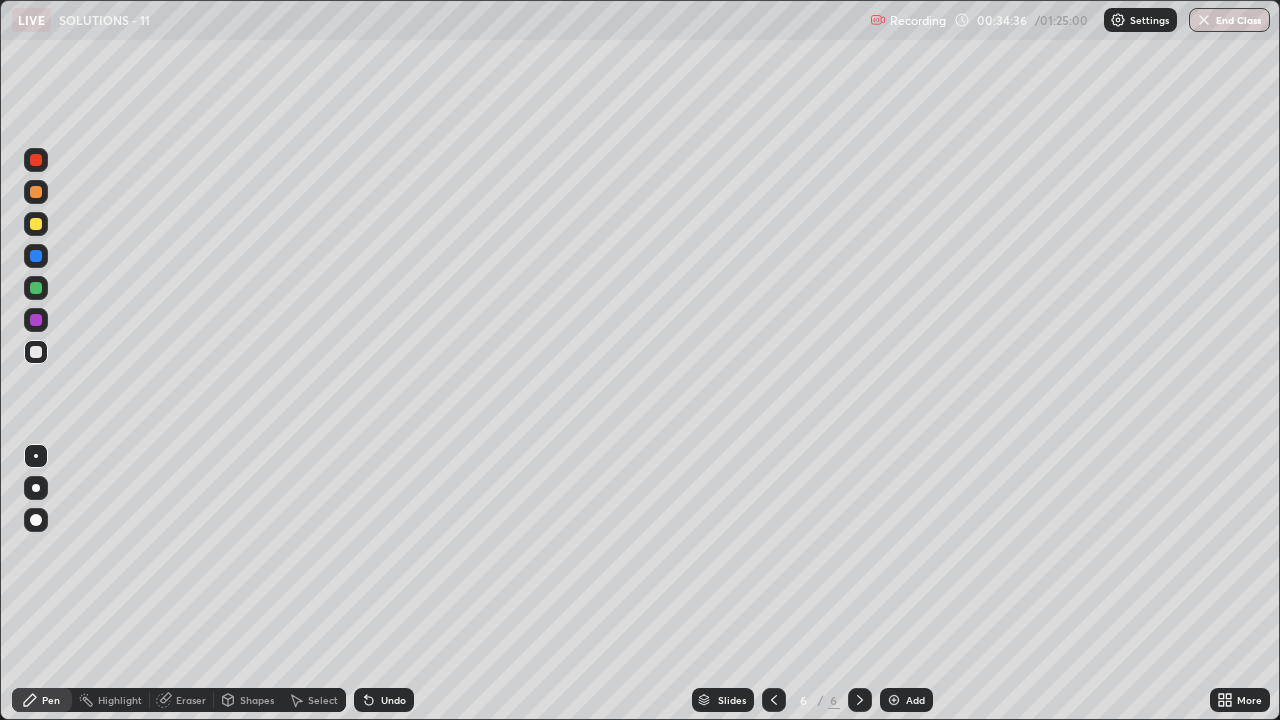click on "Highlight" at bounding box center (120, 700) 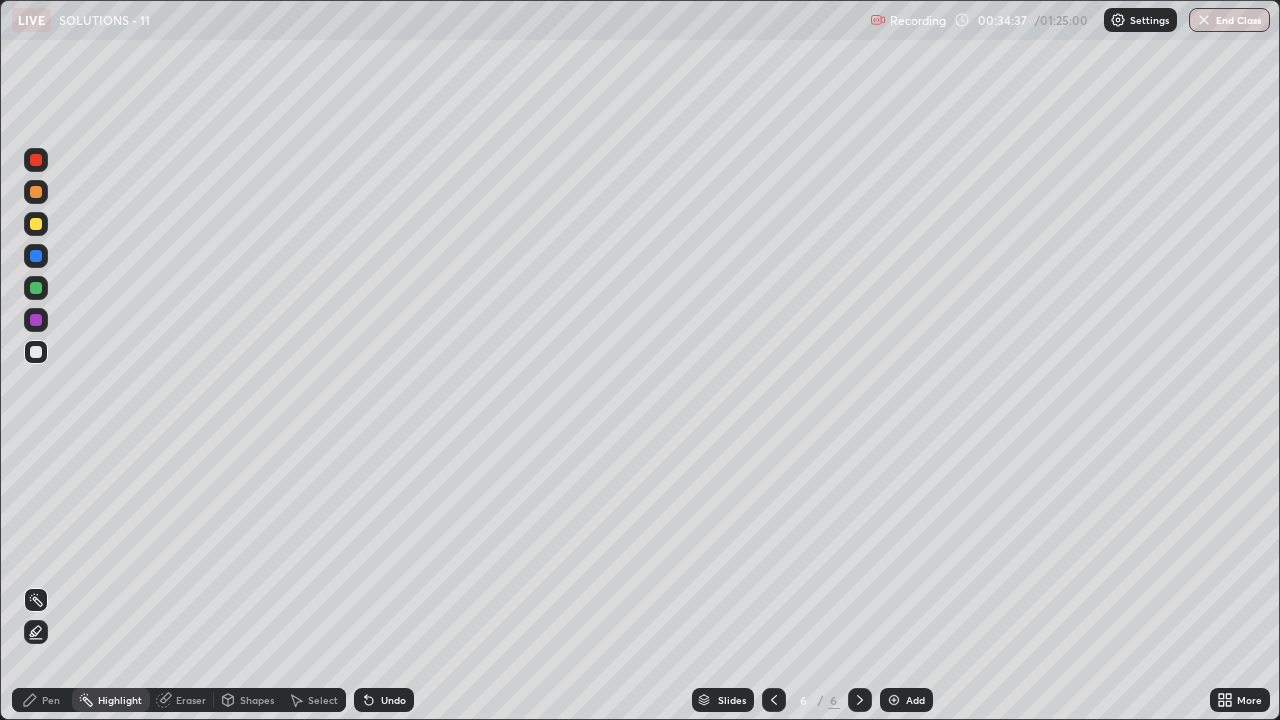 click on "Shapes" at bounding box center (248, 700) 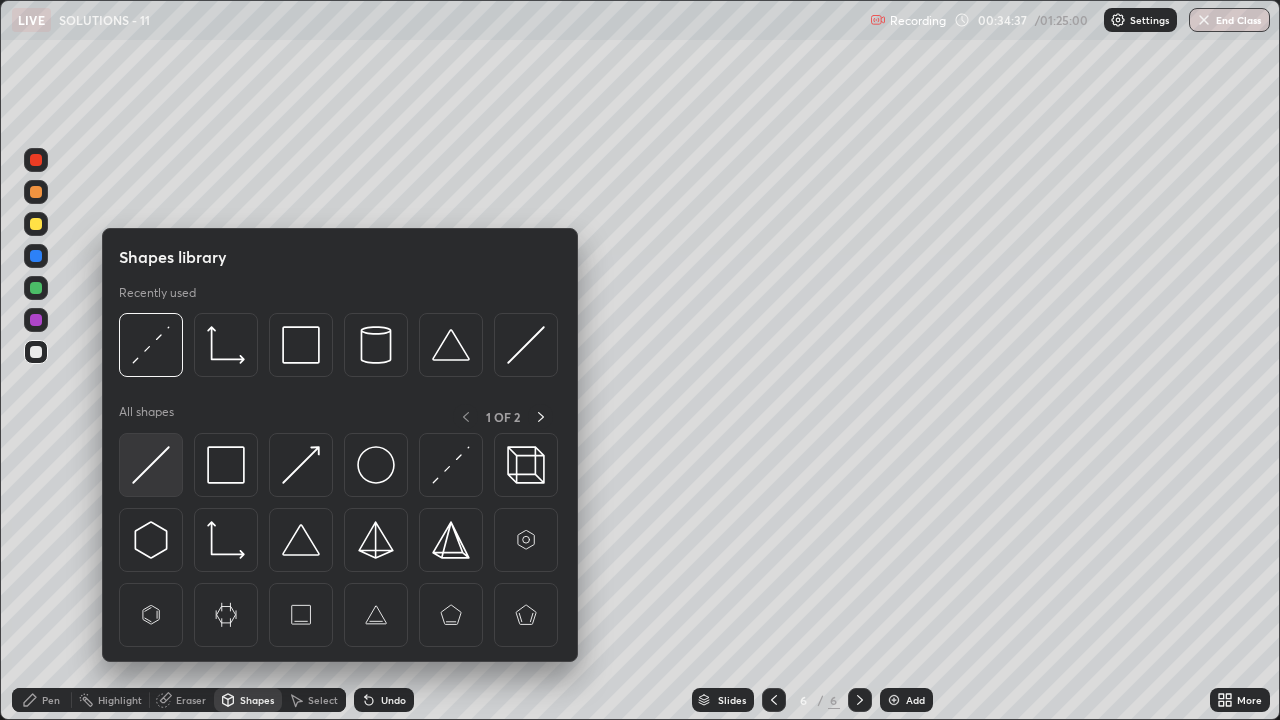 click at bounding box center [151, 465] 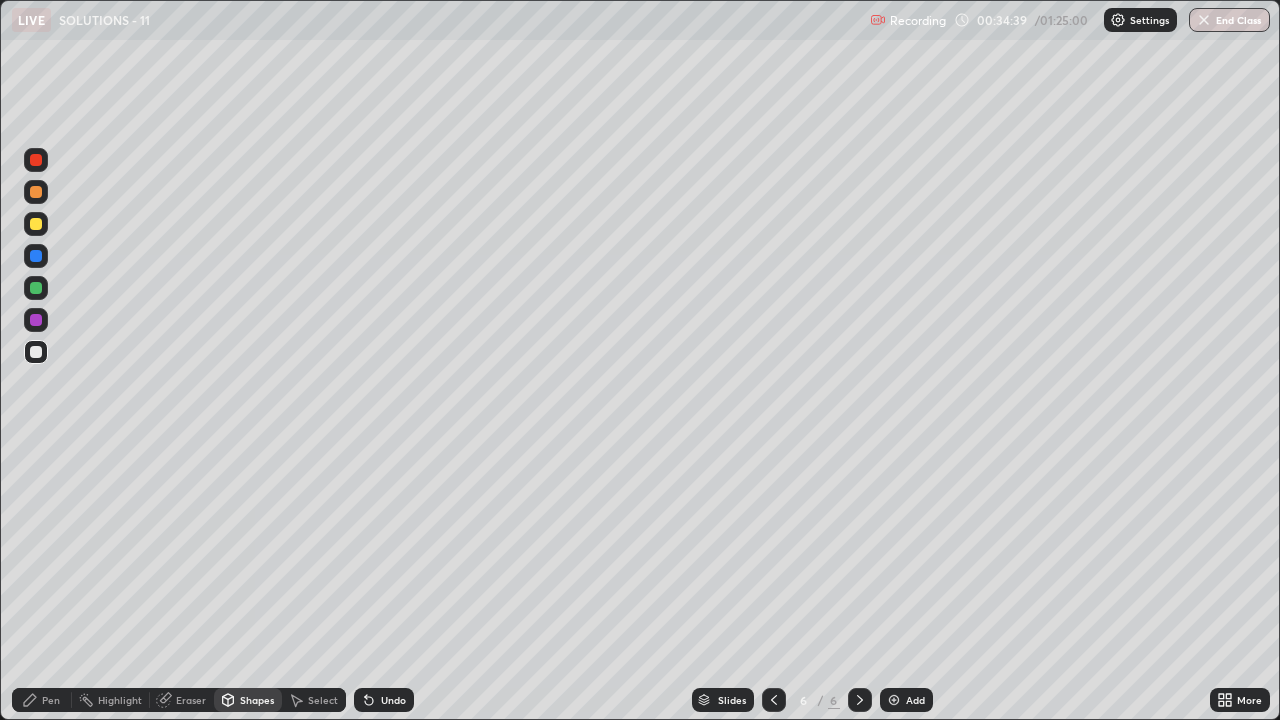 click at bounding box center [36, 256] 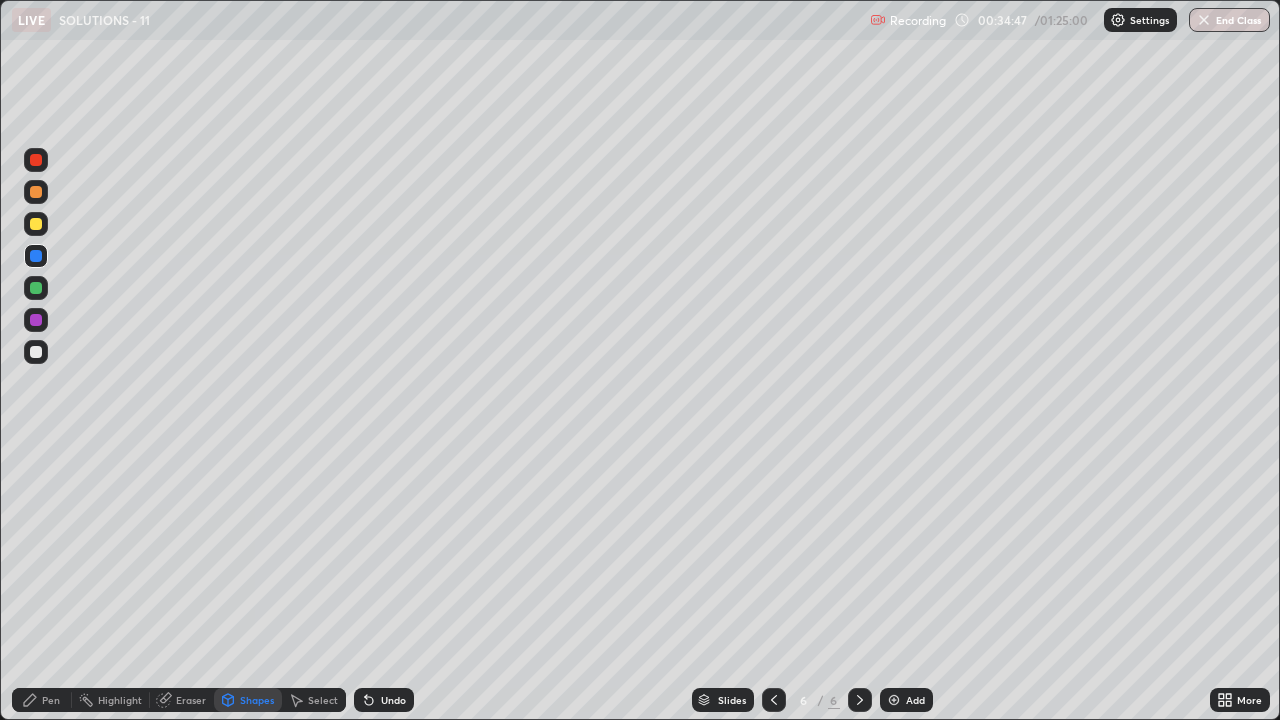 click at bounding box center (36, 288) 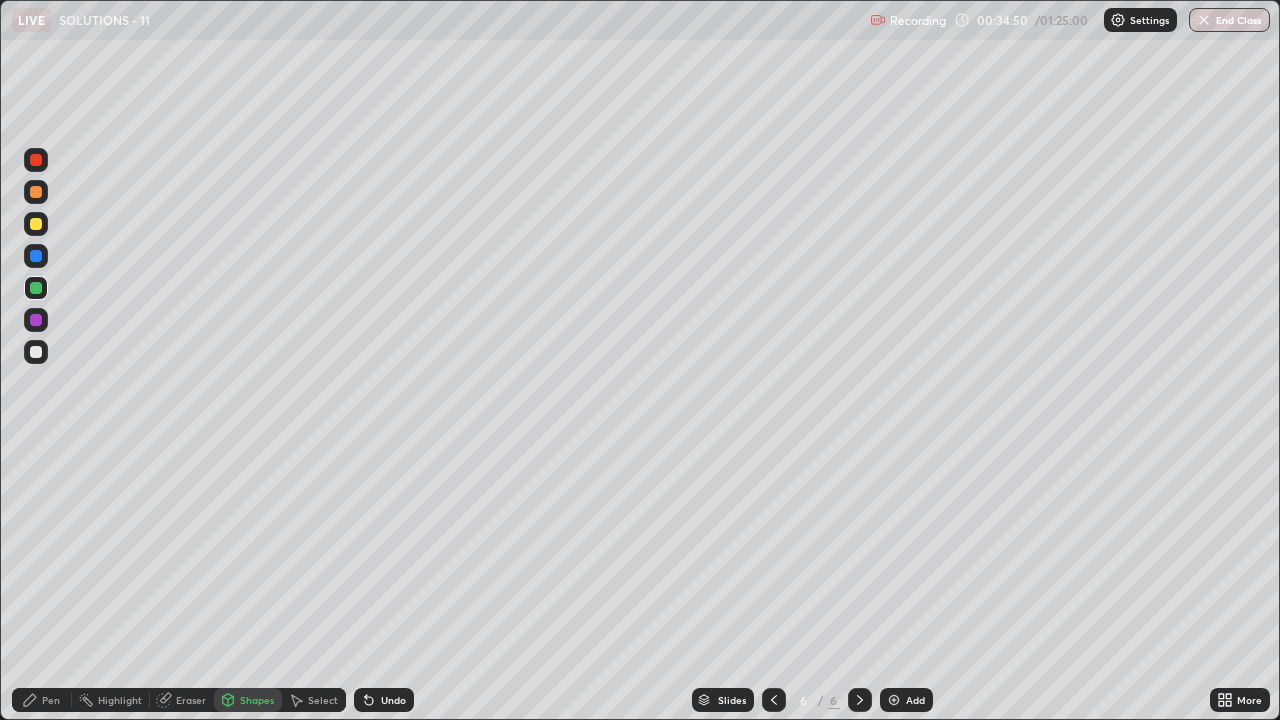 click on "Pen" at bounding box center (51, 700) 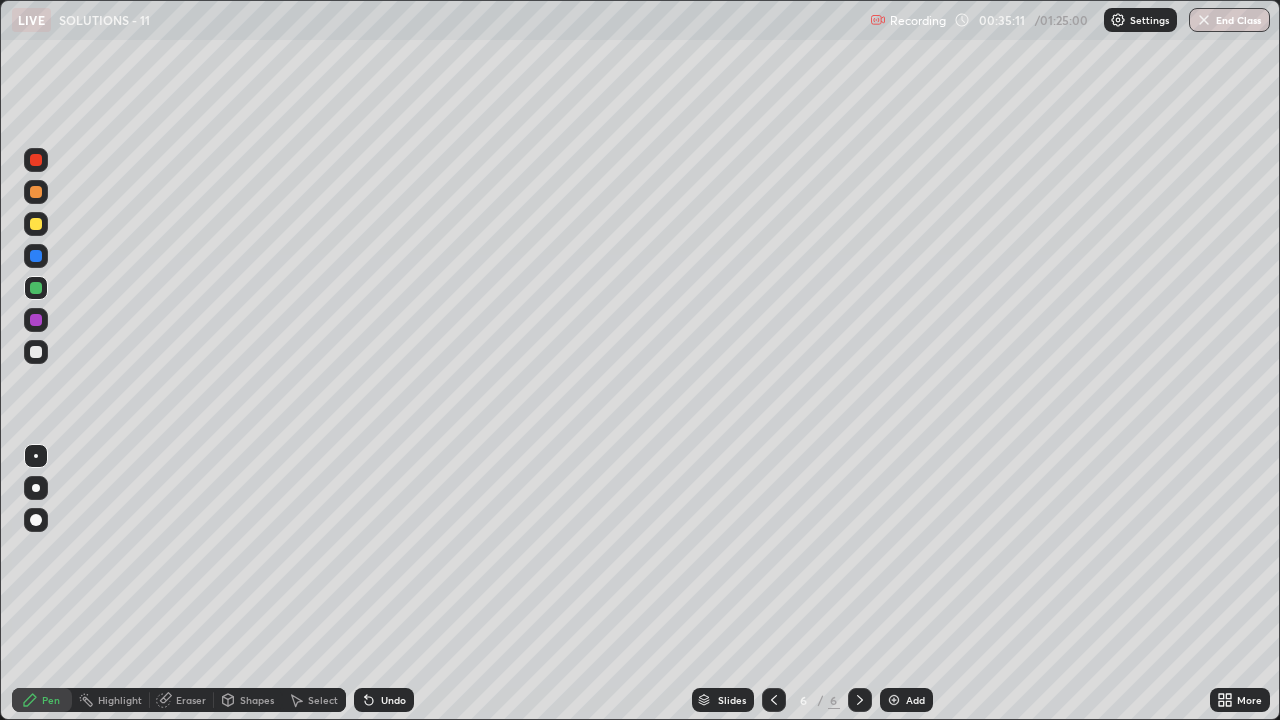 click on "Highlight" at bounding box center [120, 700] 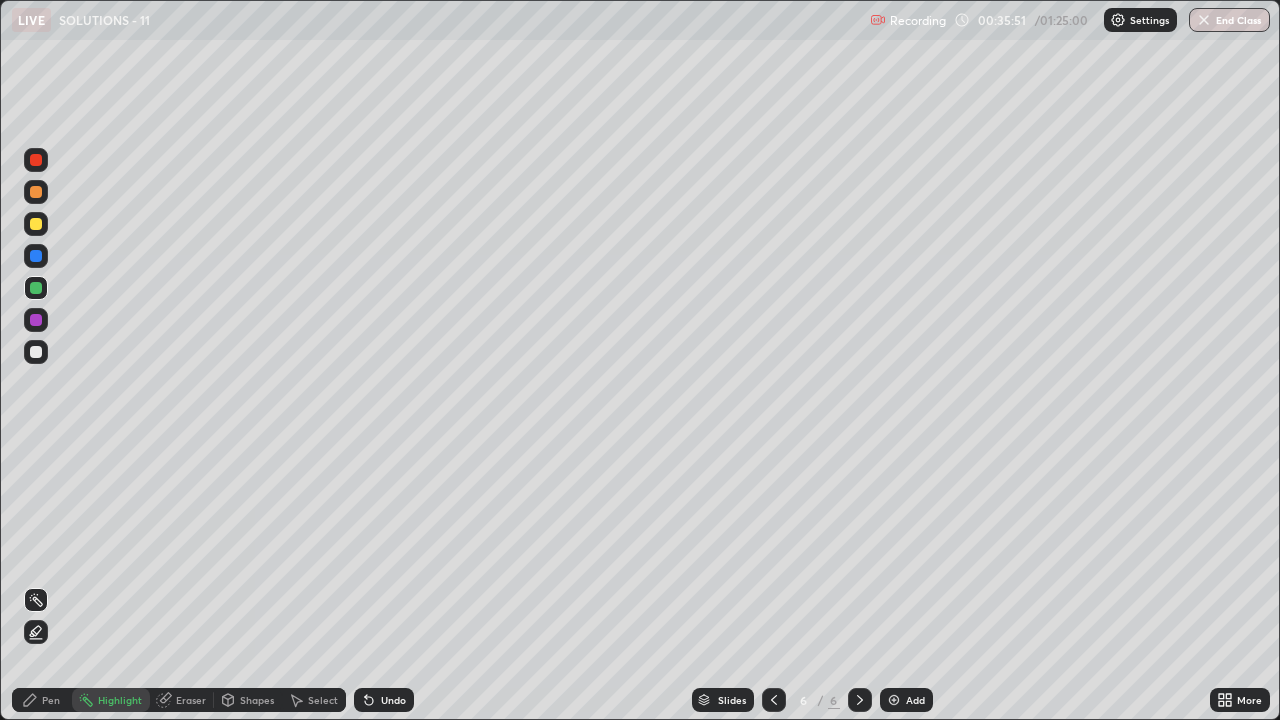 click on "Shapes" at bounding box center [248, 700] 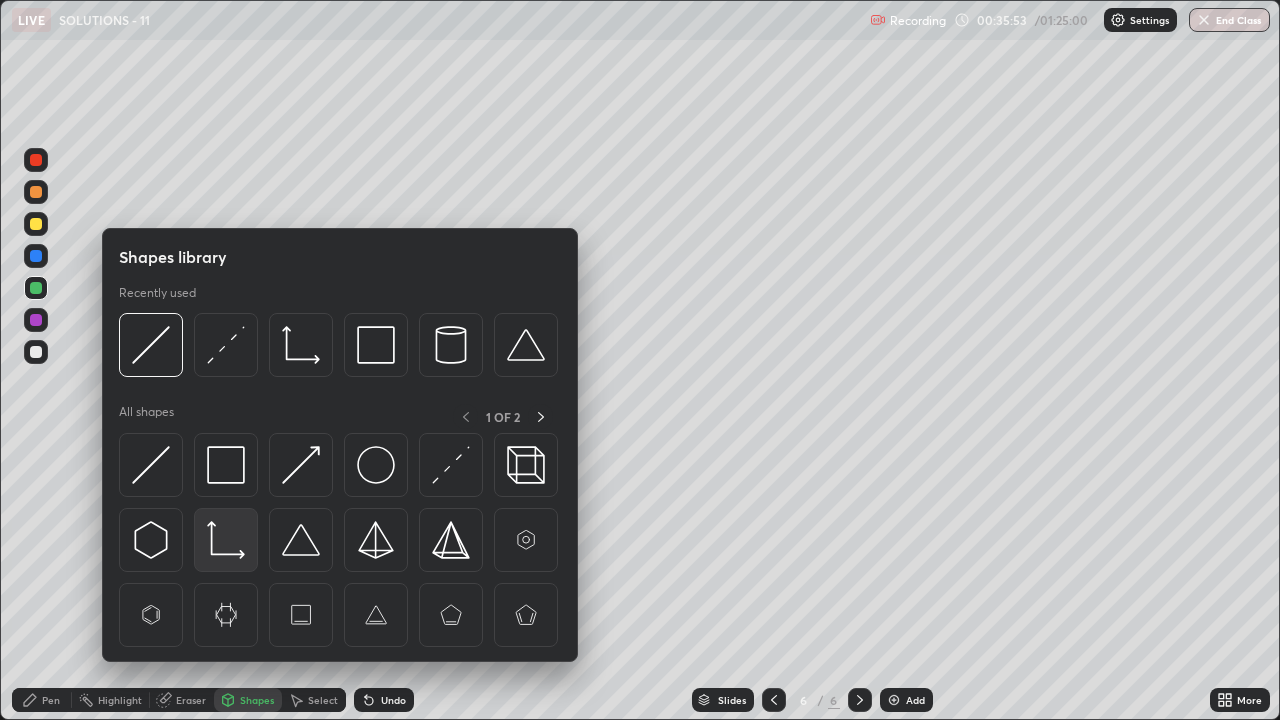 click at bounding box center (226, 540) 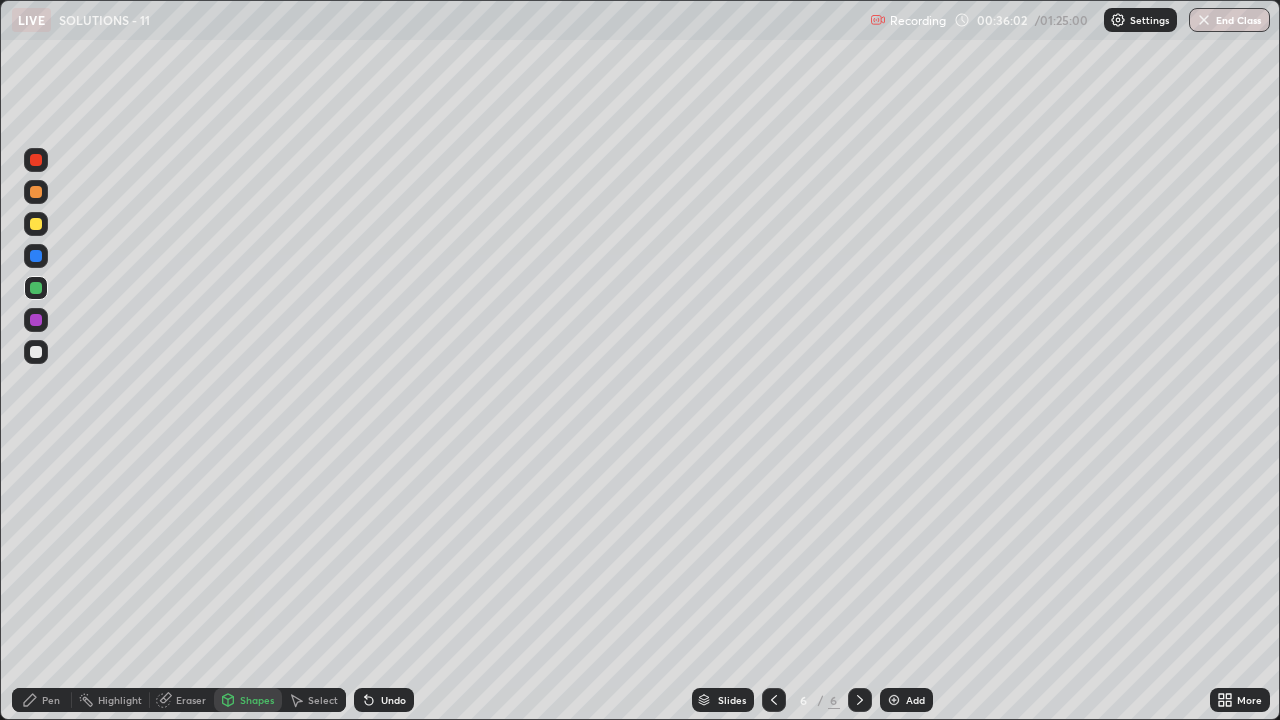 click at bounding box center [36, 352] 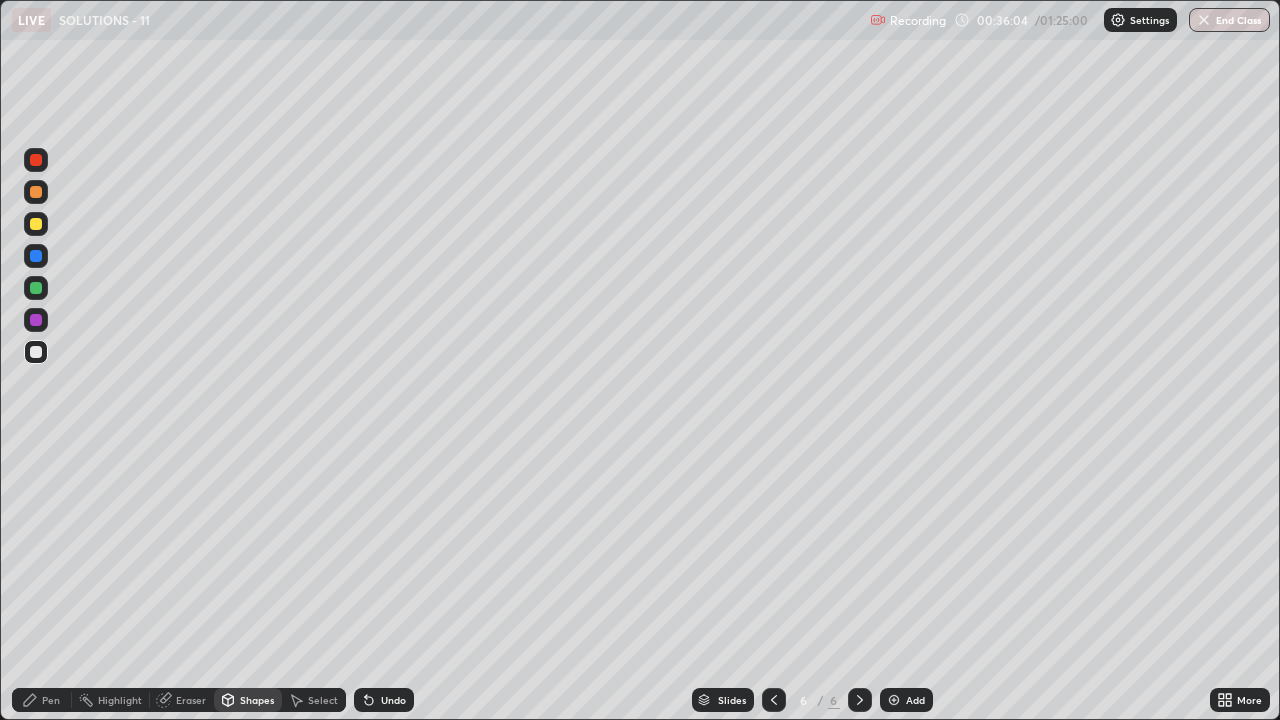 click at bounding box center [894, 700] 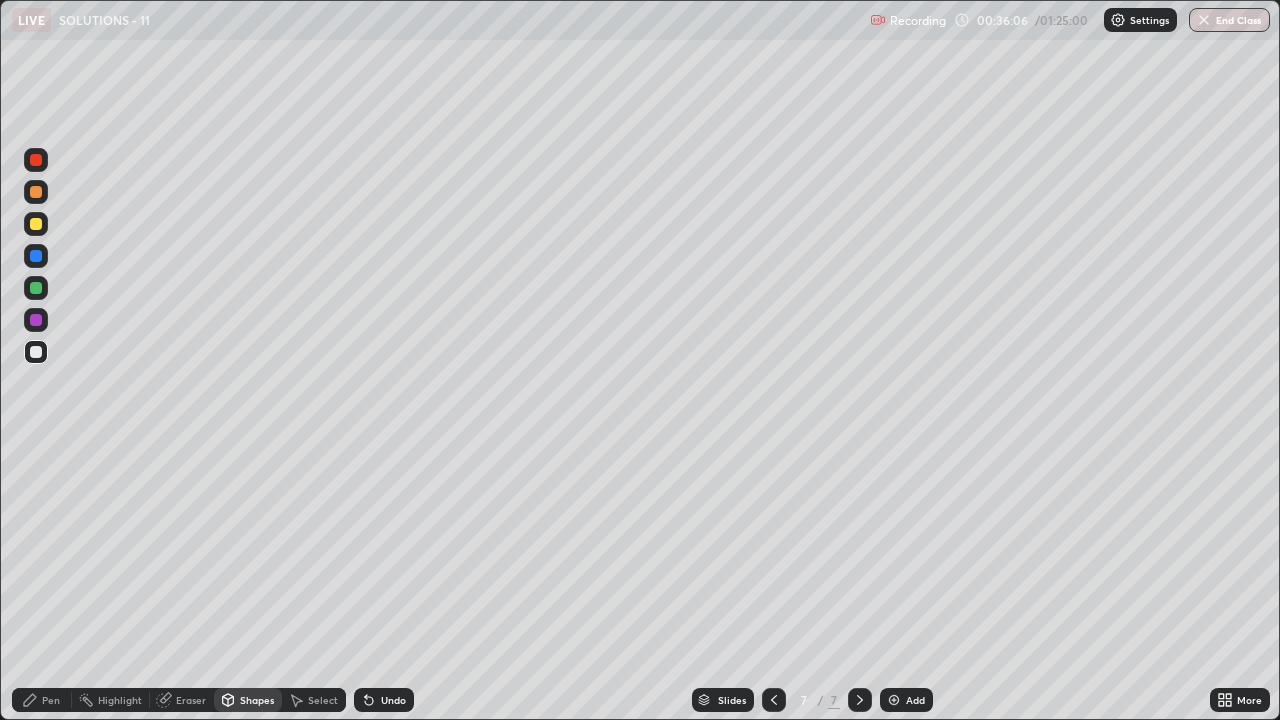 click 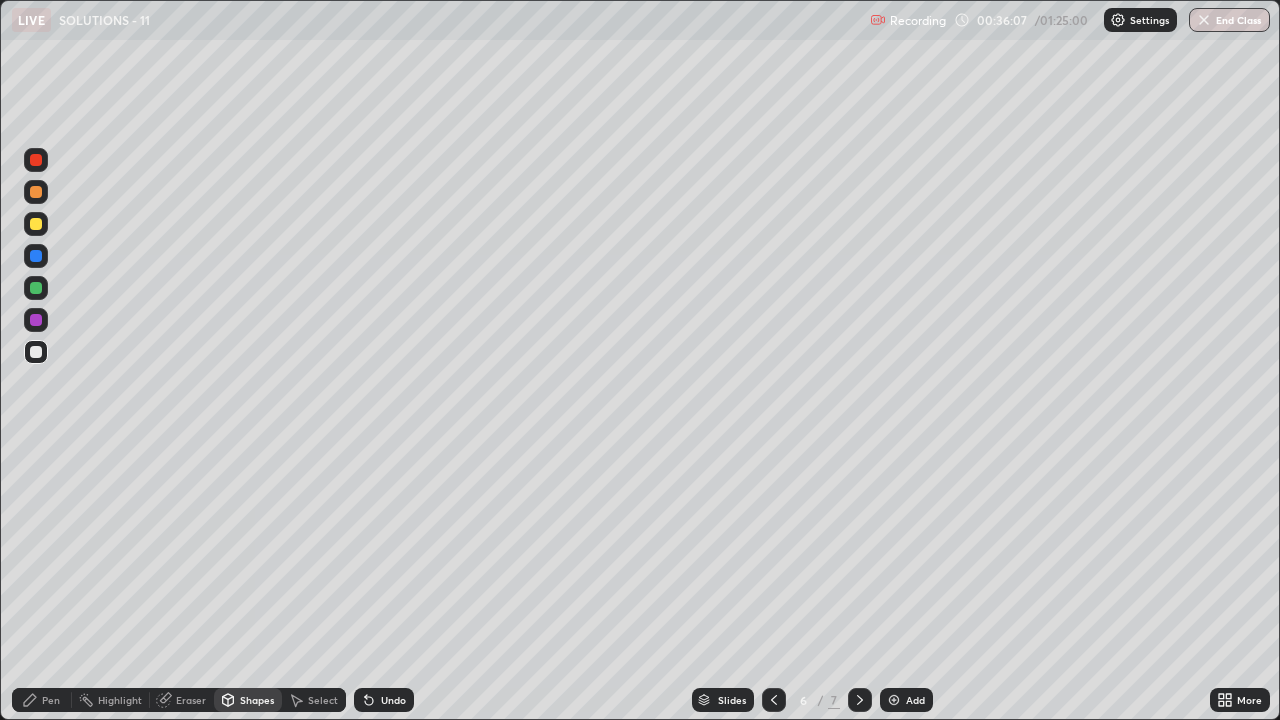 click 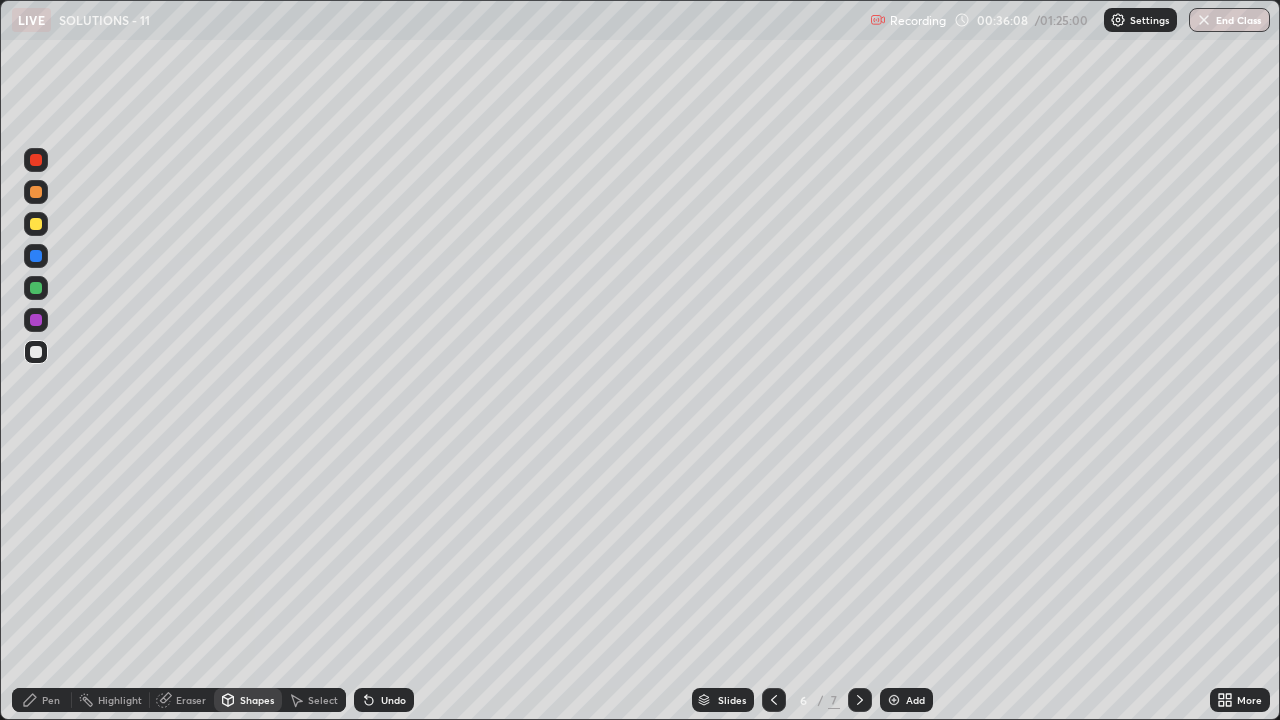 click on "Pen" at bounding box center [51, 700] 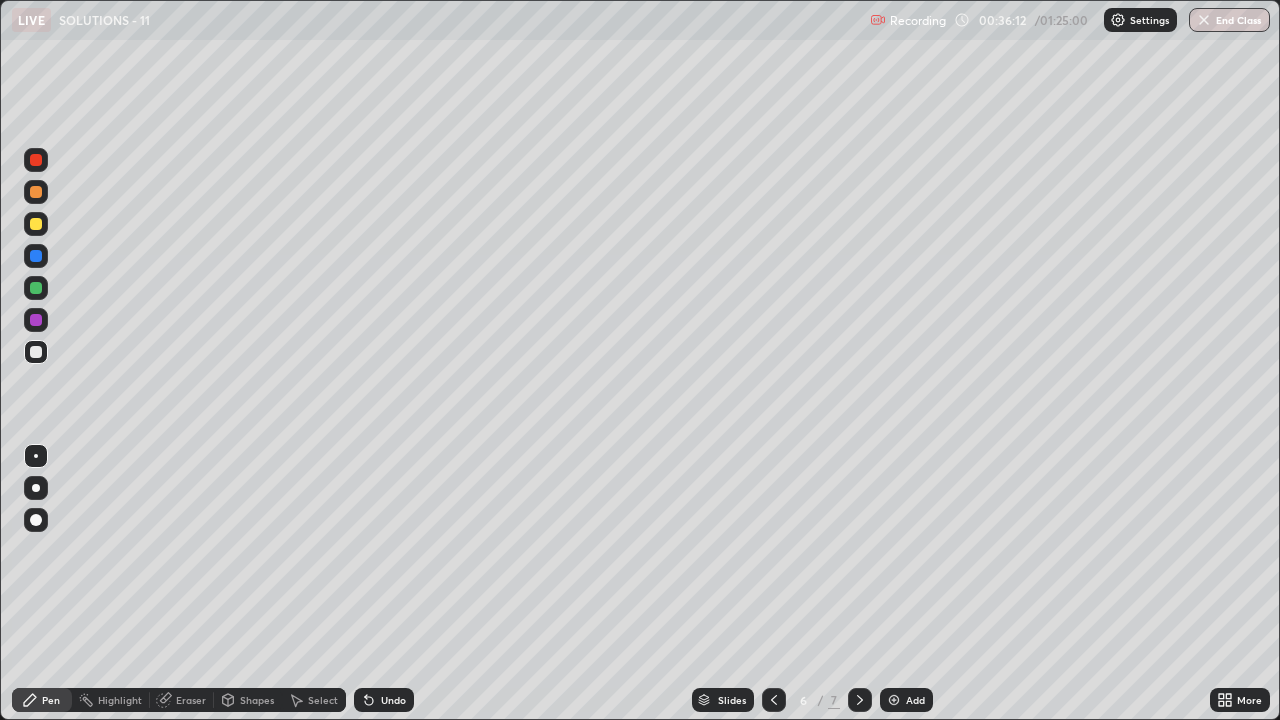 click at bounding box center [36, 256] 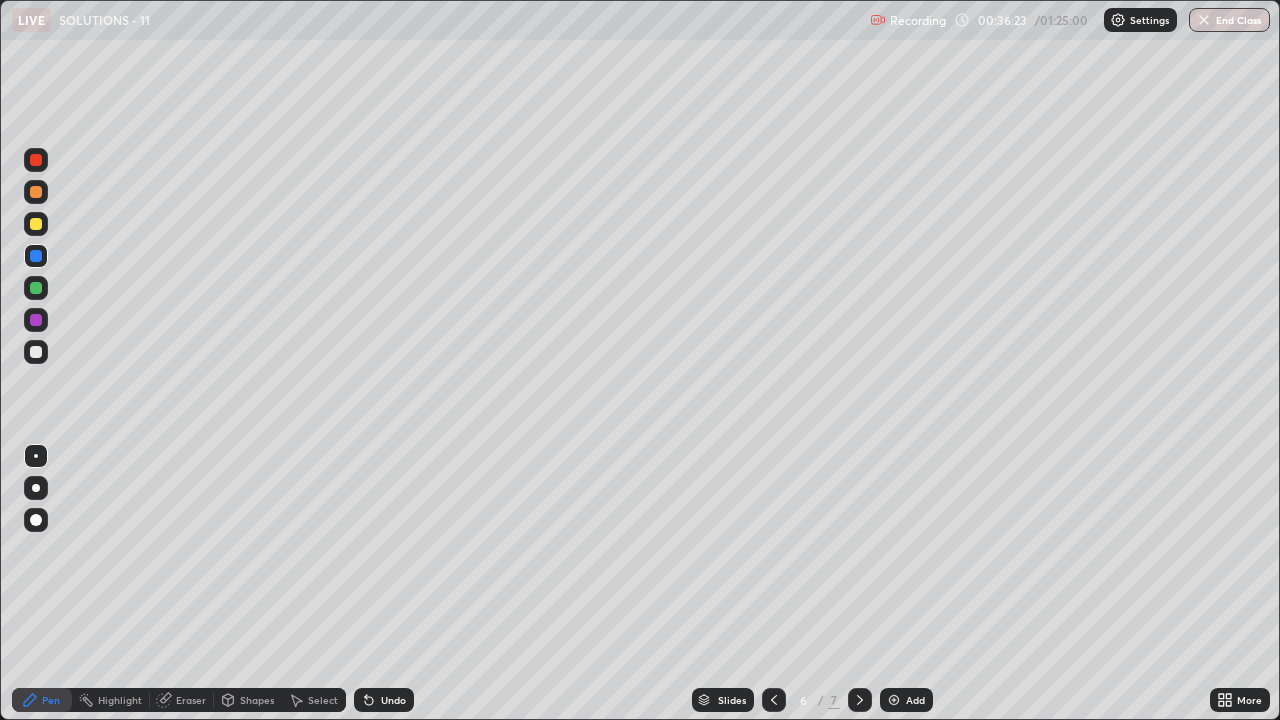 click on "Undo" at bounding box center (384, 700) 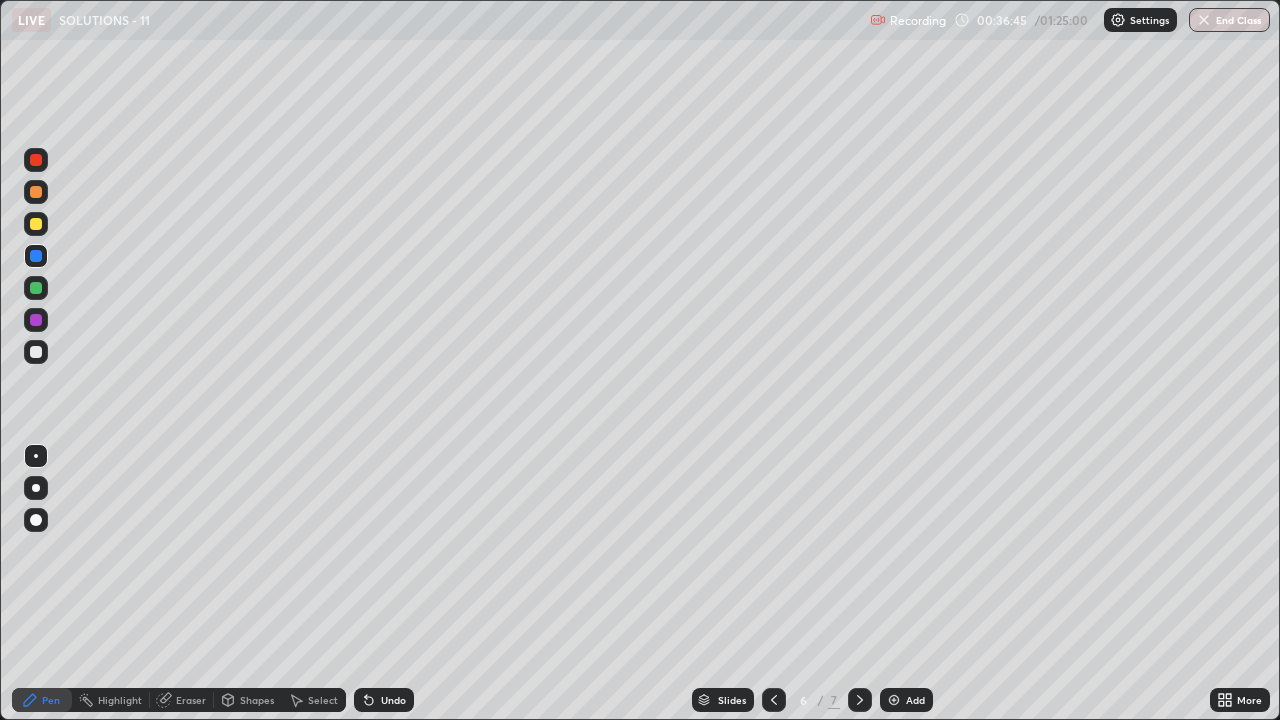 click at bounding box center (36, 224) 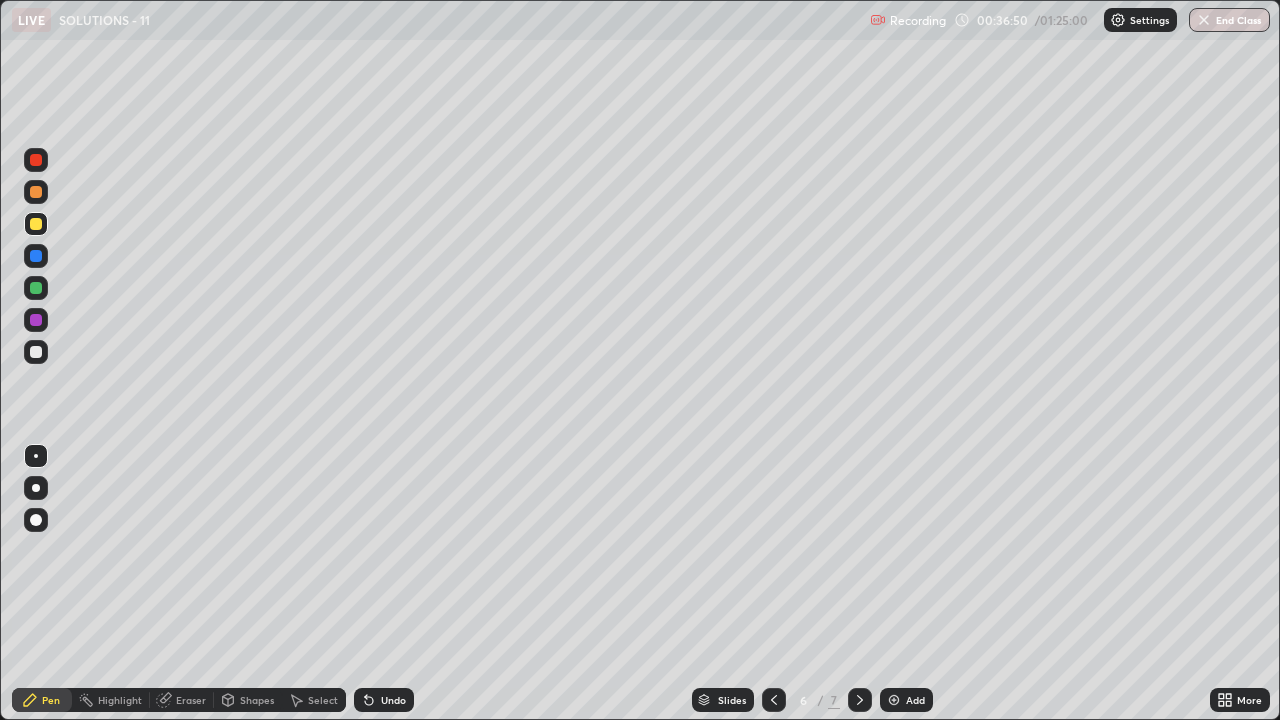 click on "Highlight" at bounding box center [120, 700] 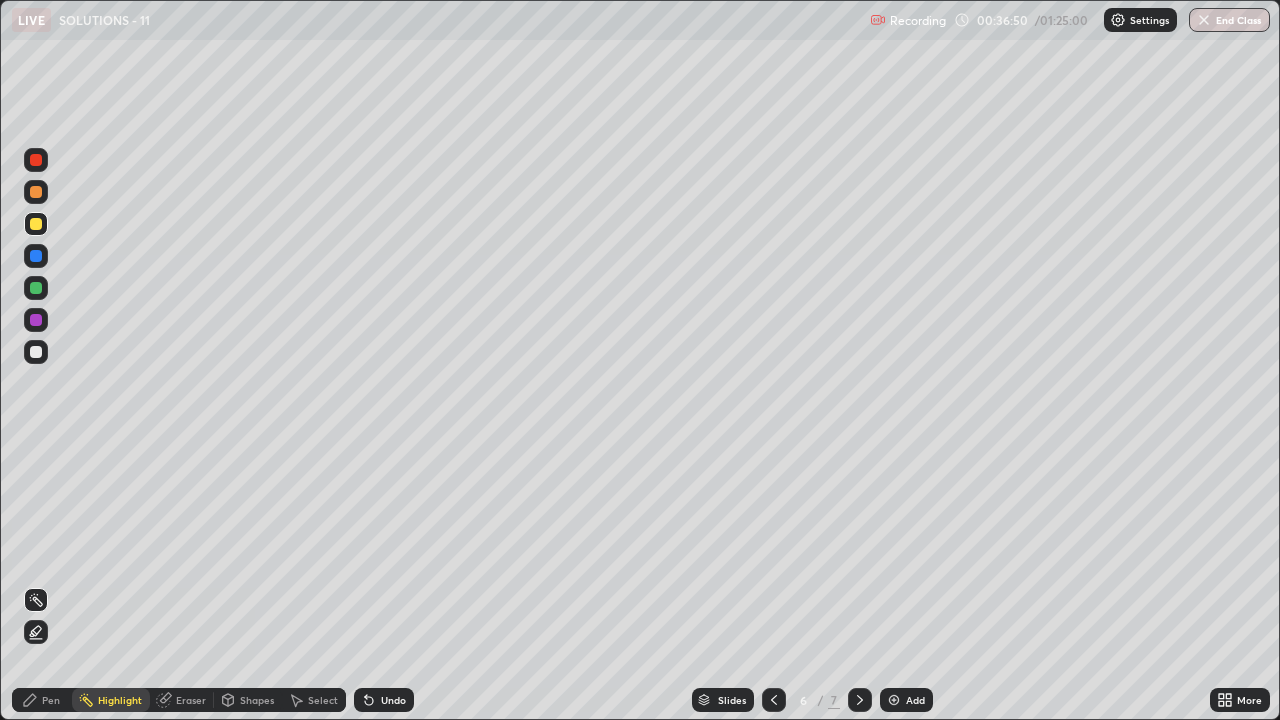 click on "Shapes" at bounding box center (248, 700) 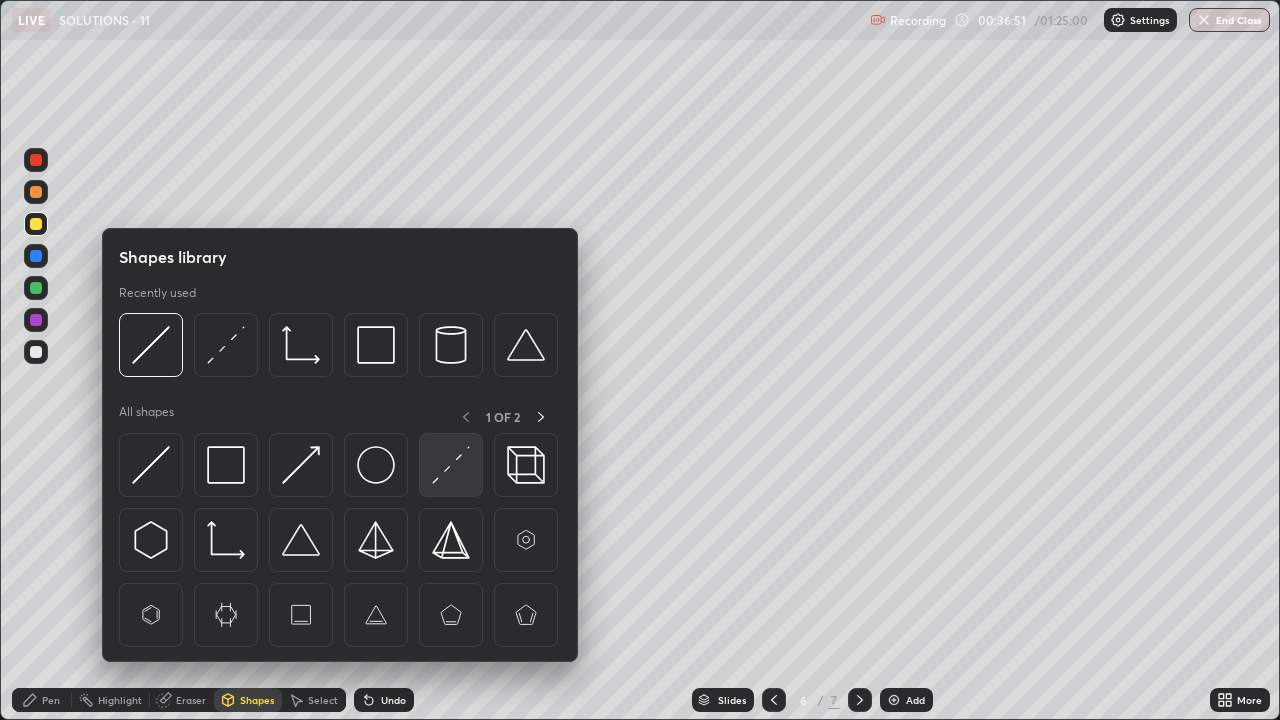 click at bounding box center (451, 465) 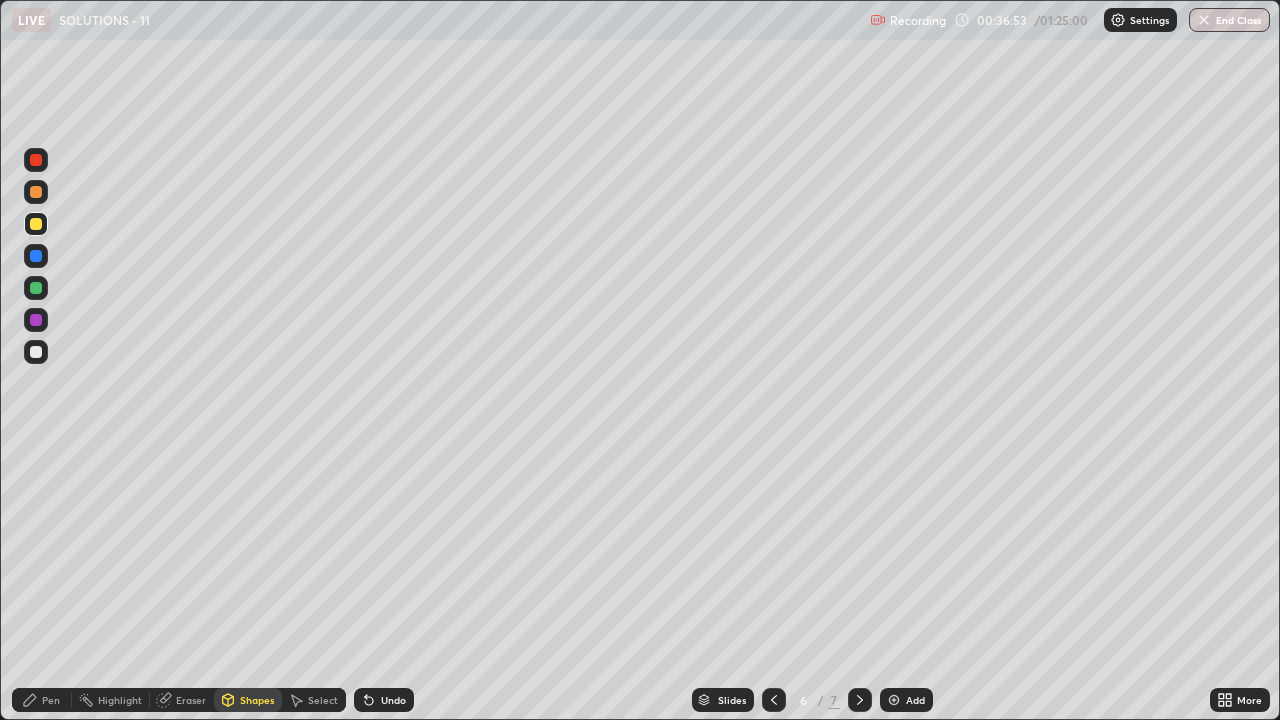 click at bounding box center (36, 192) 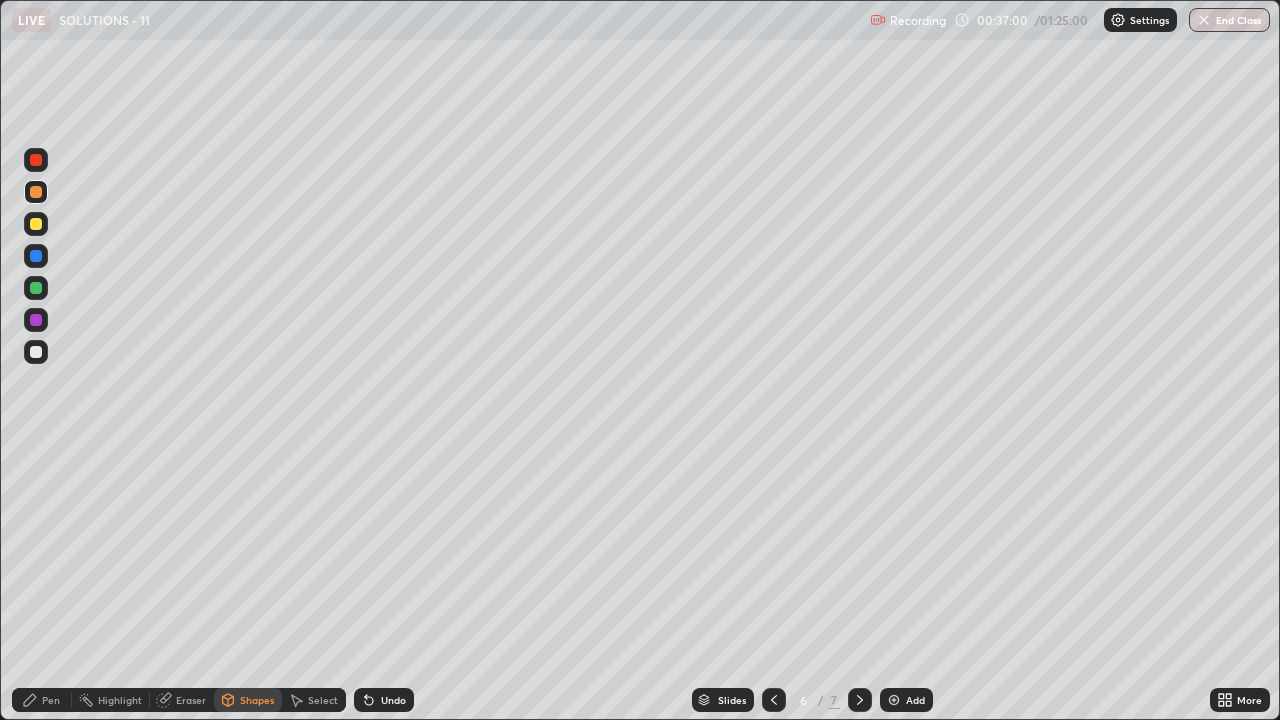 click on "Undo" at bounding box center [393, 700] 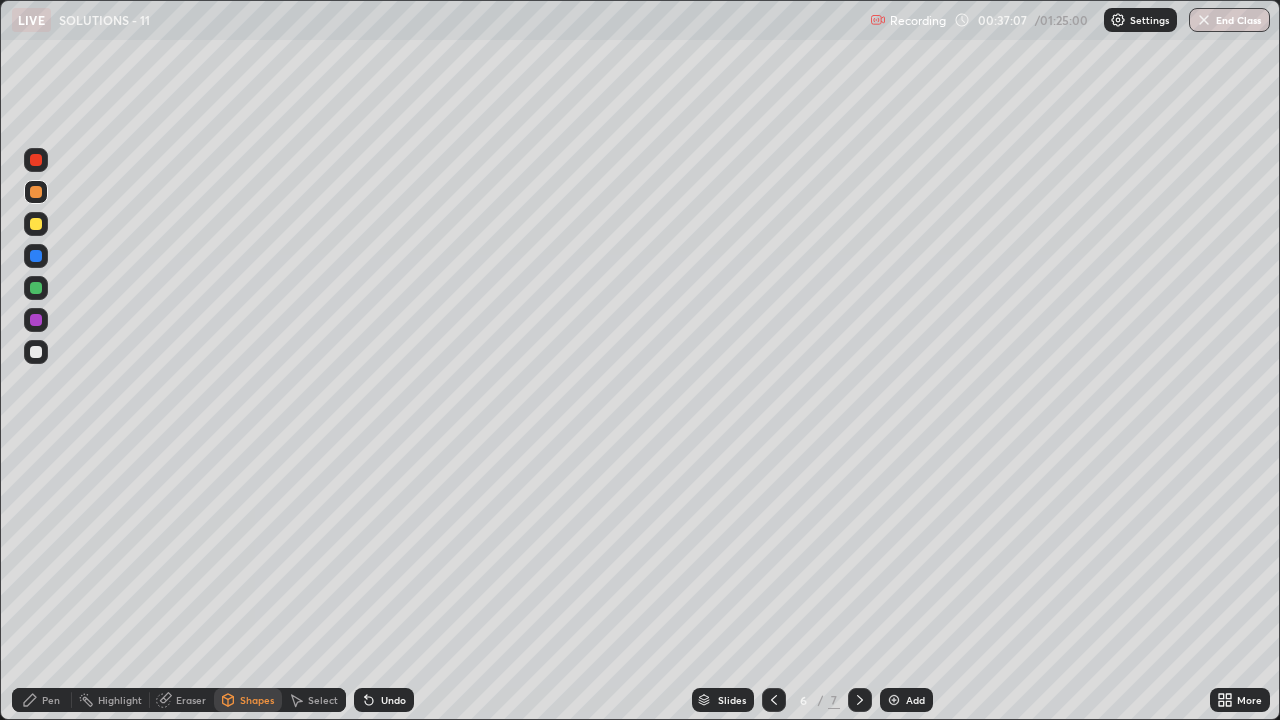 click at bounding box center [36, 352] 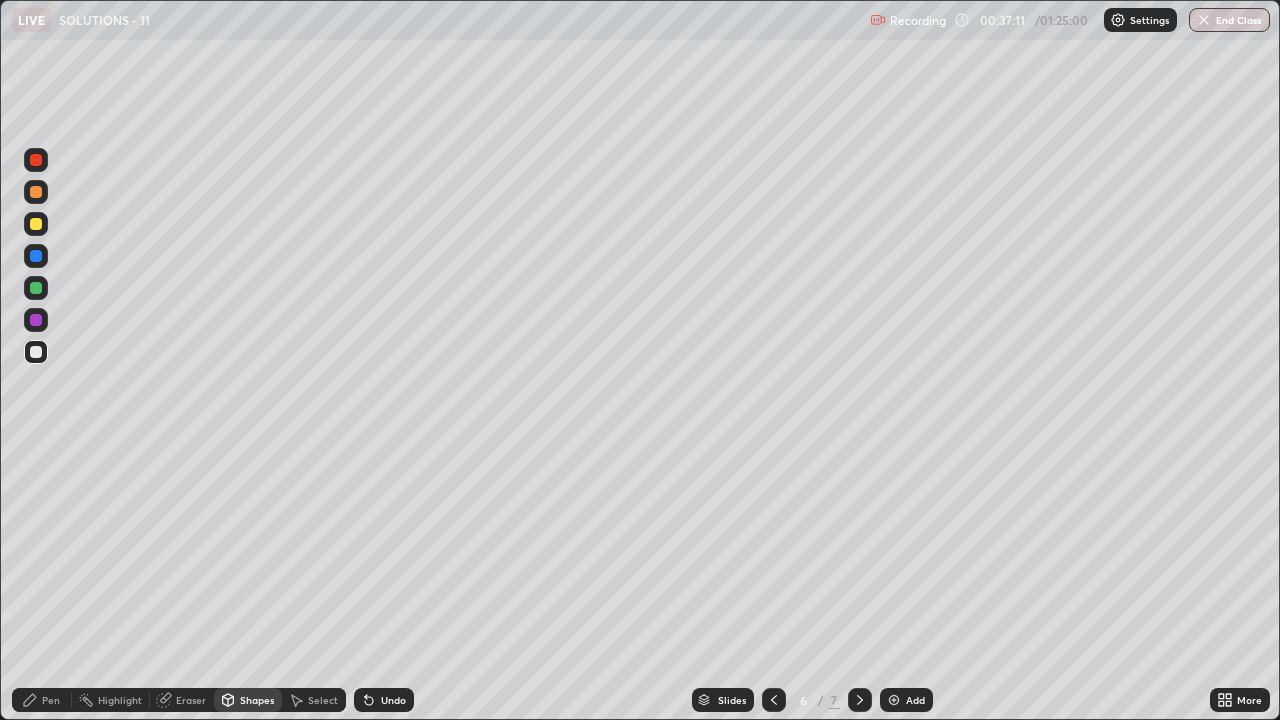click at bounding box center (36, 224) 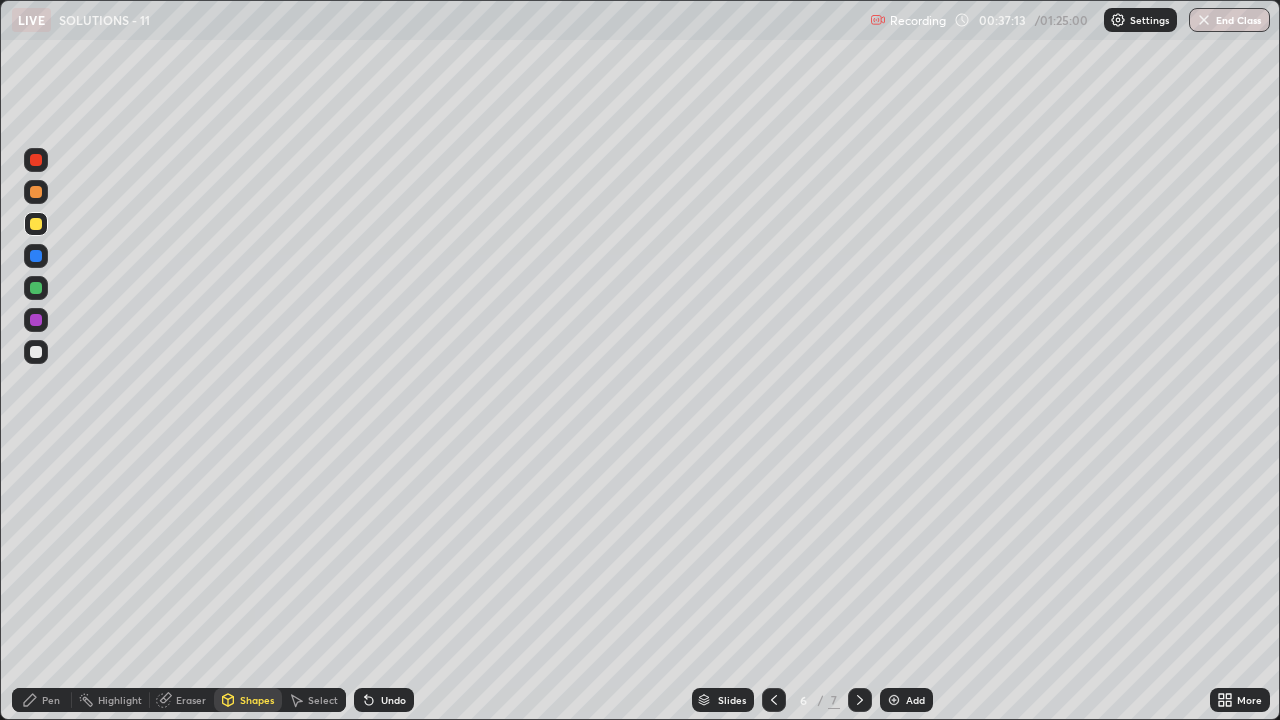 click on "Undo" at bounding box center [393, 700] 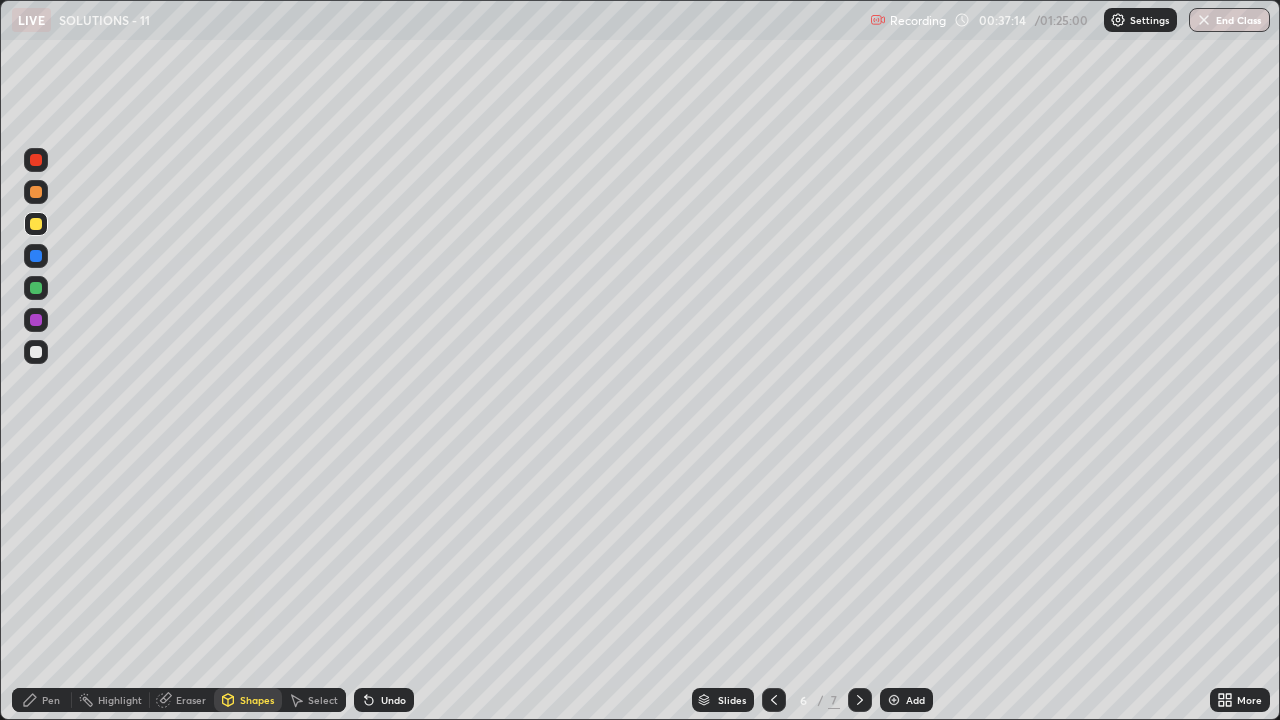 click on "Pen" at bounding box center [51, 700] 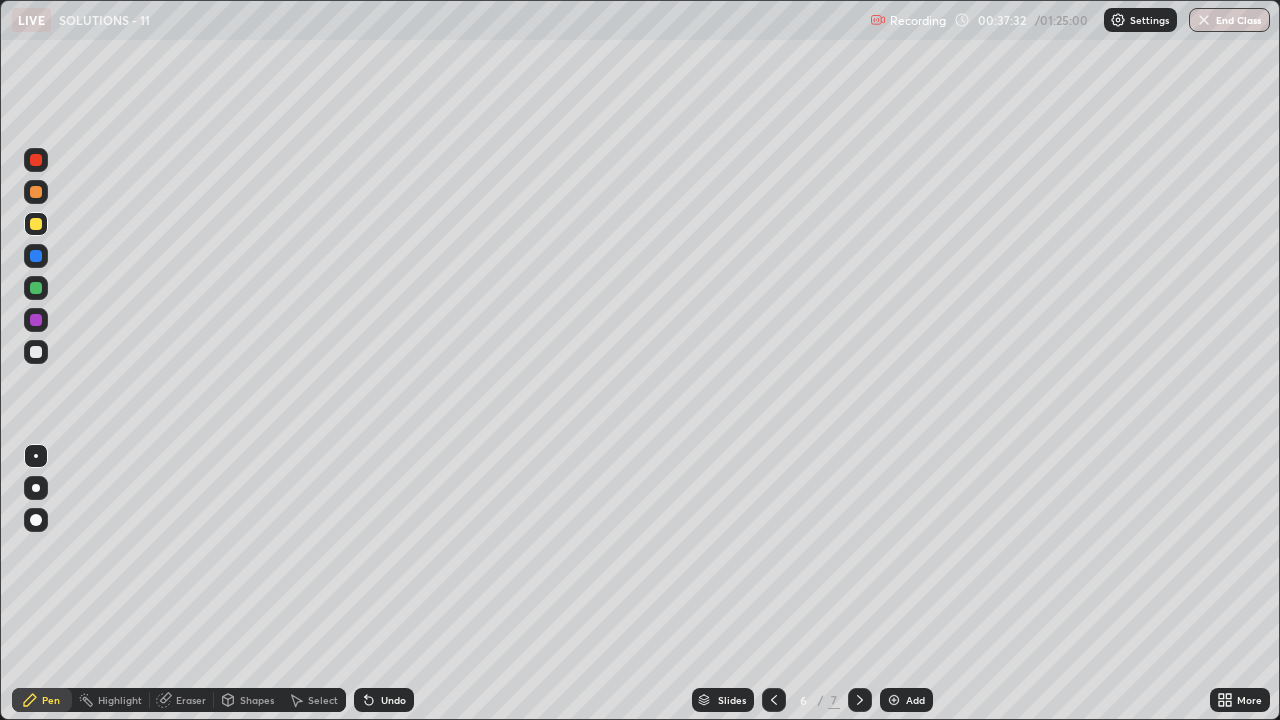 click at bounding box center [36, 352] 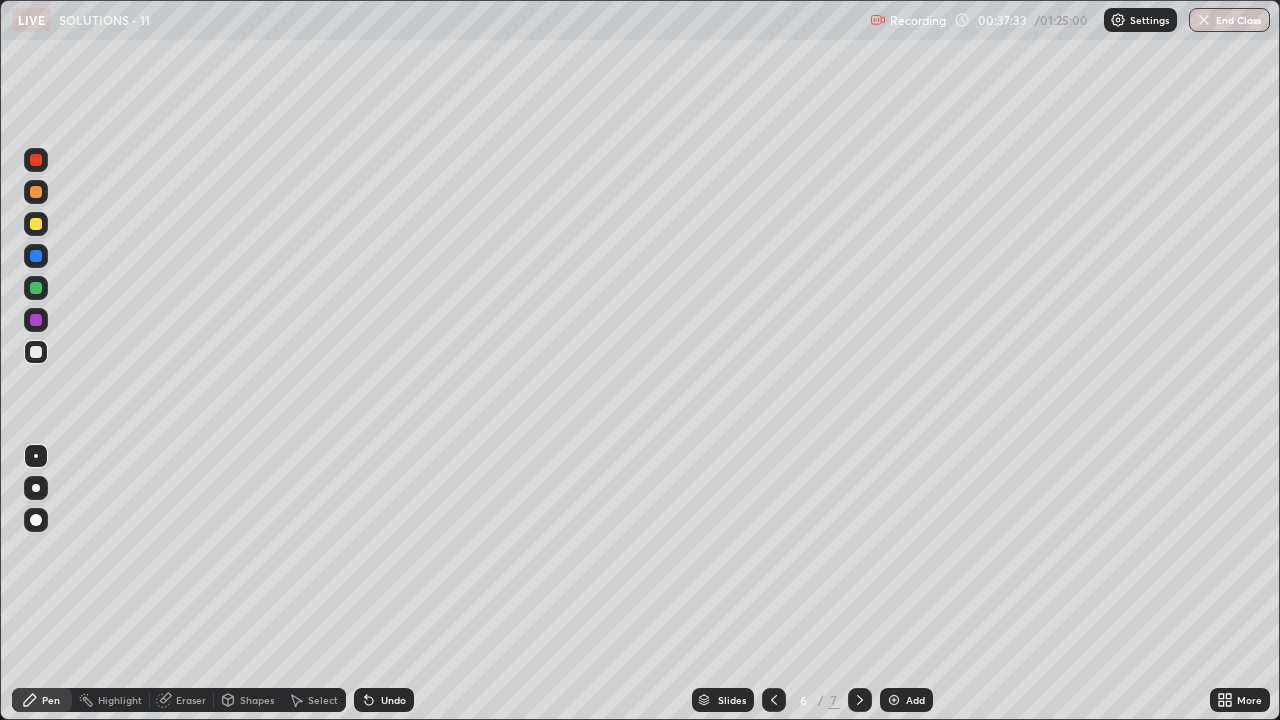 click on "Shapes" at bounding box center [248, 700] 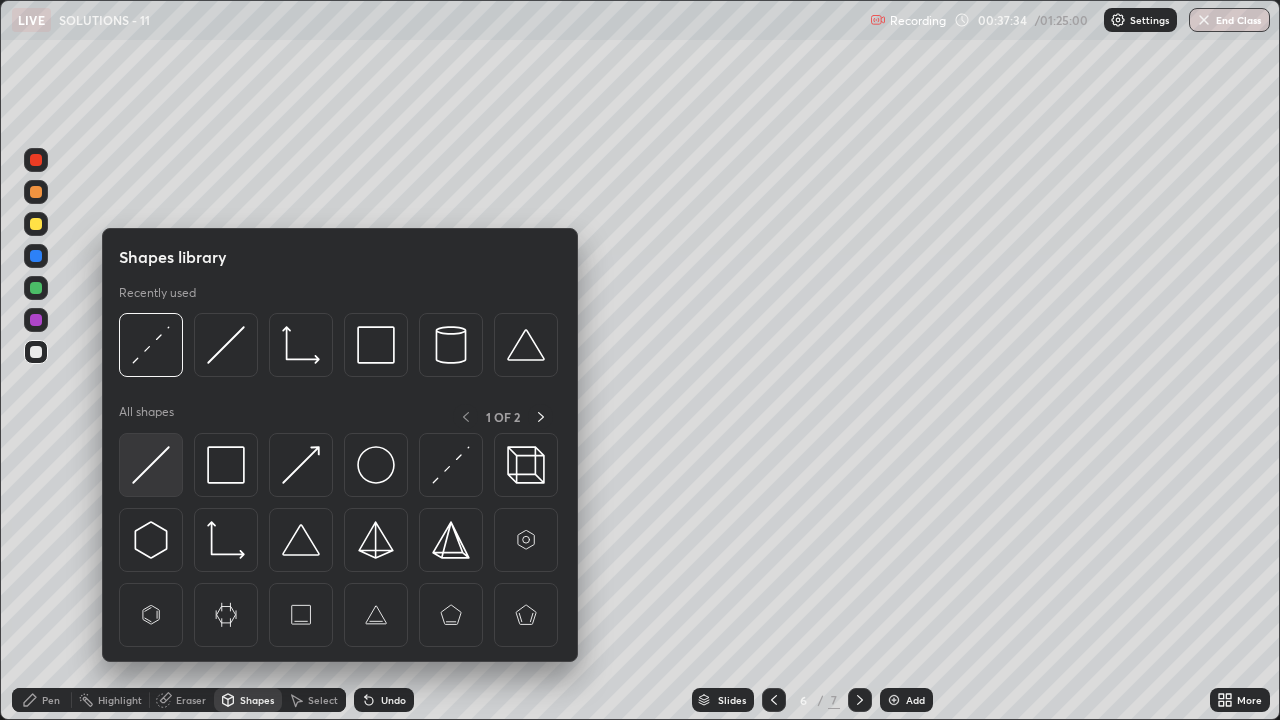 click at bounding box center [151, 465] 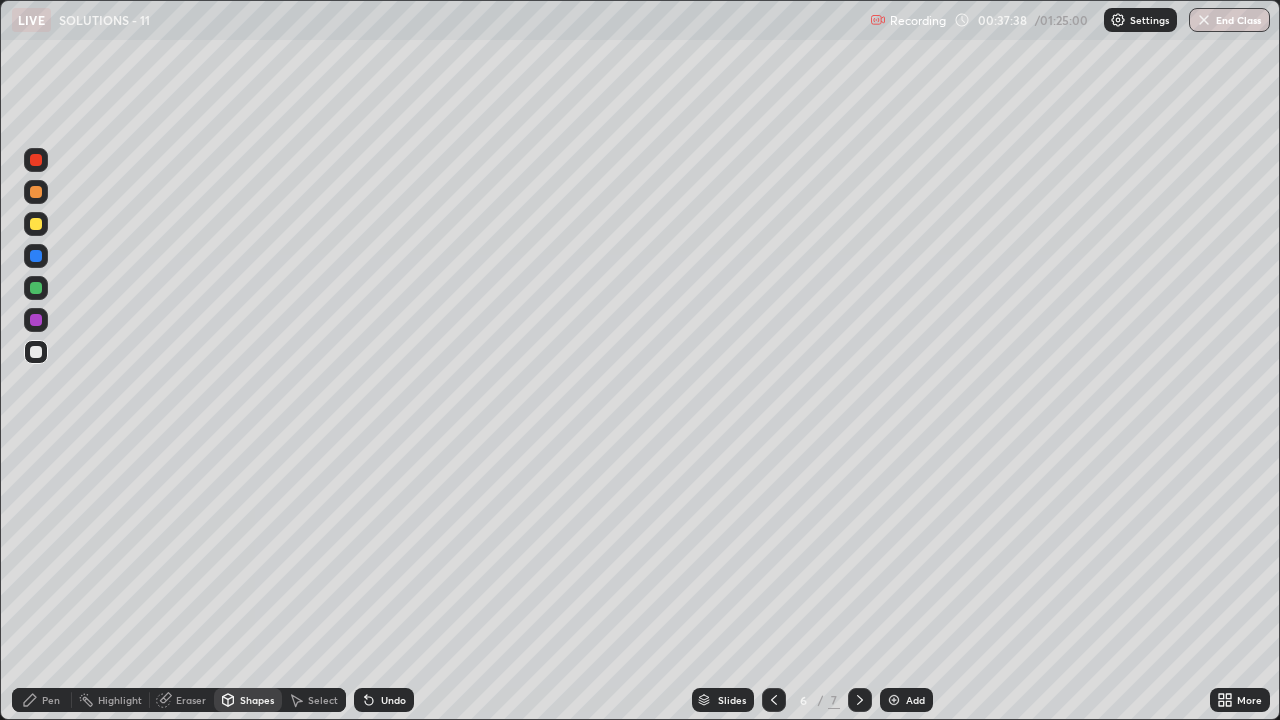 click on "Undo" at bounding box center (393, 700) 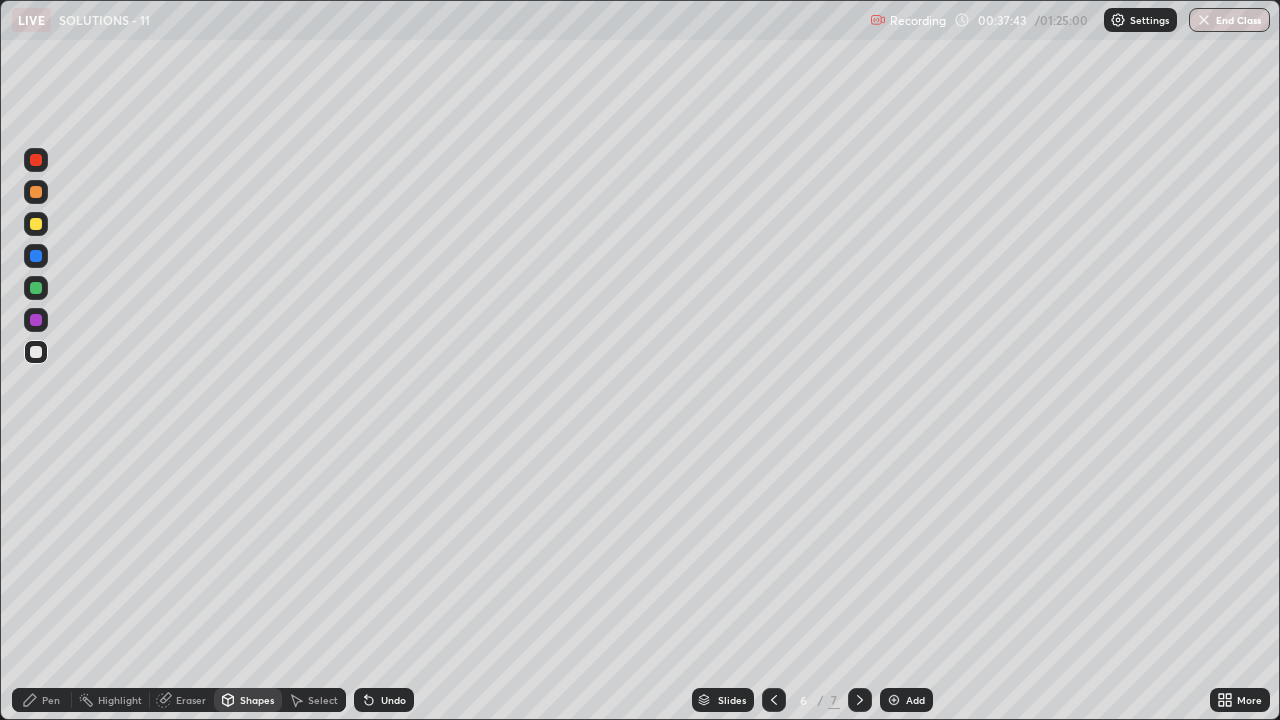 click on "Pen" at bounding box center [42, 700] 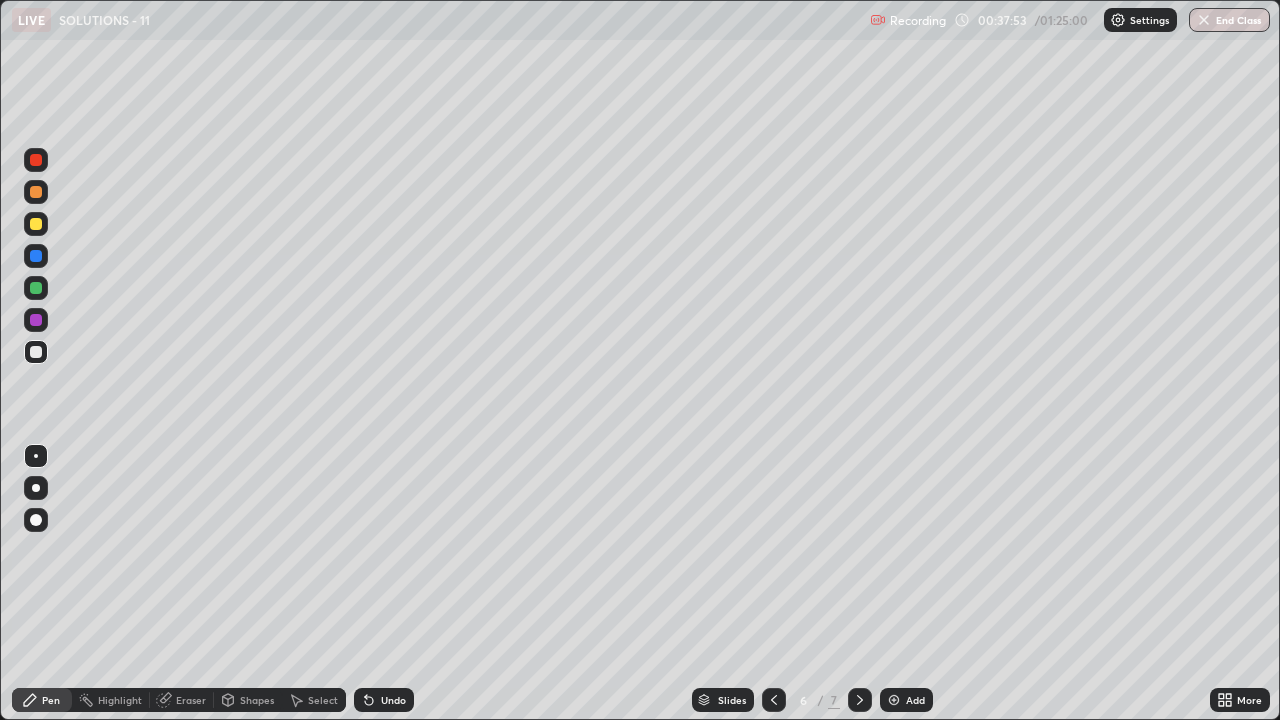 click 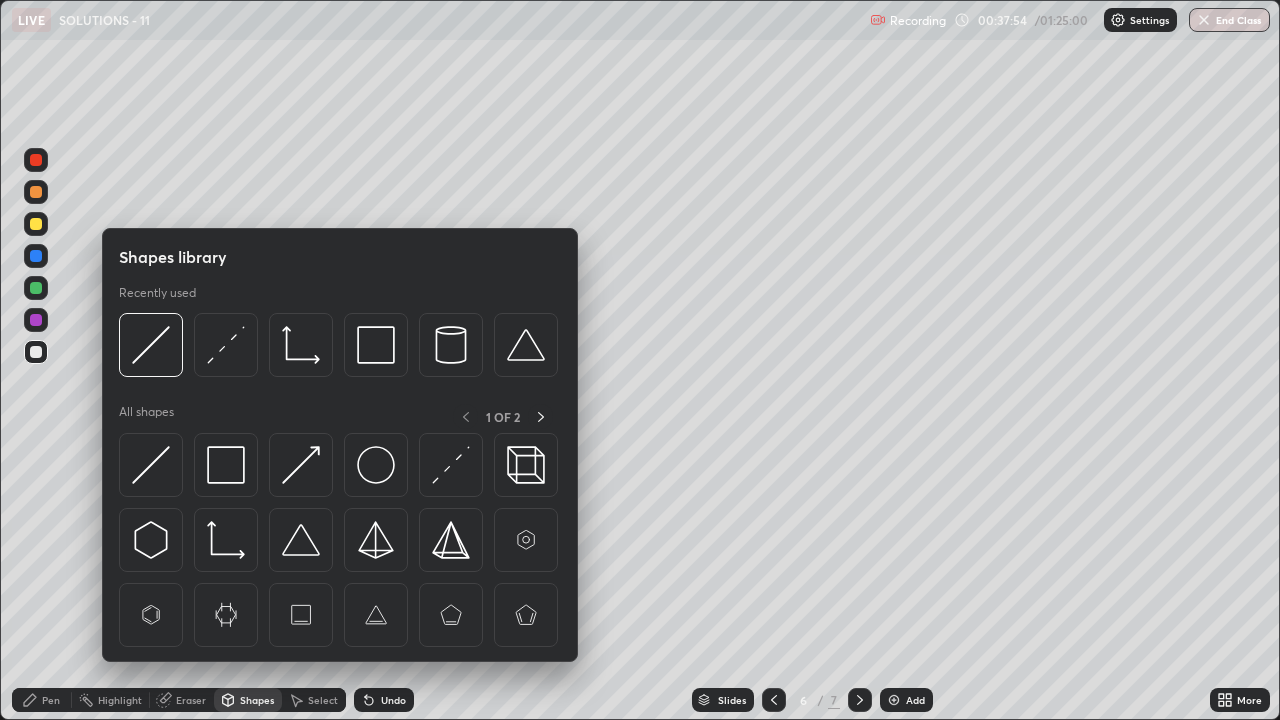 click on "Highlight" at bounding box center [120, 700] 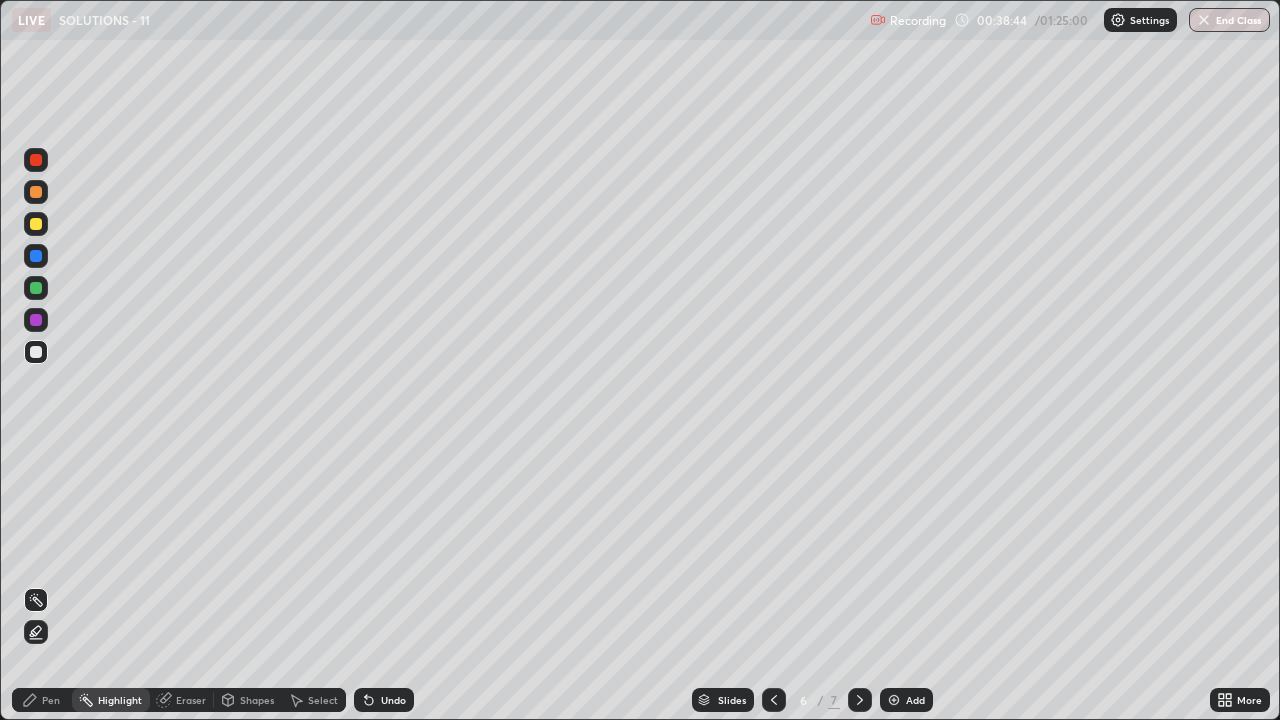 click 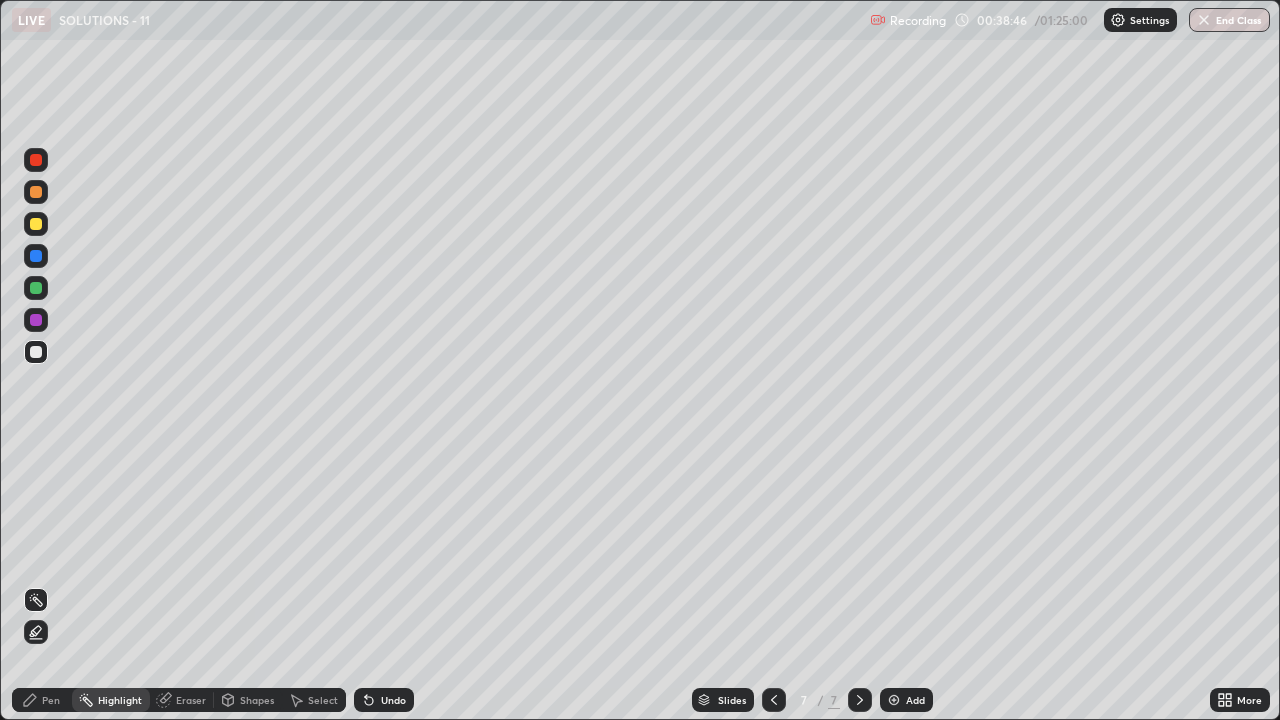 click on "Shapes" at bounding box center [257, 700] 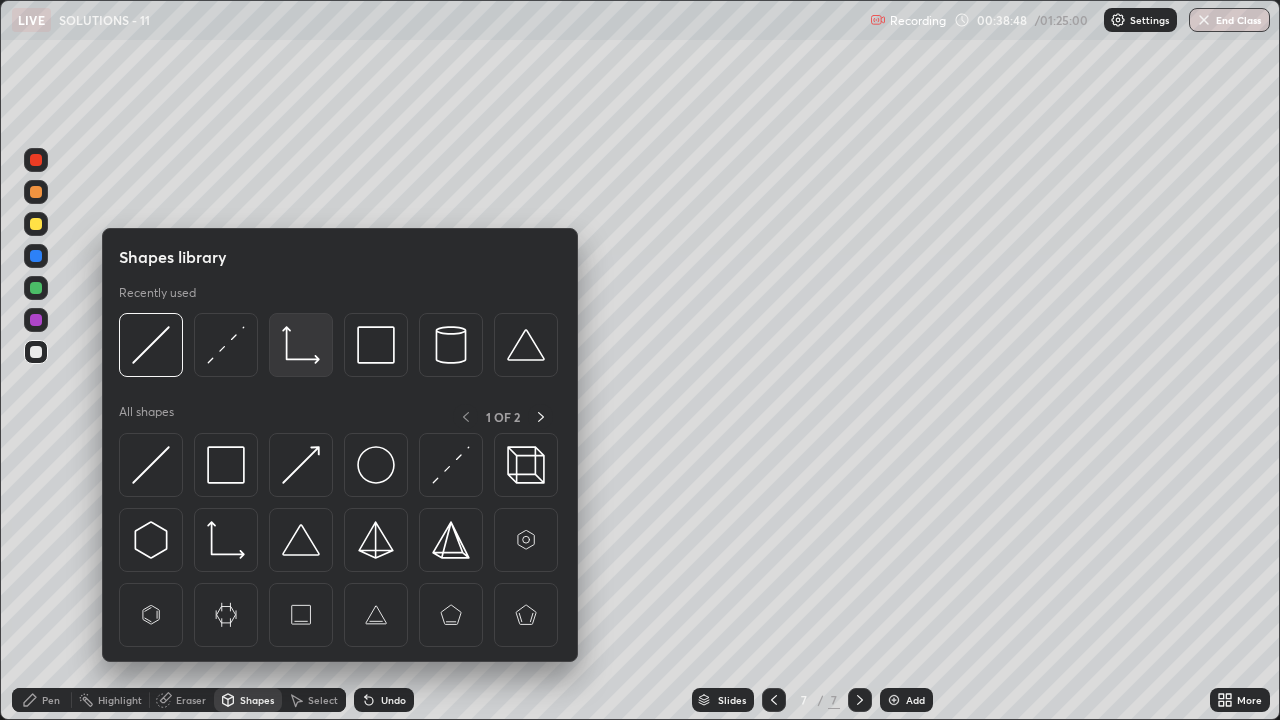 click at bounding box center [301, 345] 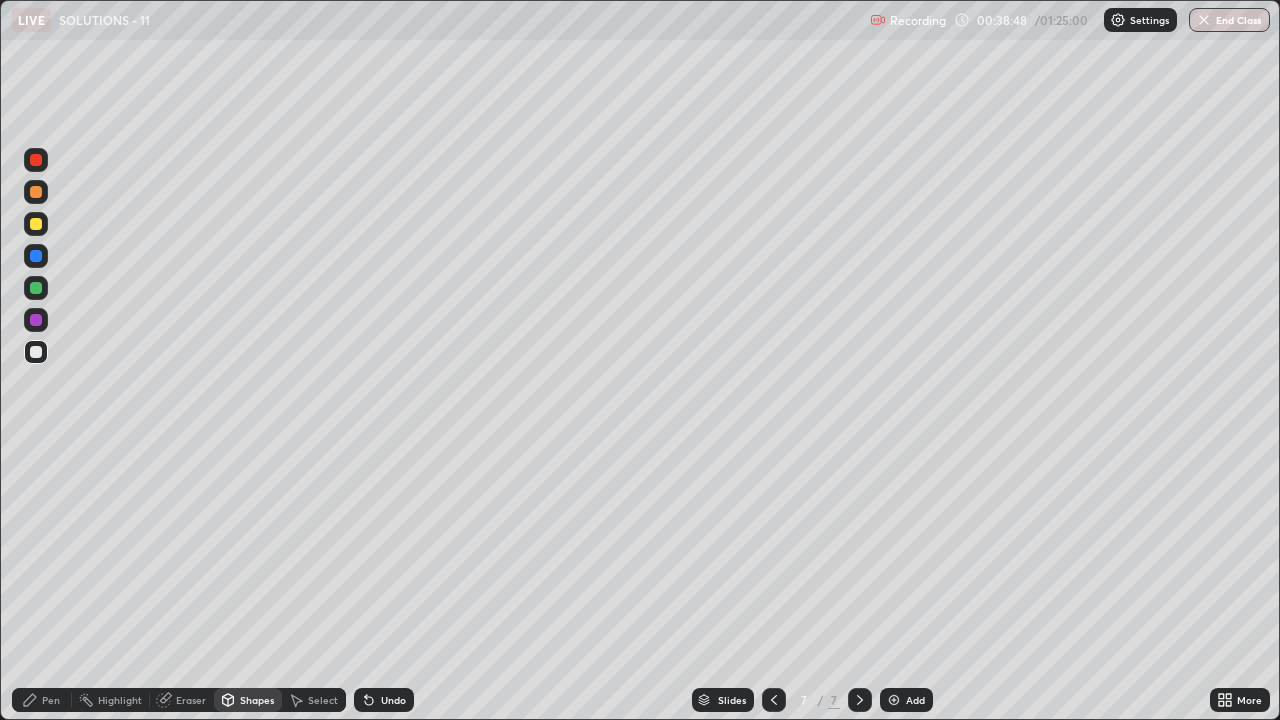 click at bounding box center (36, 256) 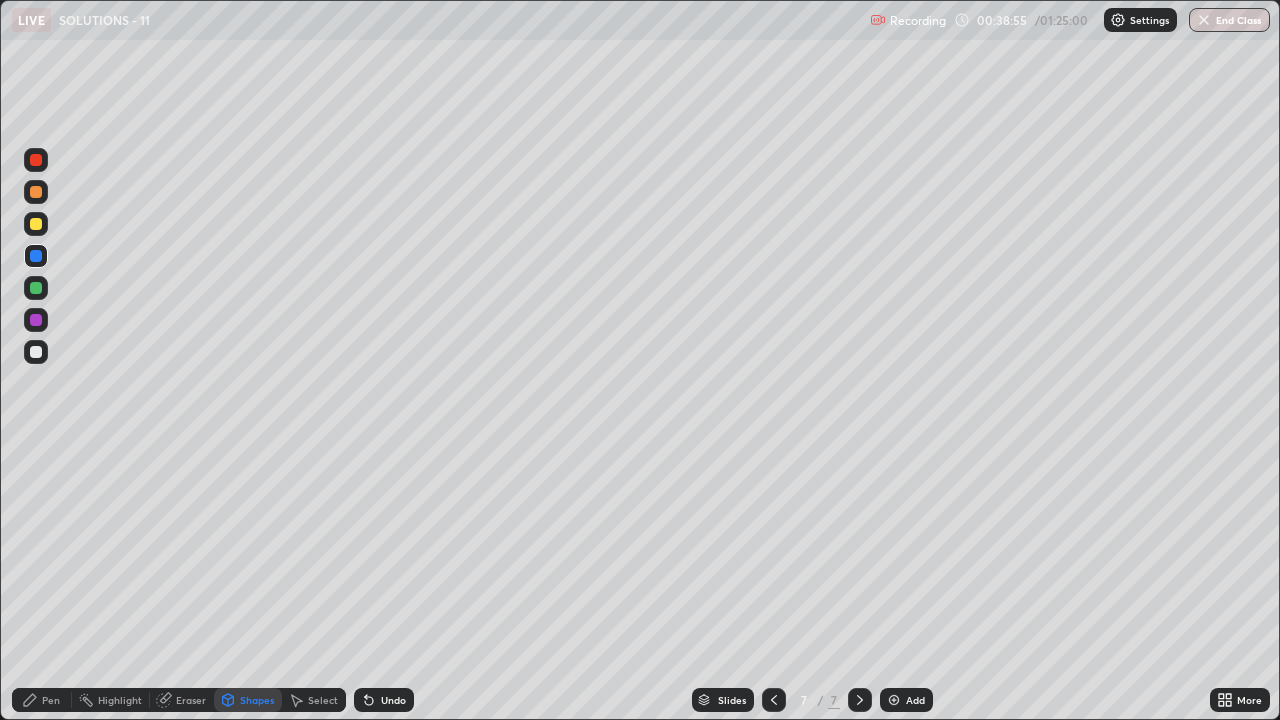 click on "Select" at bounding box center [323, 700] 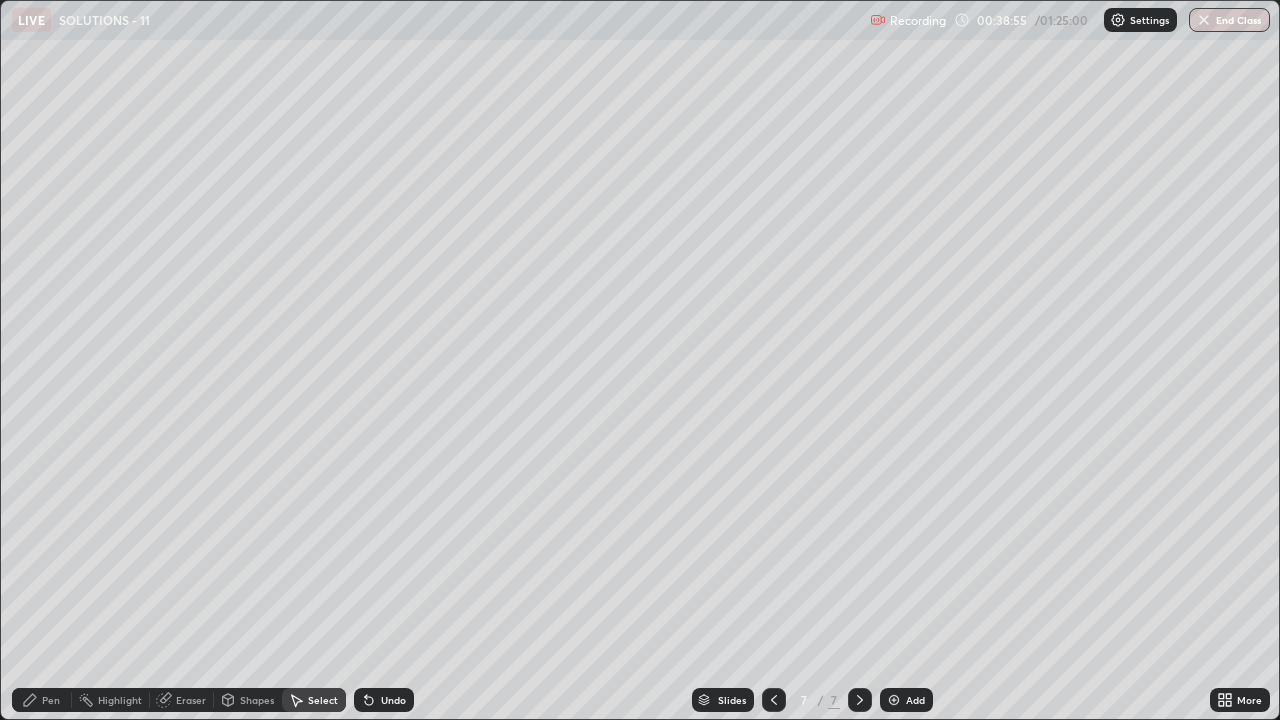 click on "Shapes" at bounding box center [248, 700] 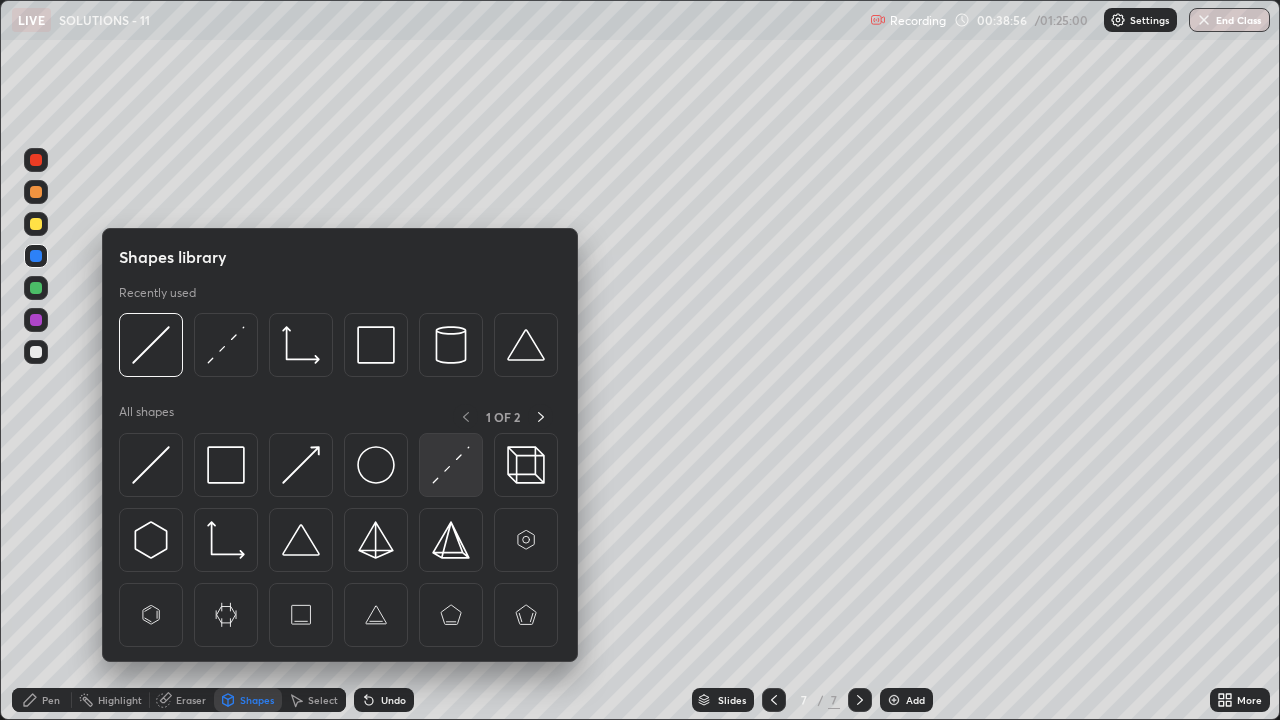 click at bounding box center [451, 465] 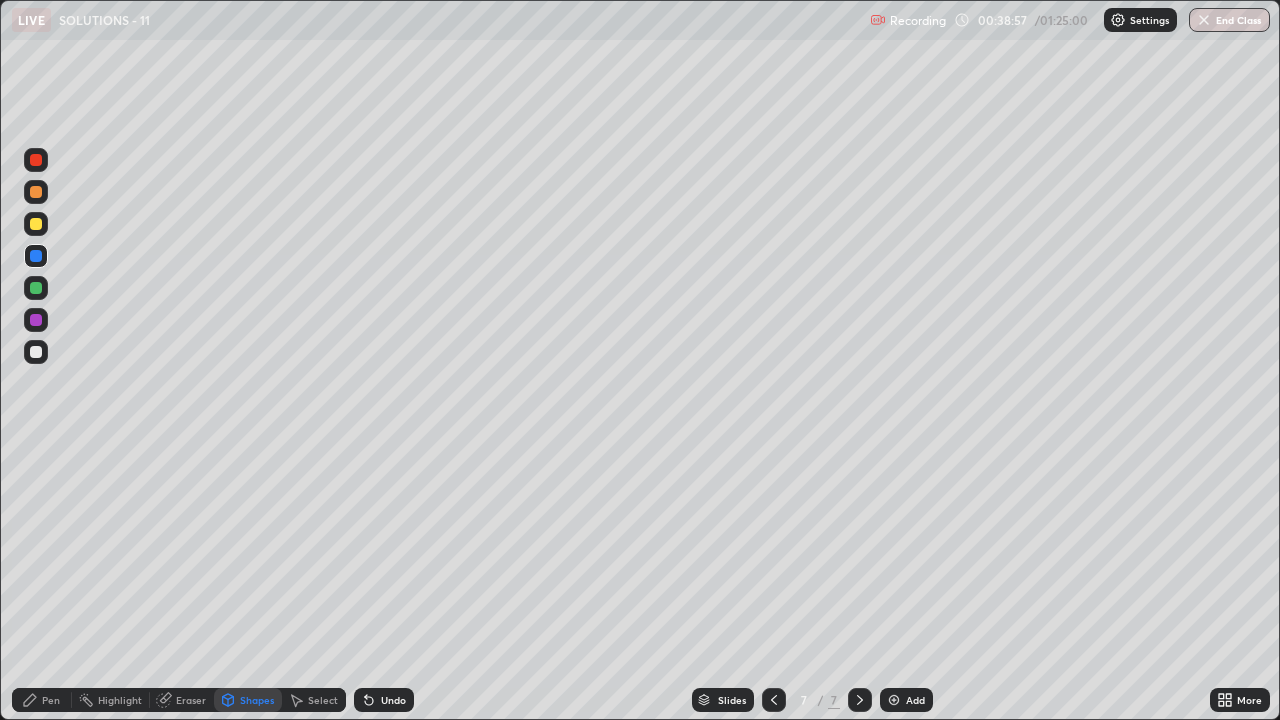 click at bounding box center [36, 192] 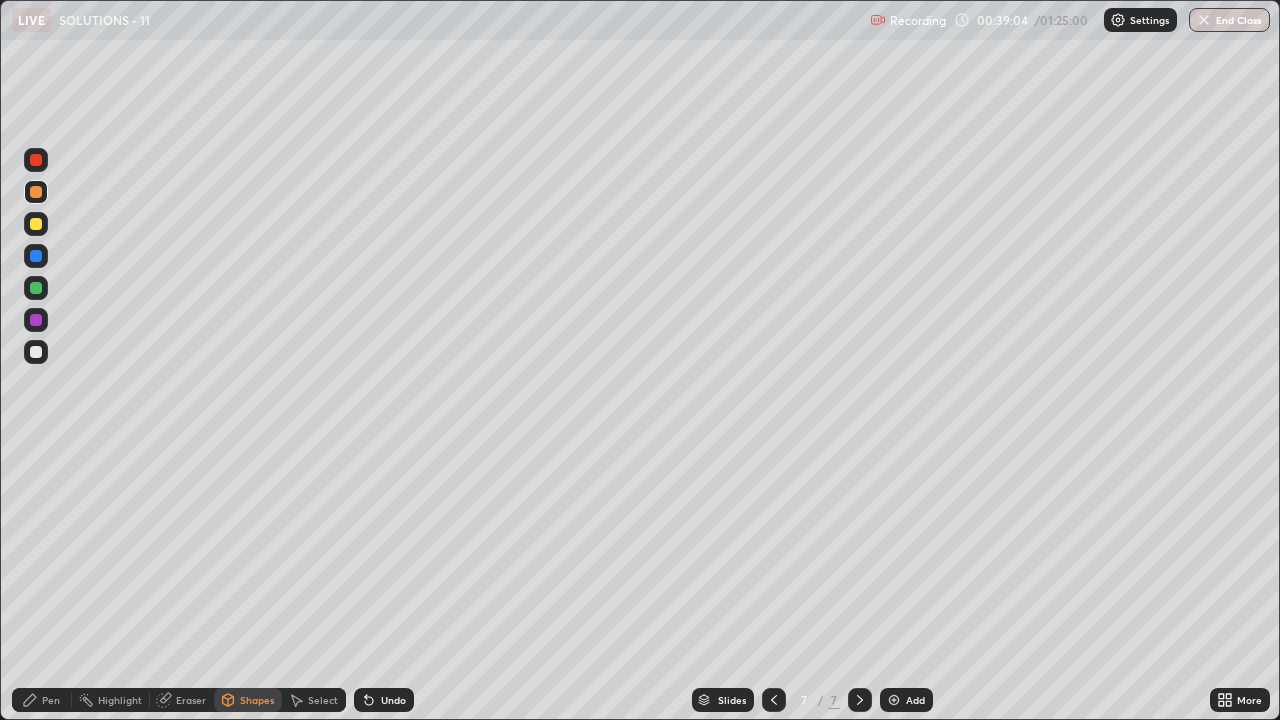 click at bounding box center [36, 352] 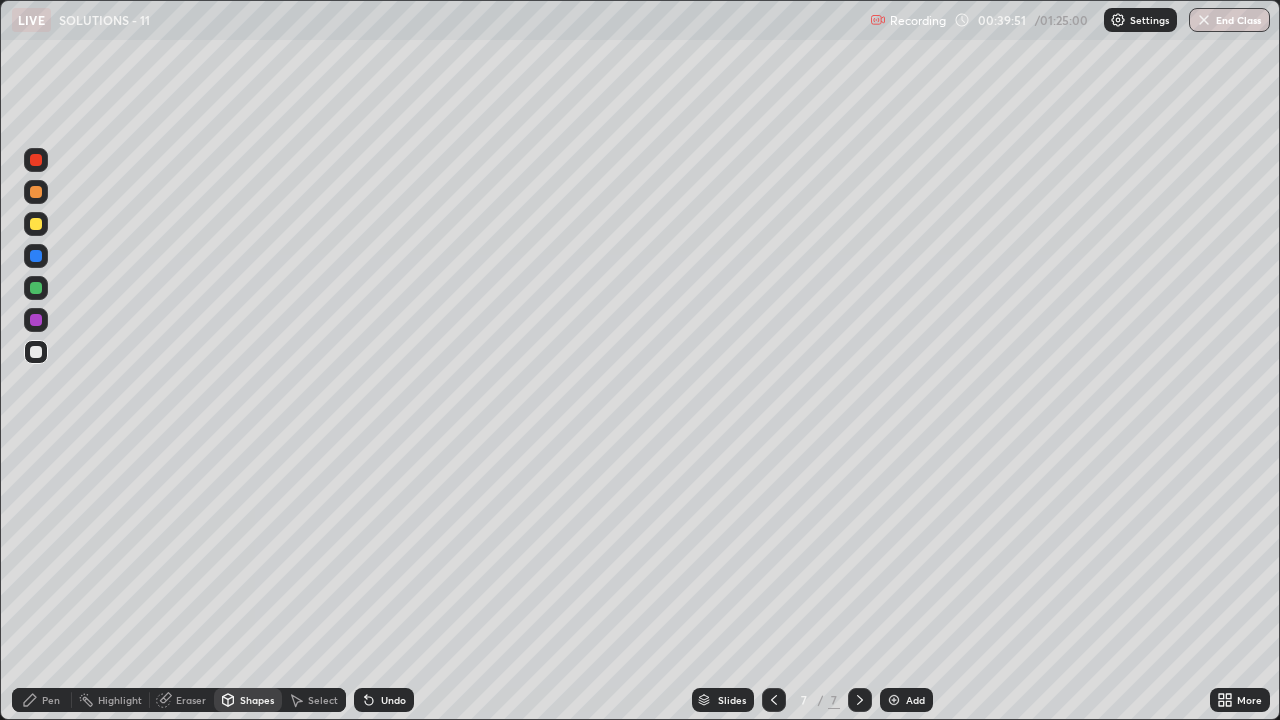 click 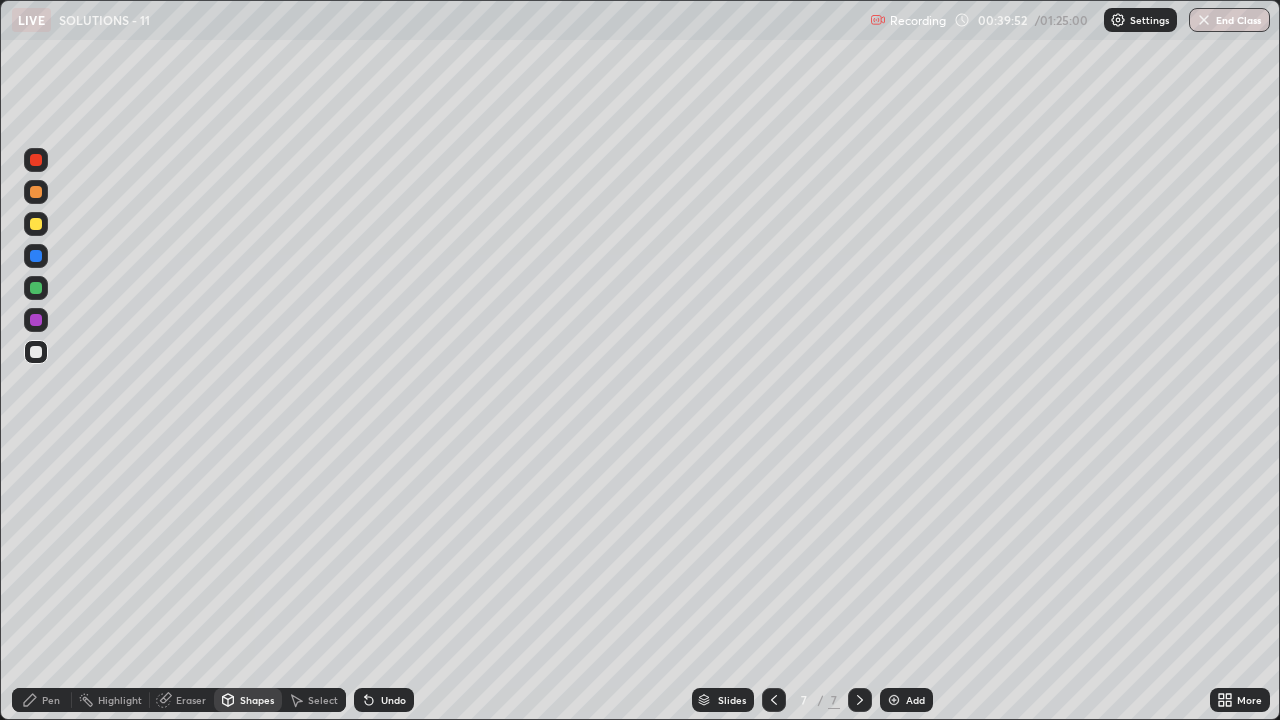 click 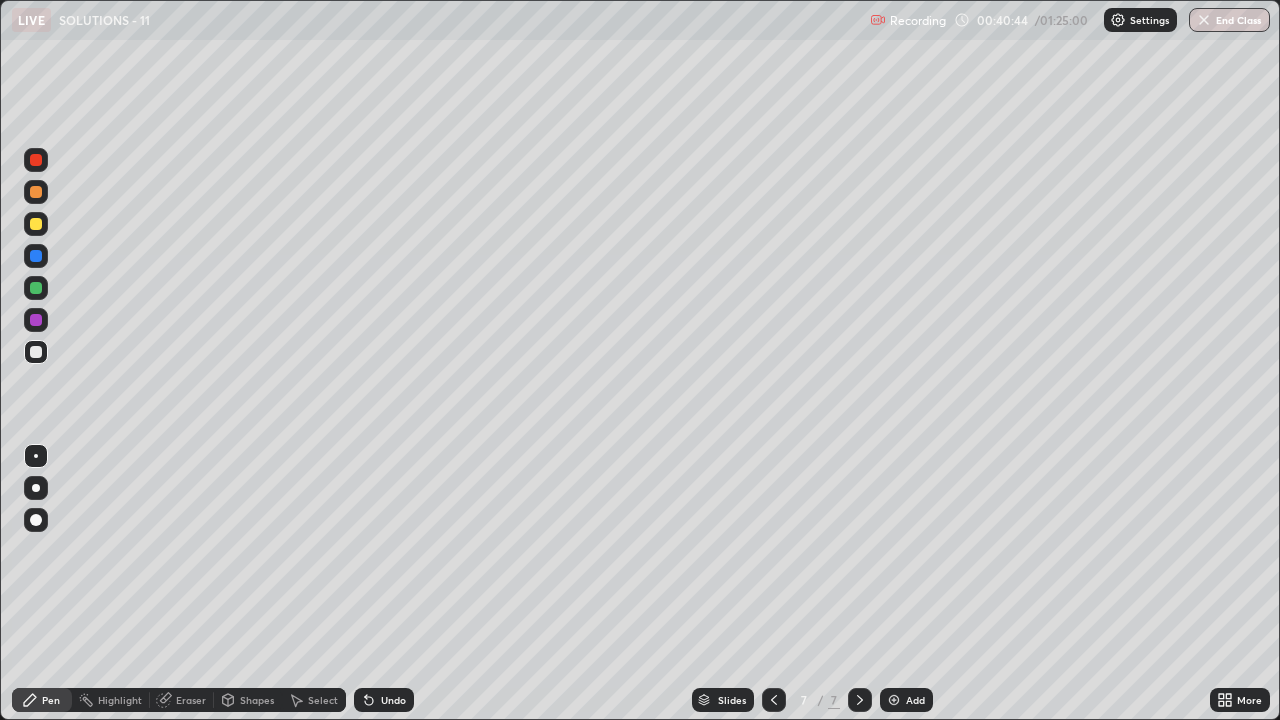click at bounding box center (36, 256) 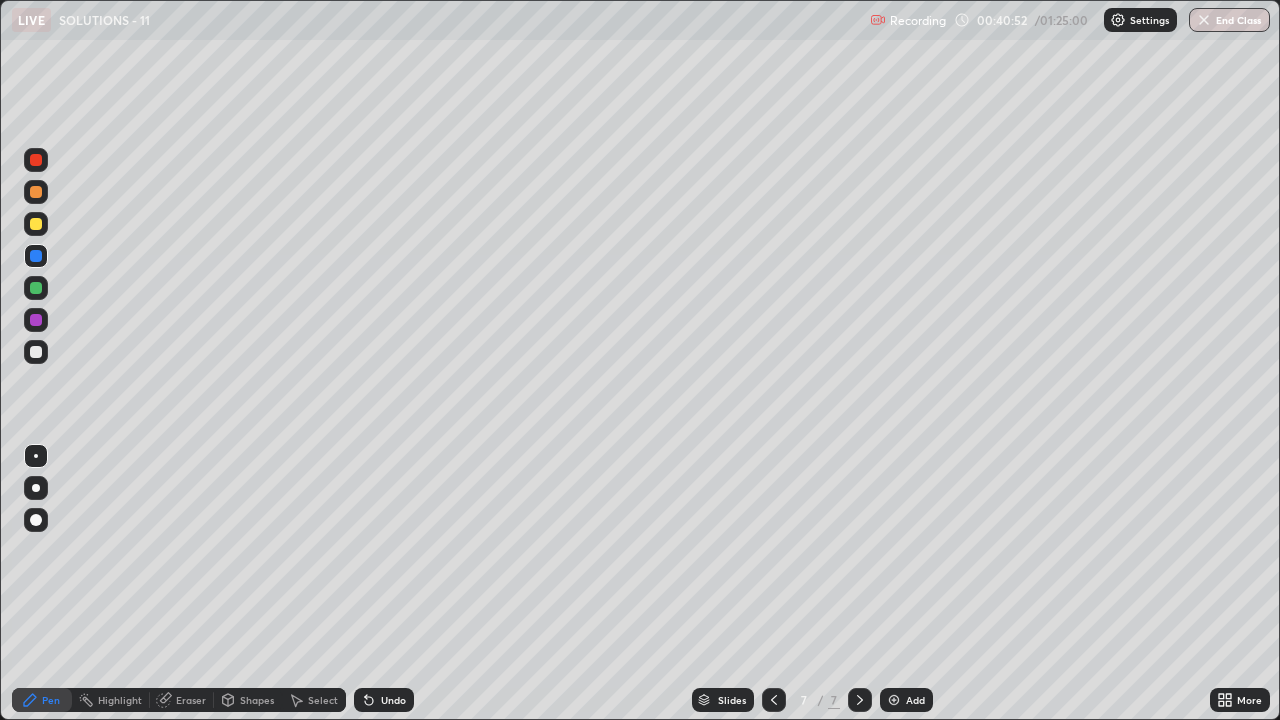 click on "Undo" at bounding box center (384, 700) 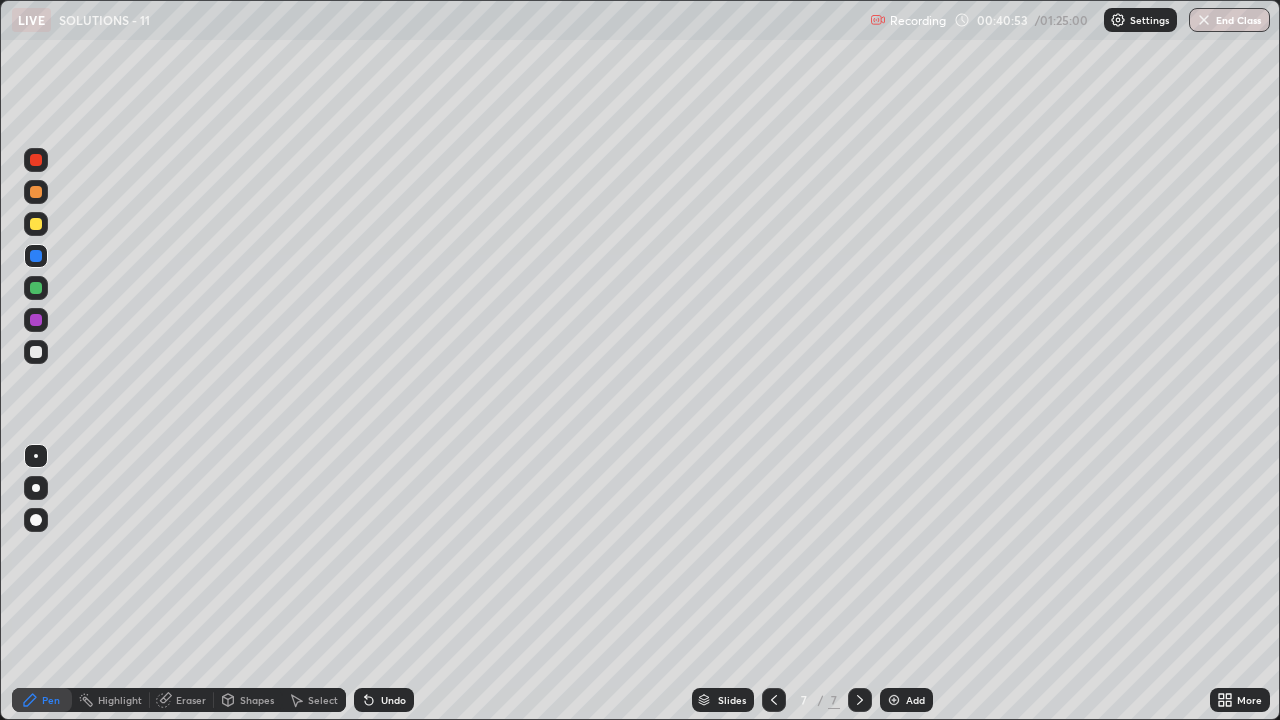 click on "Undo" at bounding box center [384, 700] 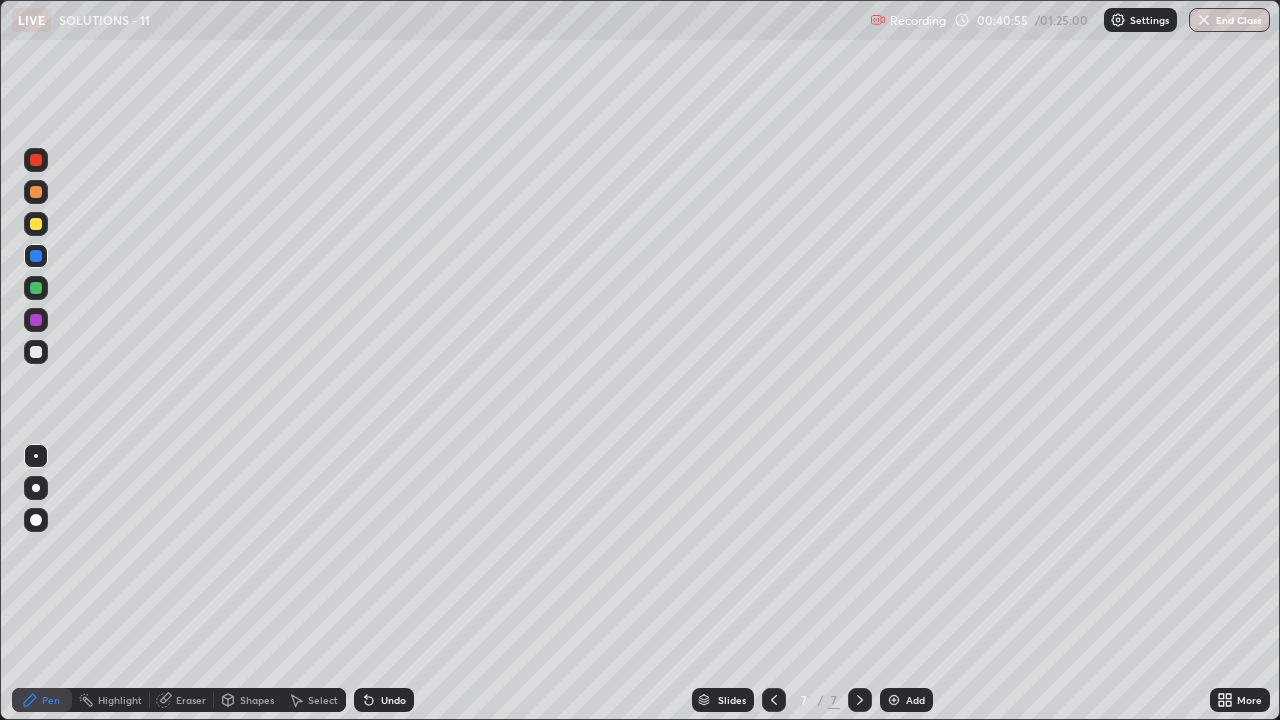 click at bounding box center (36, 352) 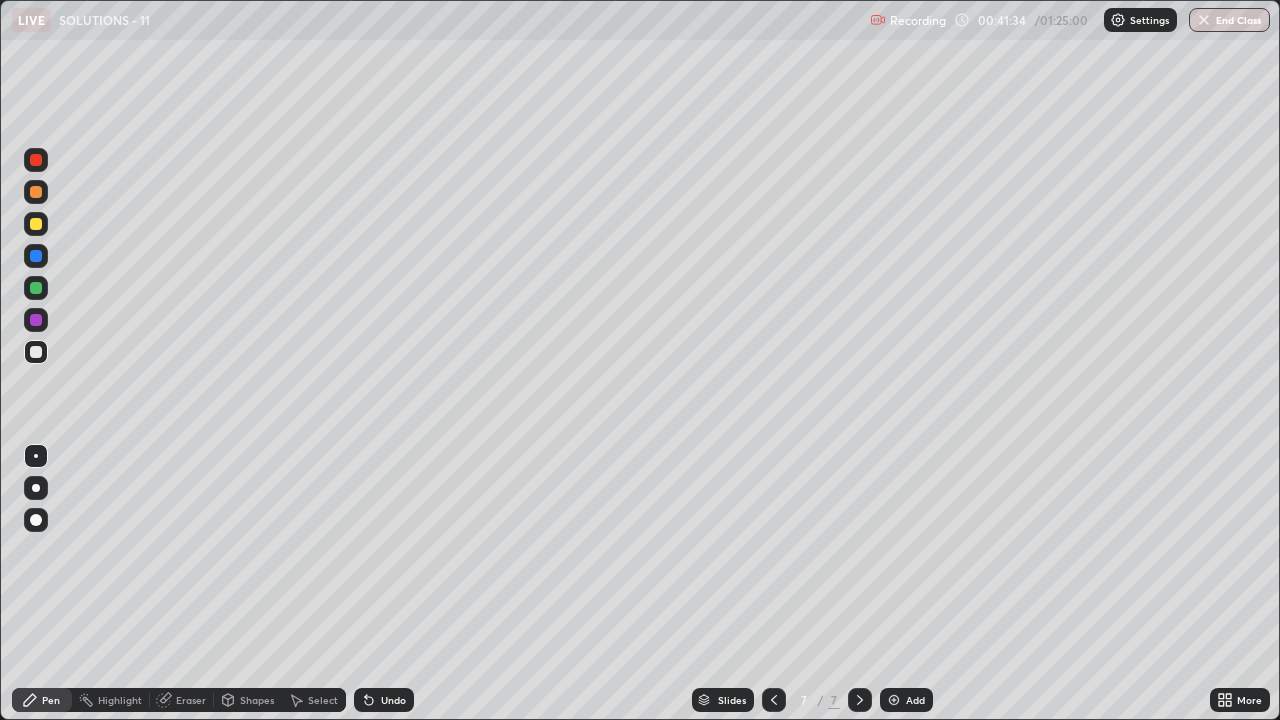 click on "Undo" at bounding box center [384, 700] 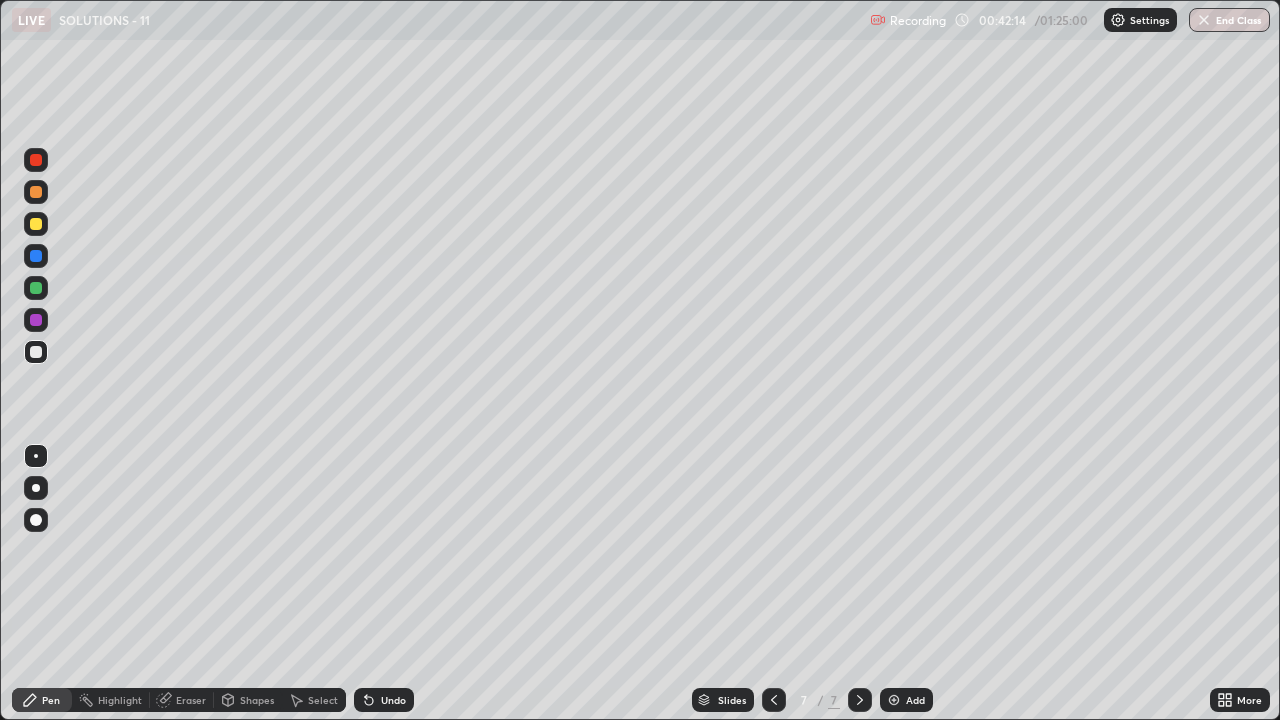 click on "Shapes" at bounding box center [248, 700] 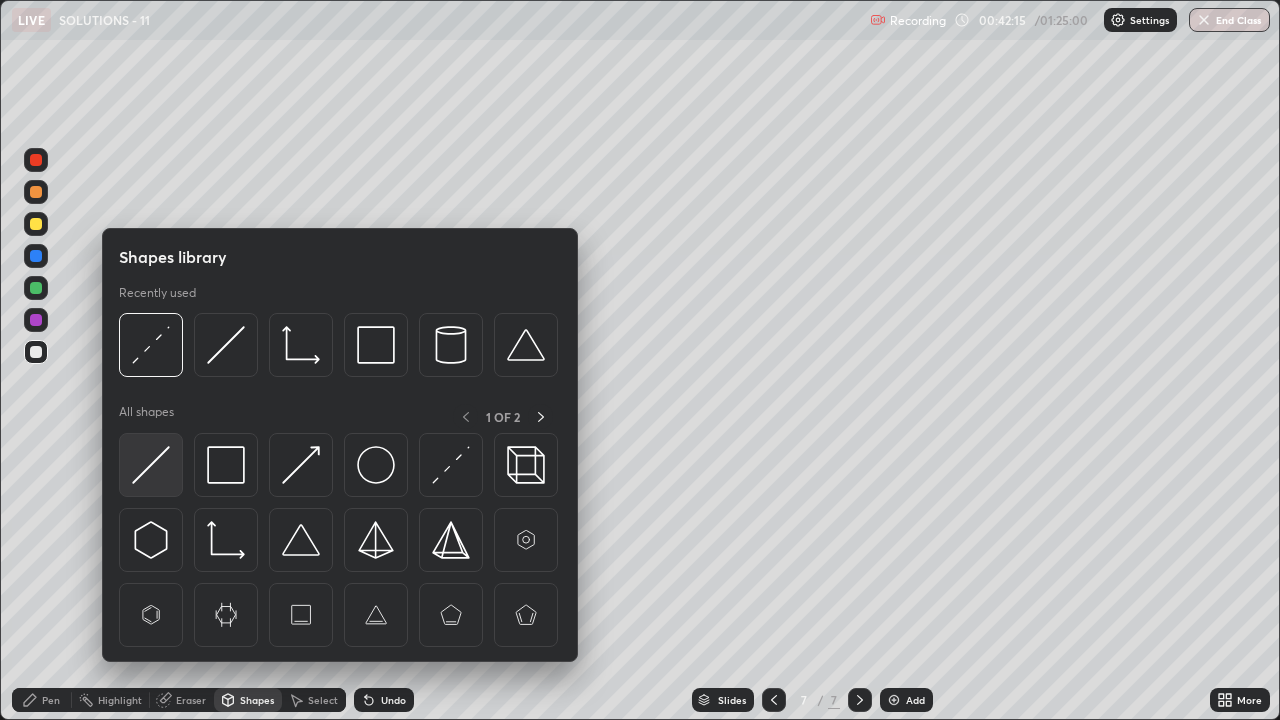 click at bounding box center (151, 465) 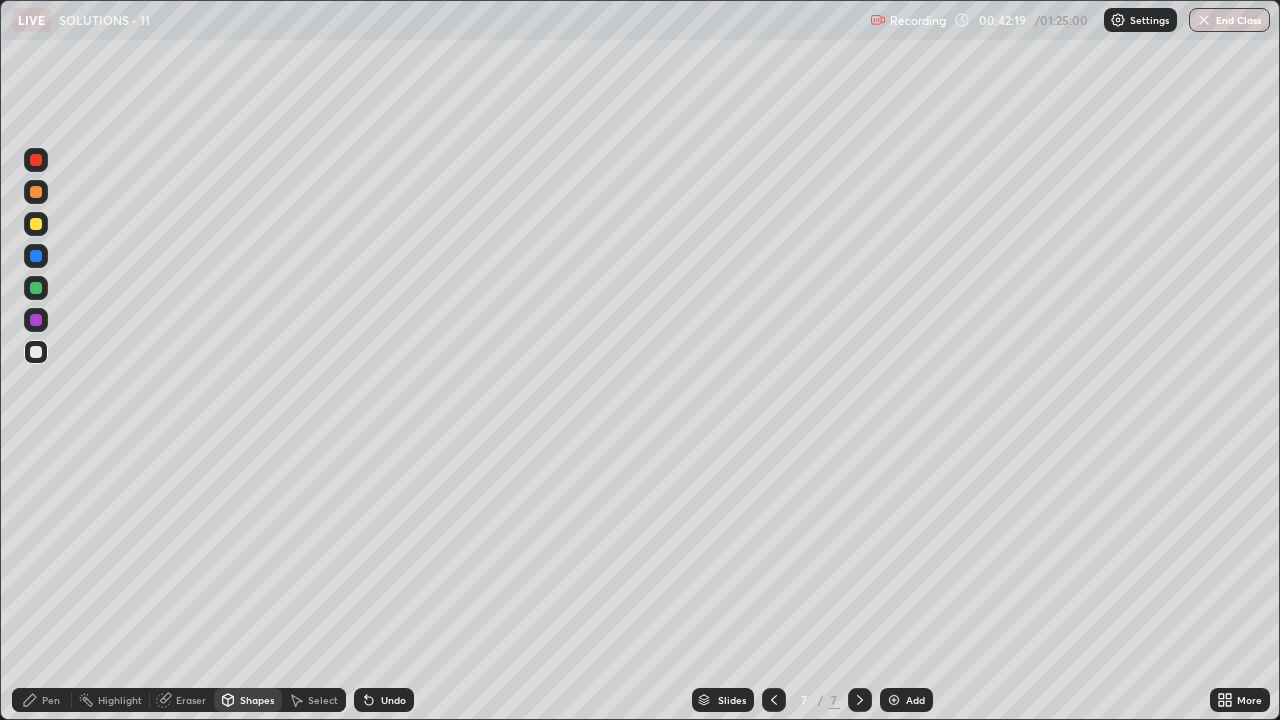 click on "Pen" at bounding box center [51, 700] 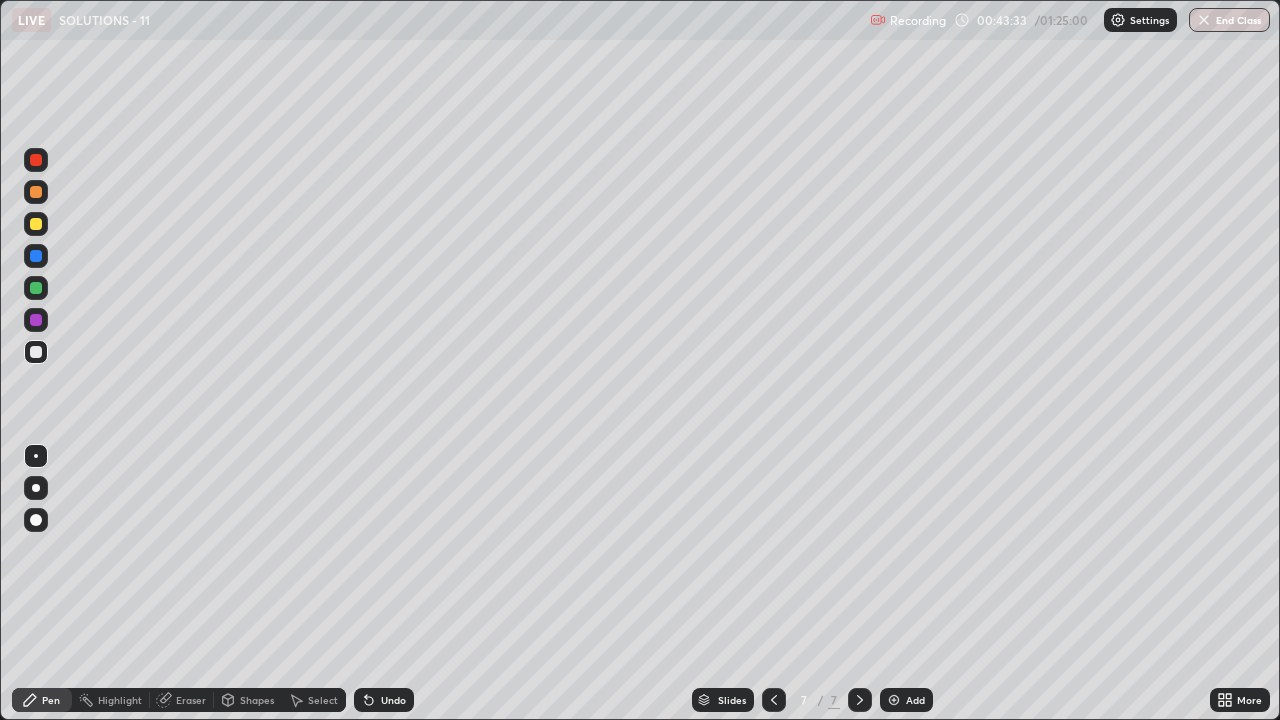 click at bounding box center [36, 288] 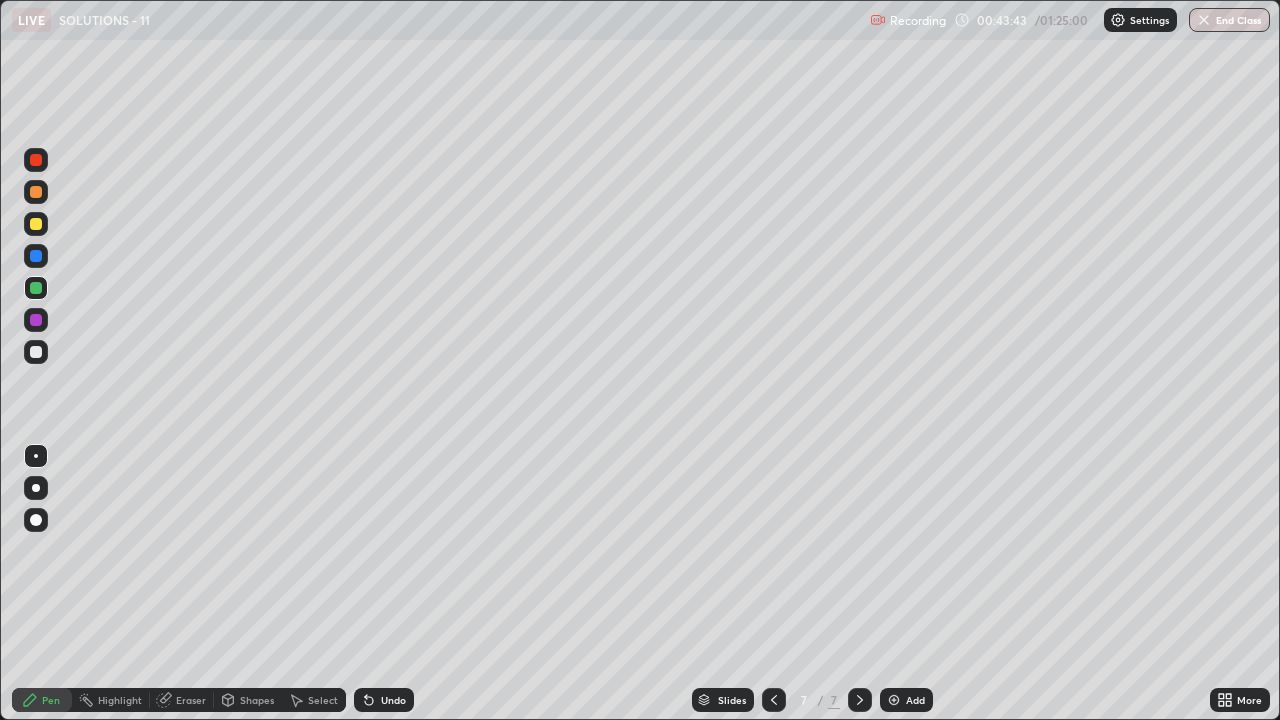 click on "Undo" at bounding box center [384, 700] 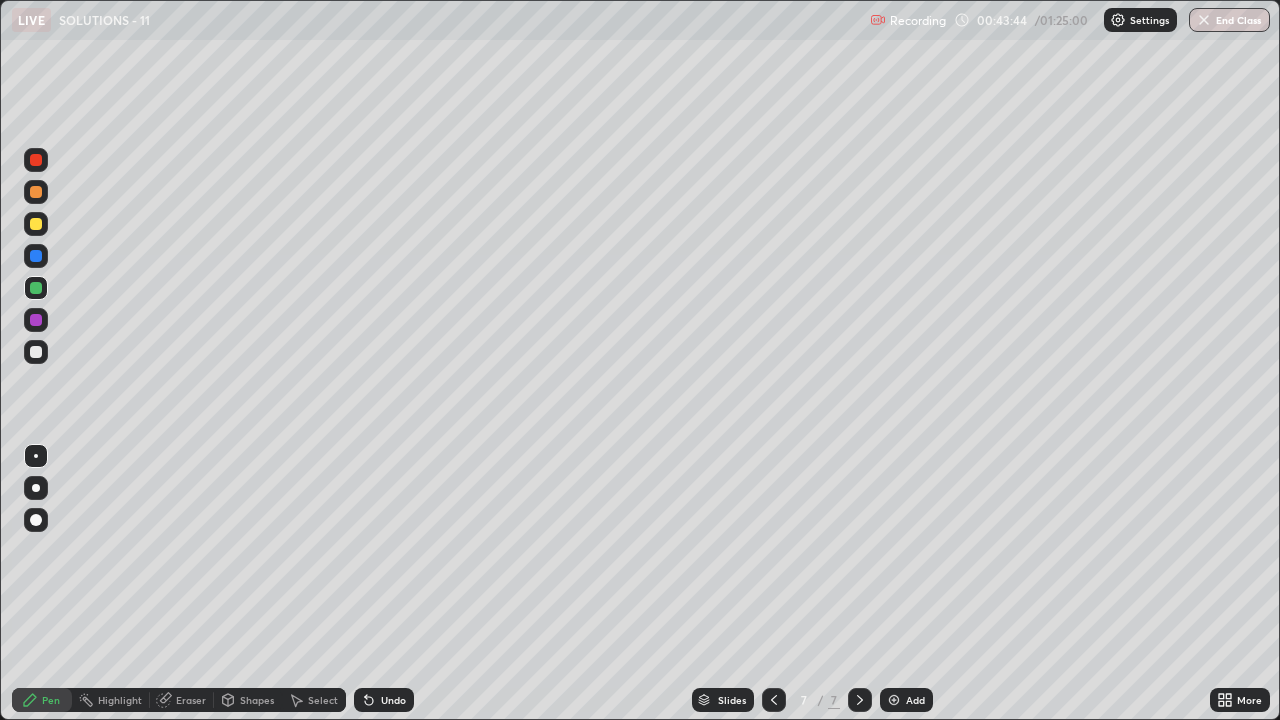 click on "Shapes" at bounding box center [248, 700] 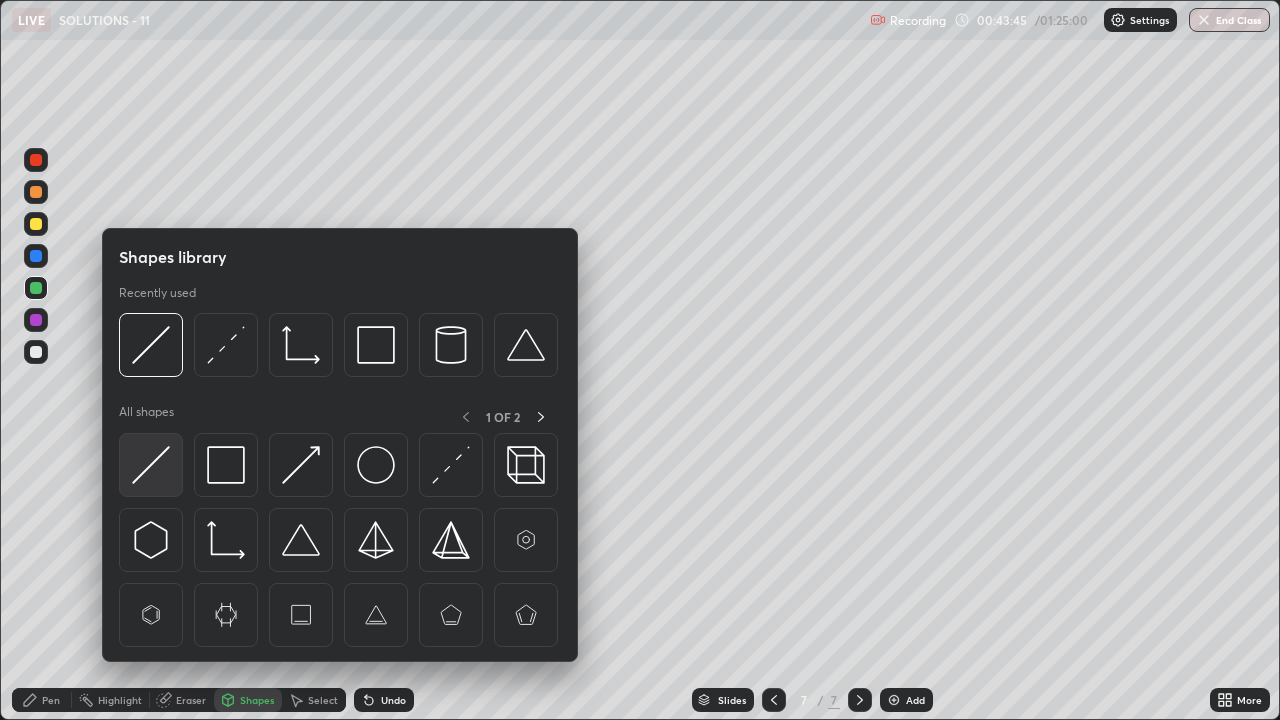 click at bounding box center [151, 465] 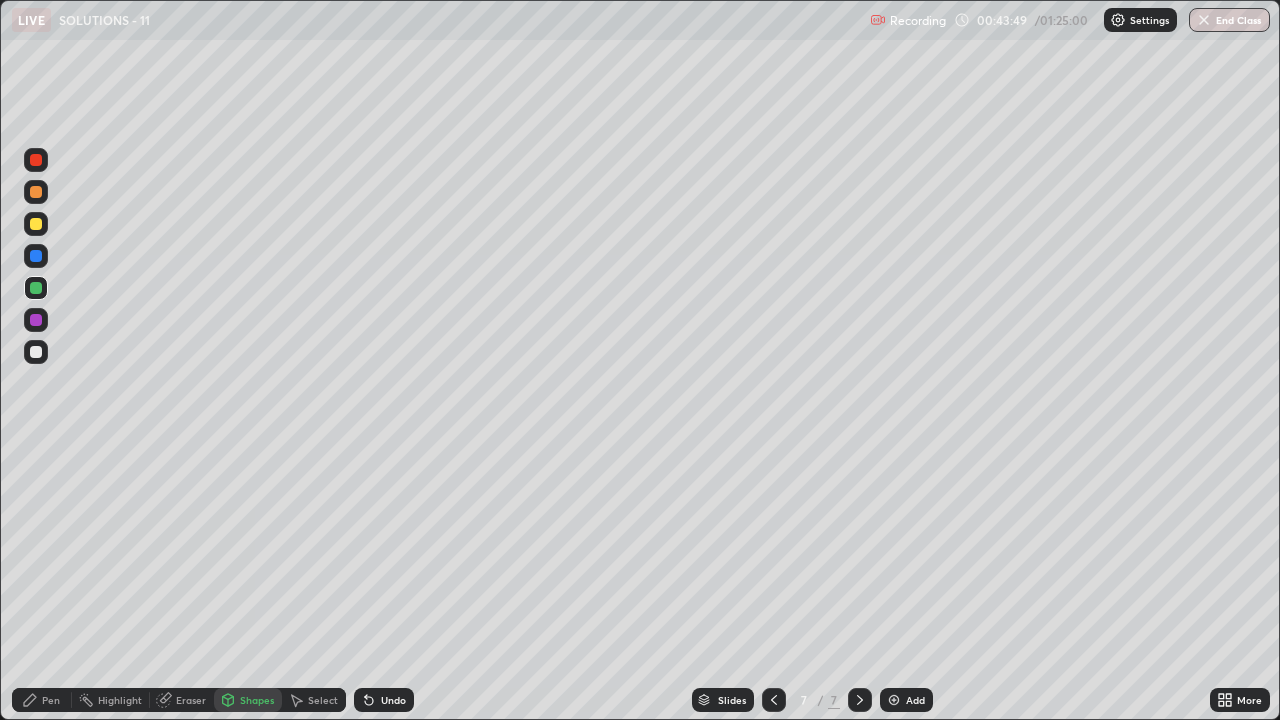 click at bounding box center (36, 224) 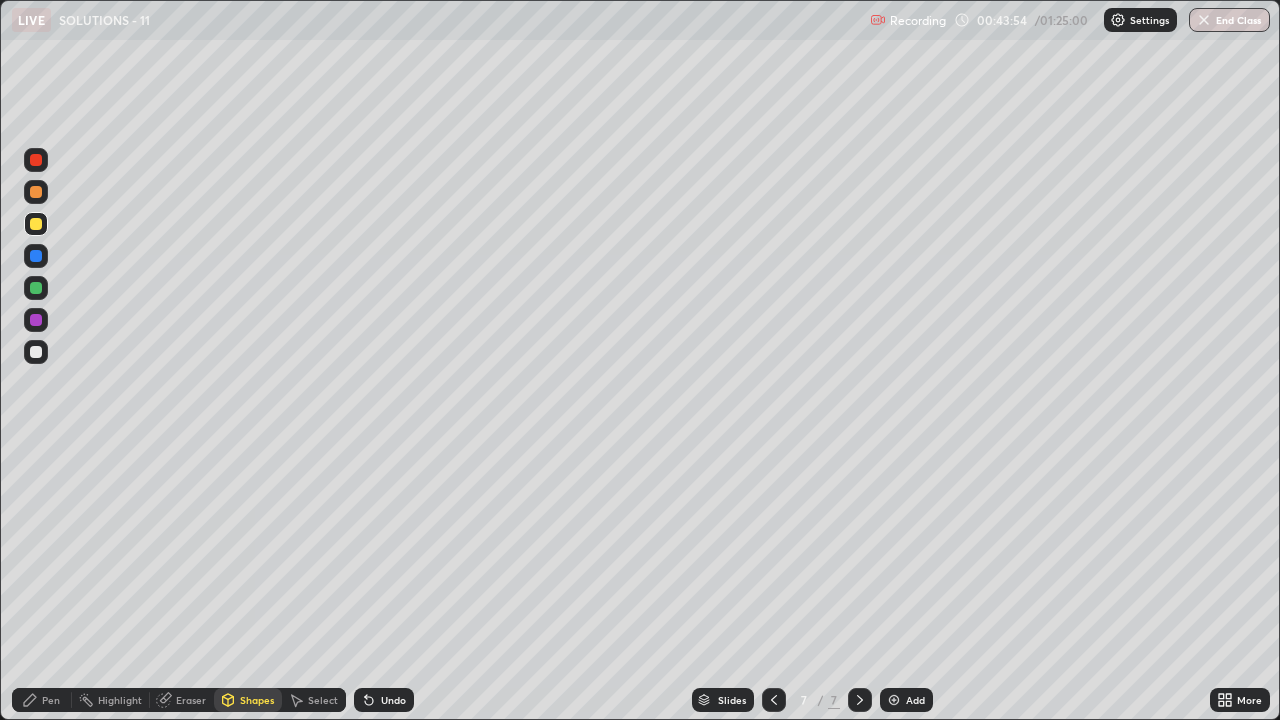 click at bounding box center (36, 288) 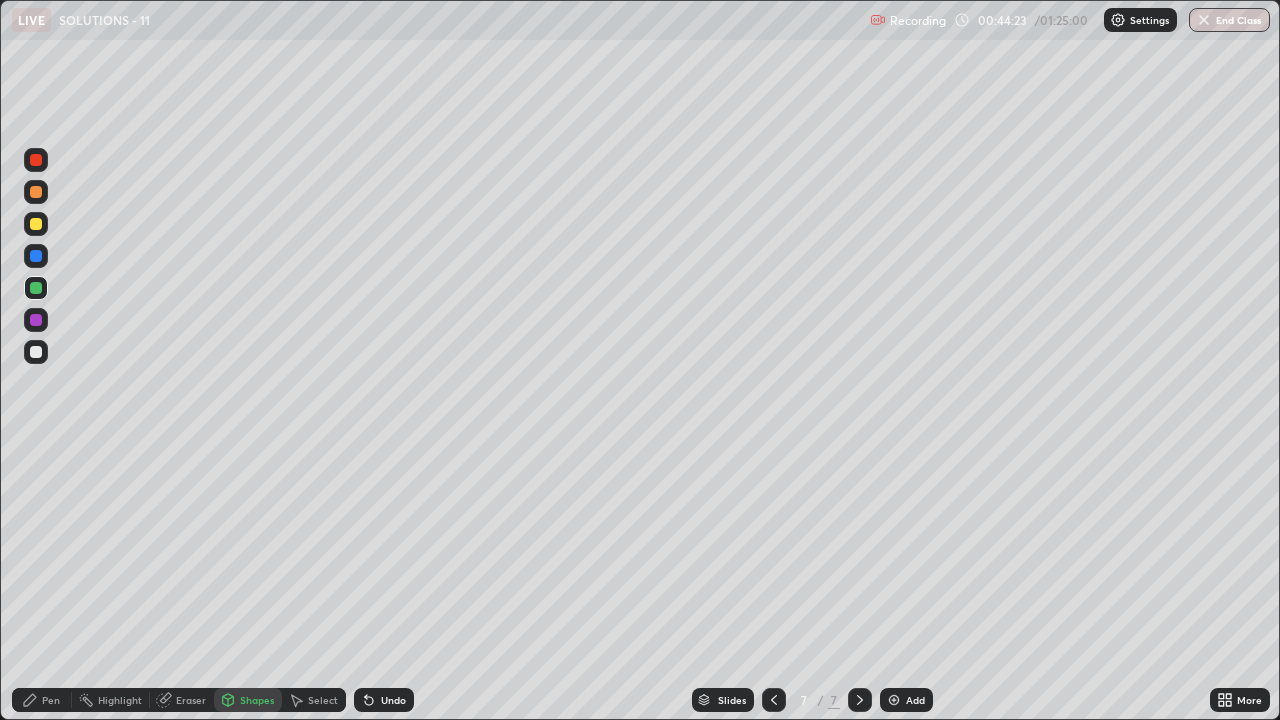 click on "Pen" at bounding box center (51, 700) 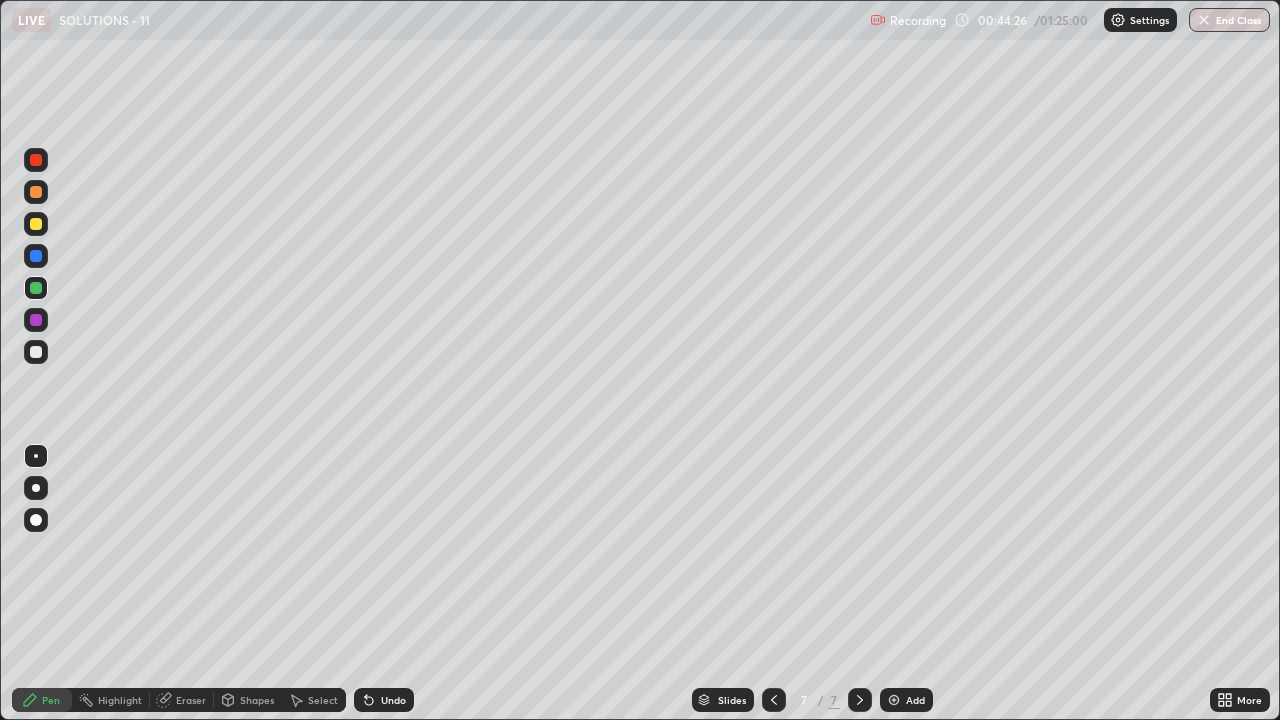 click 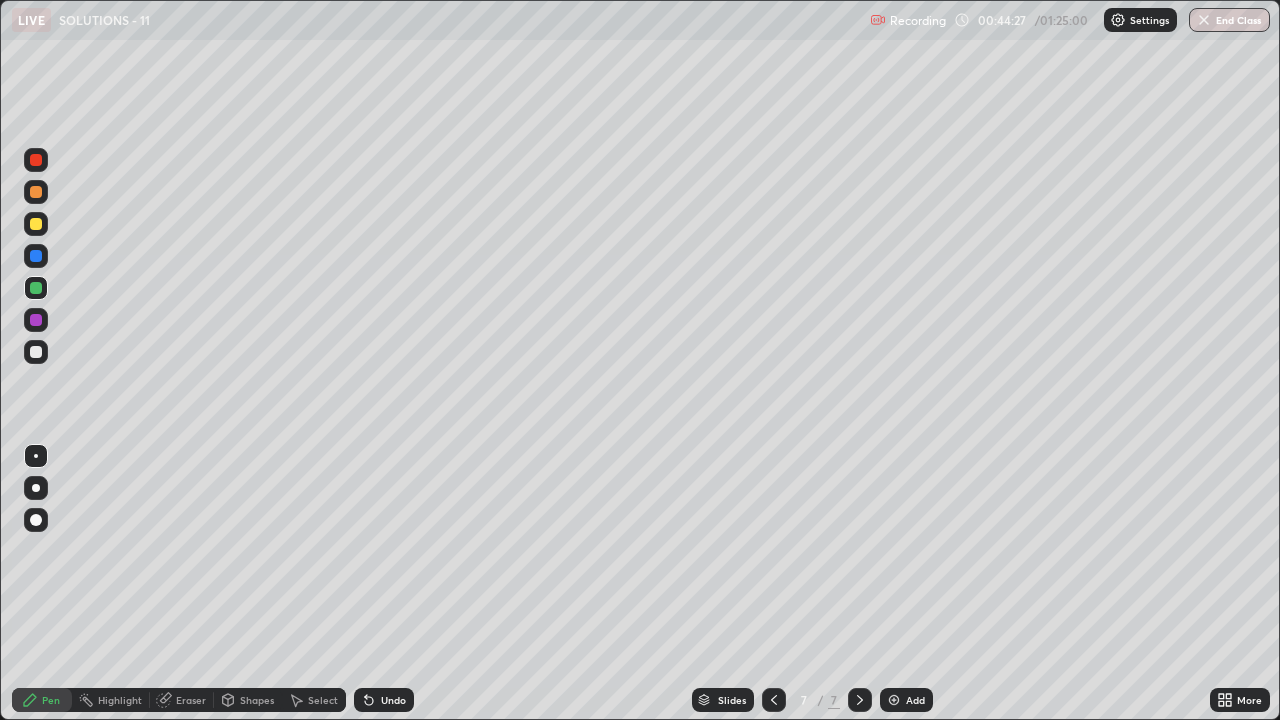 click at bounding box center (36, 224) 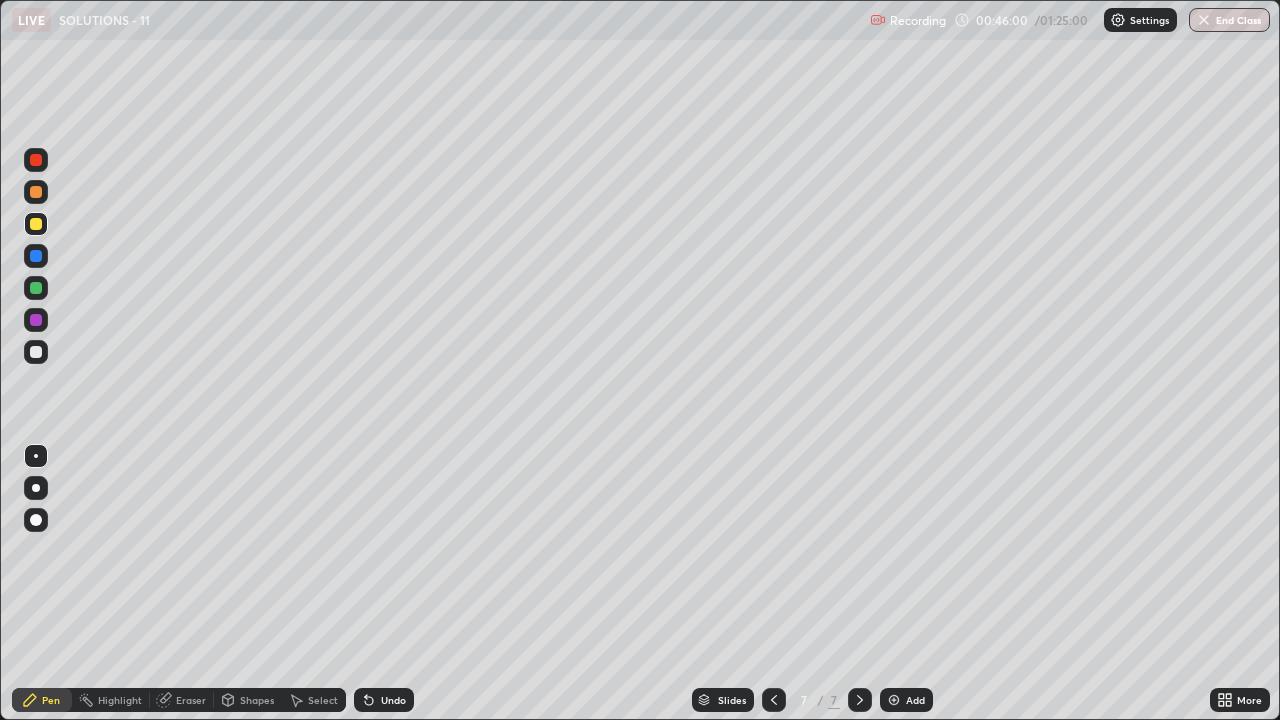 click on "Highlight" at bounding box center [120, 700] 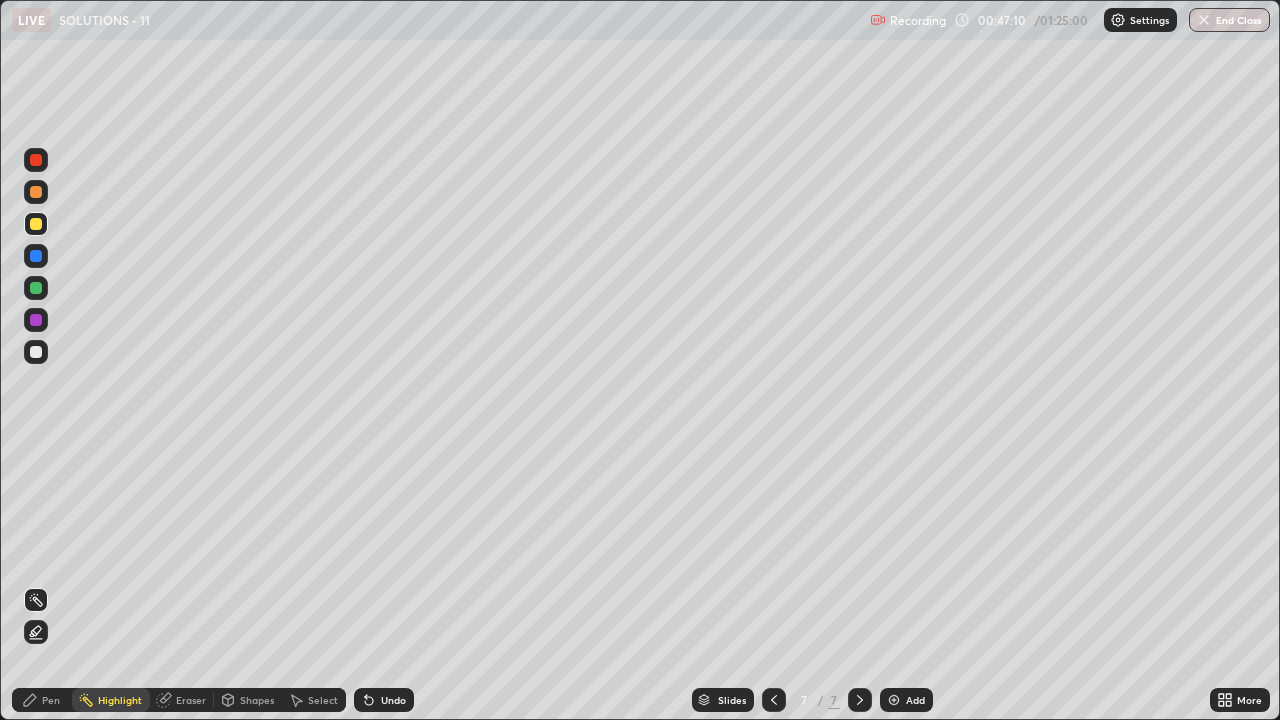 click at bounding box center [36, 288] 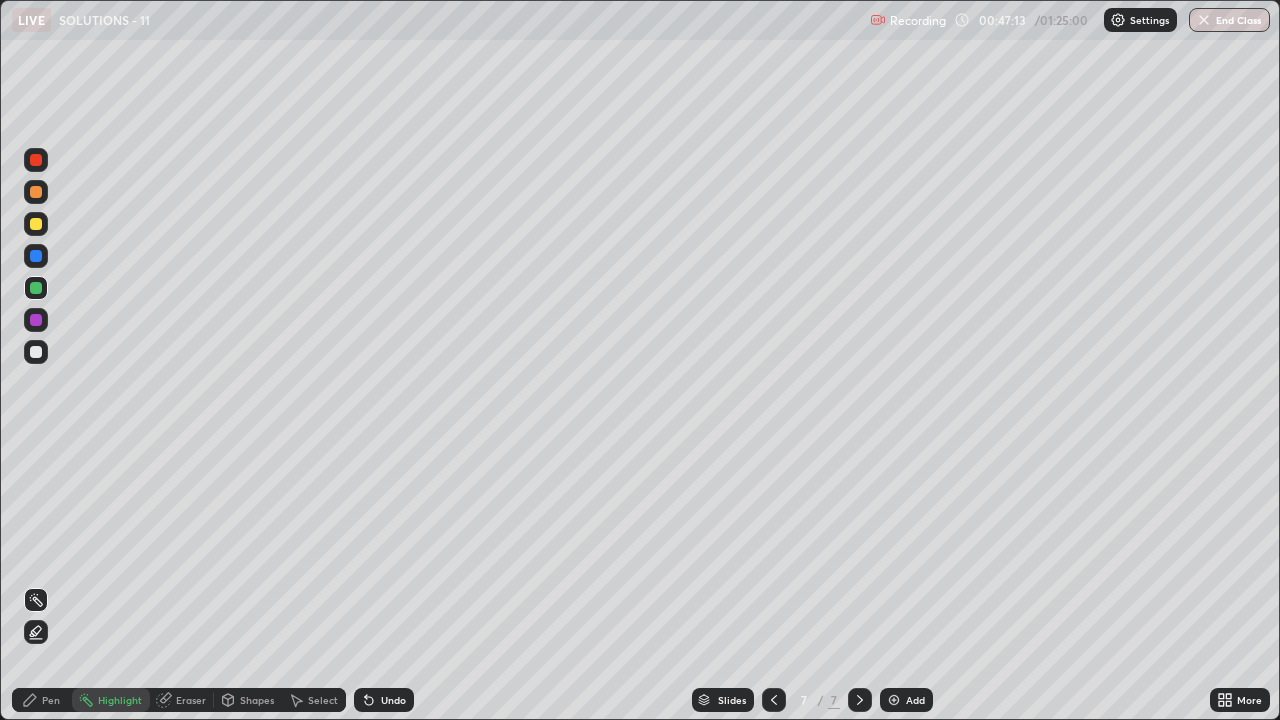 click 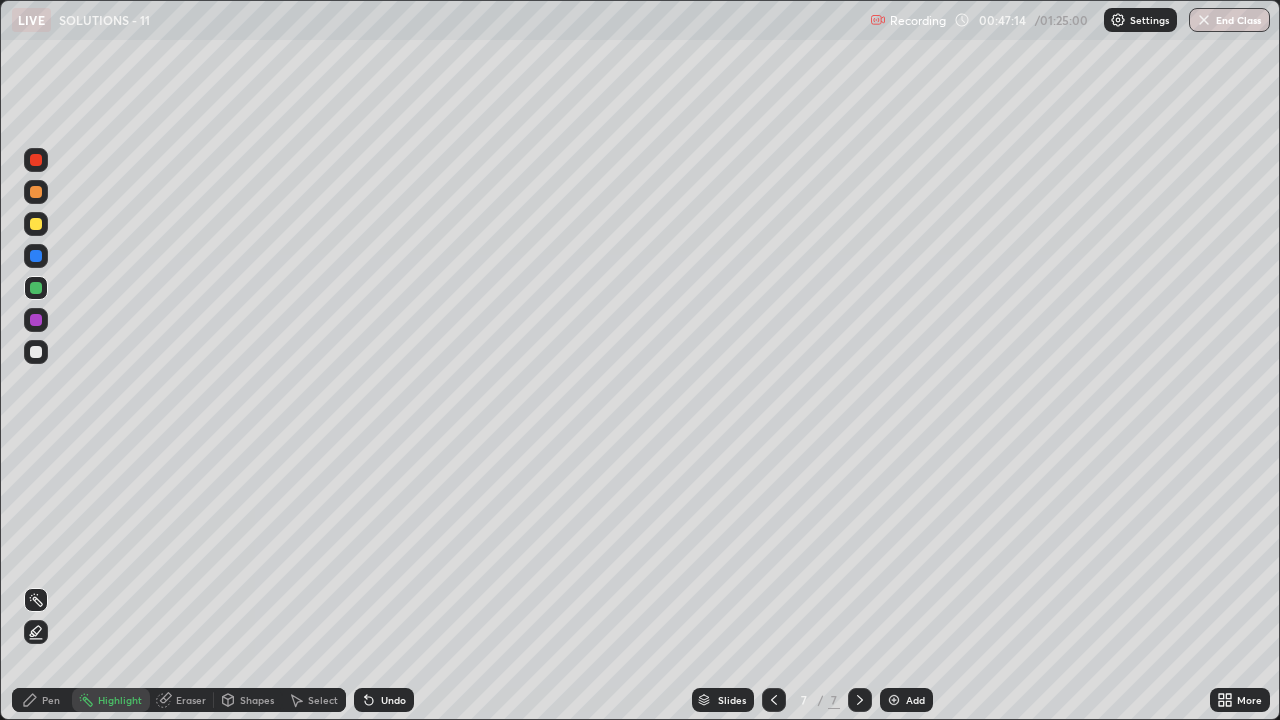 click on "Pen" at bounding box center [51, 700] 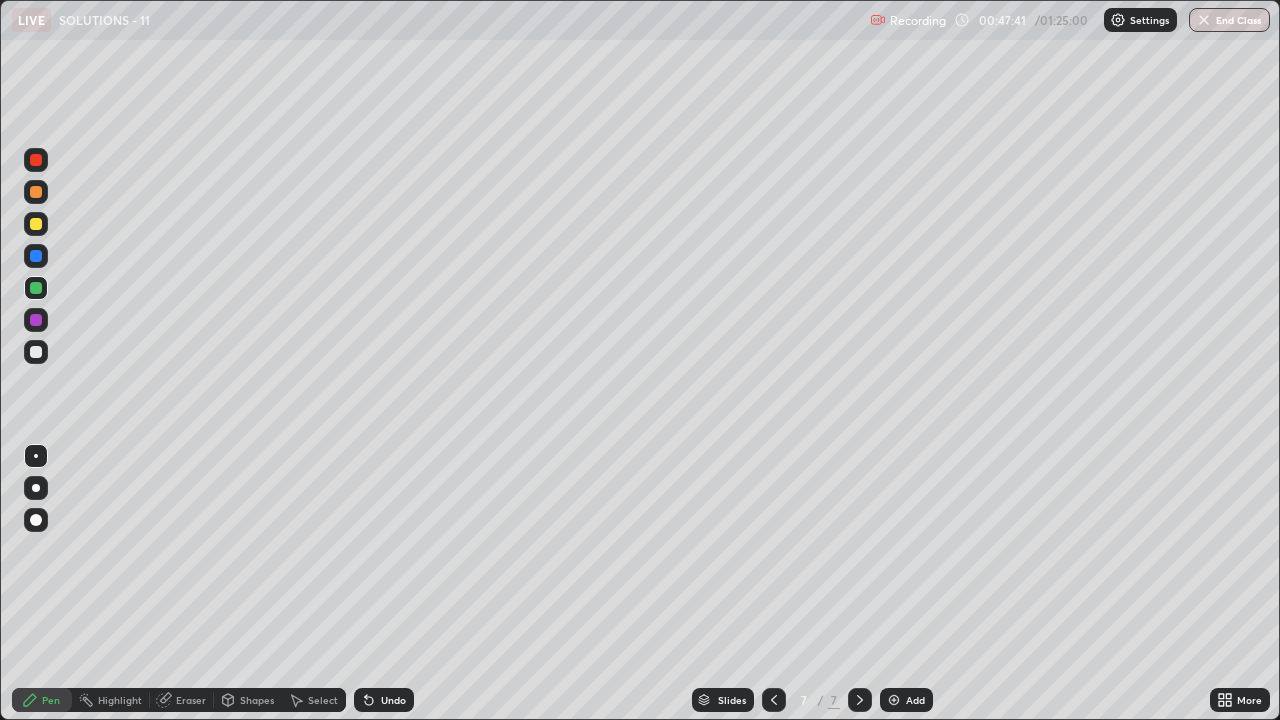 click at bounding box center [36, 320] 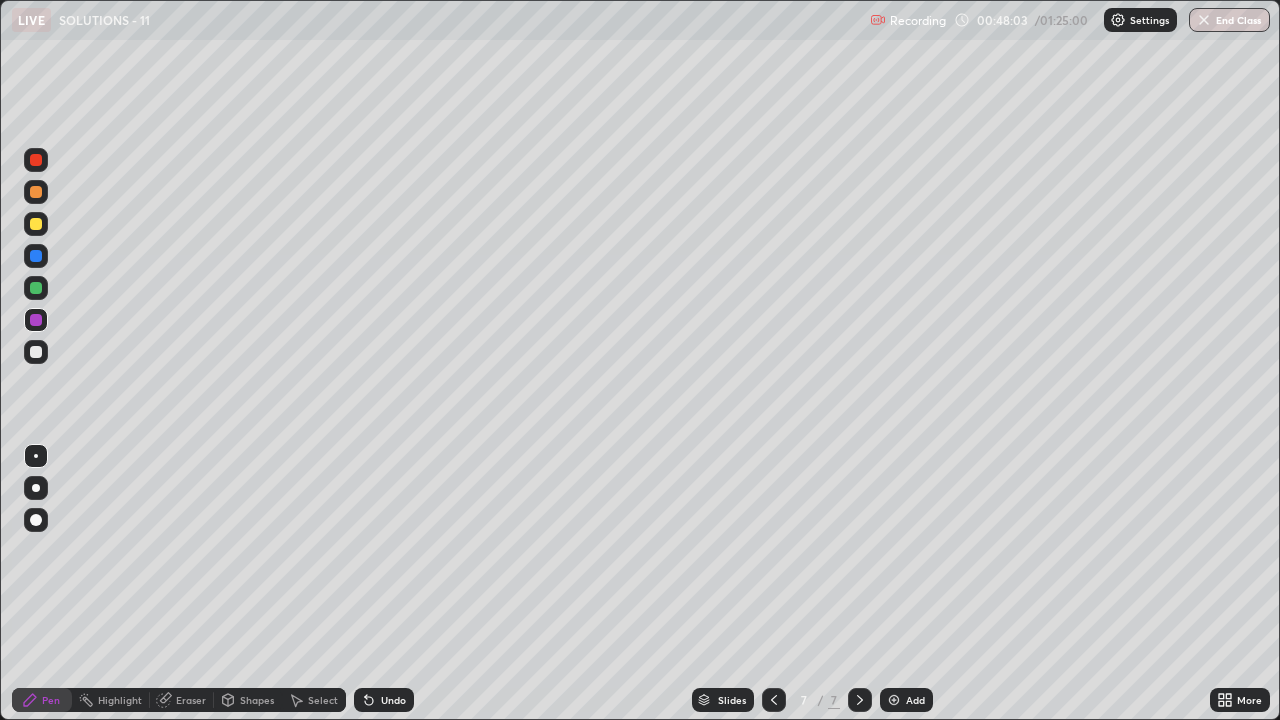 click on "Undo" at bounding box center (393, 700) 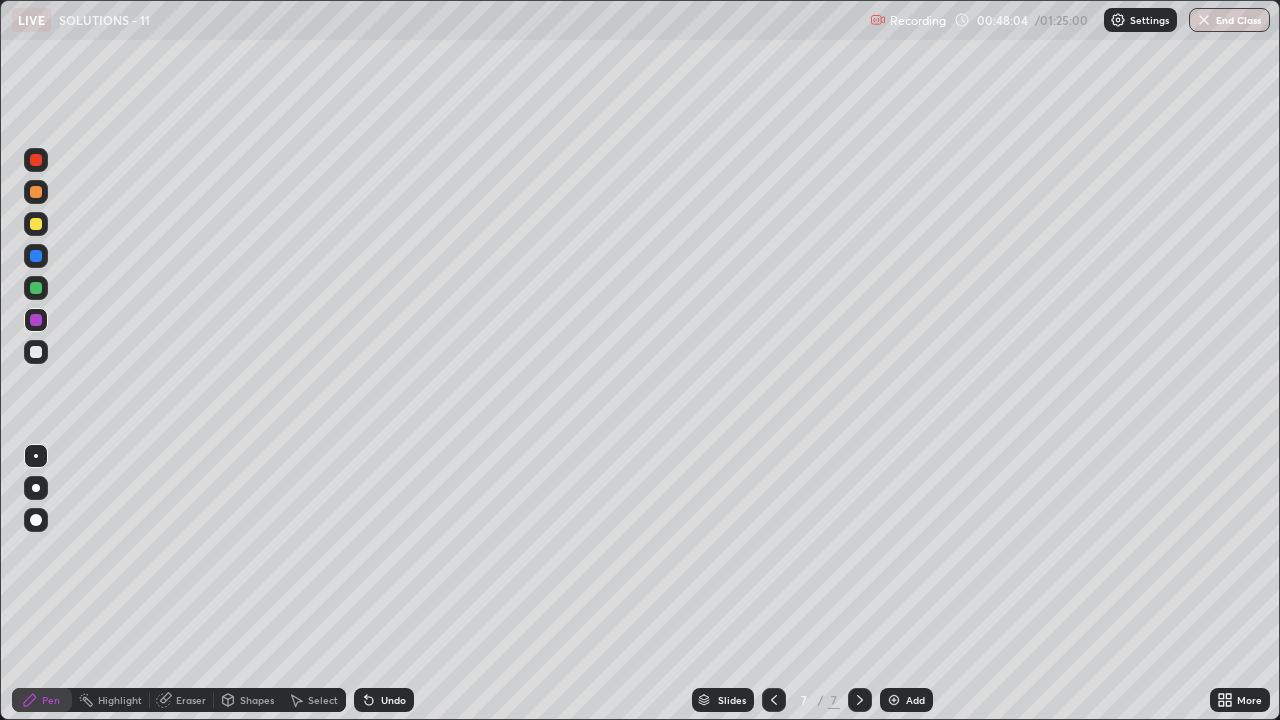 click on "Undo" at bounding box center [384, 700] 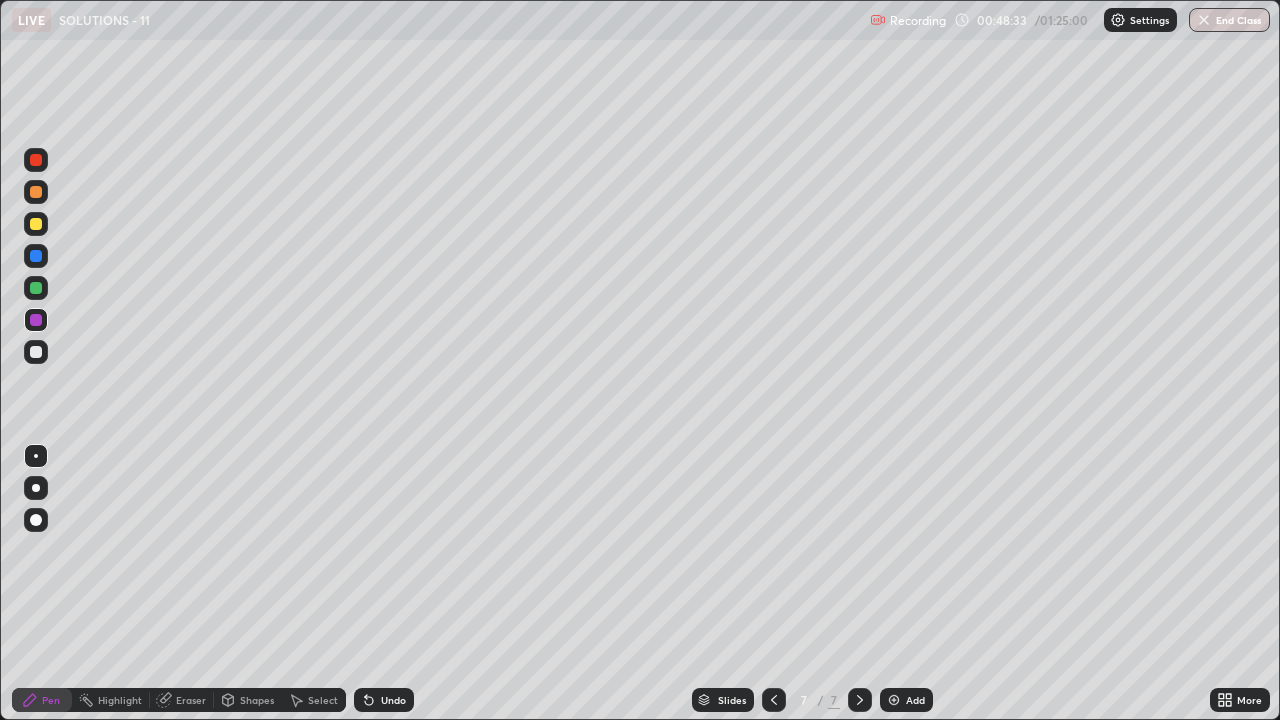 click at bounding box center [36, 352] 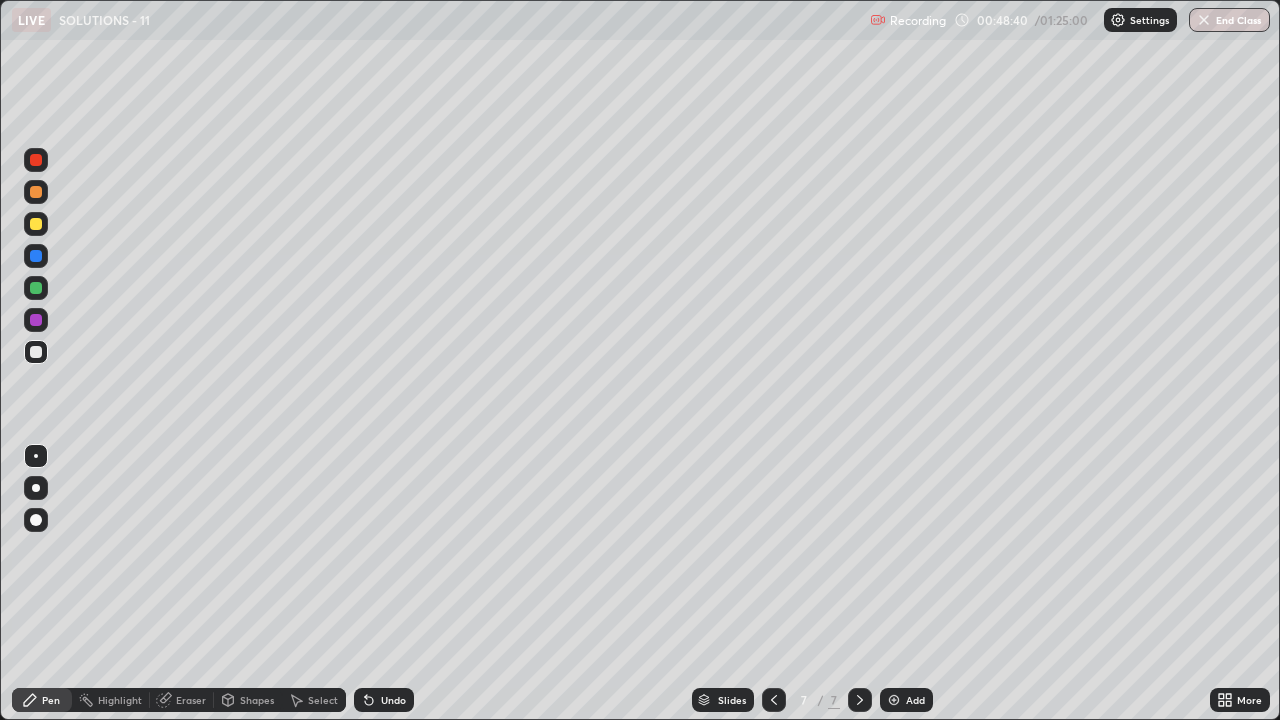 click on "Undo" at bounding box center [393, 700] 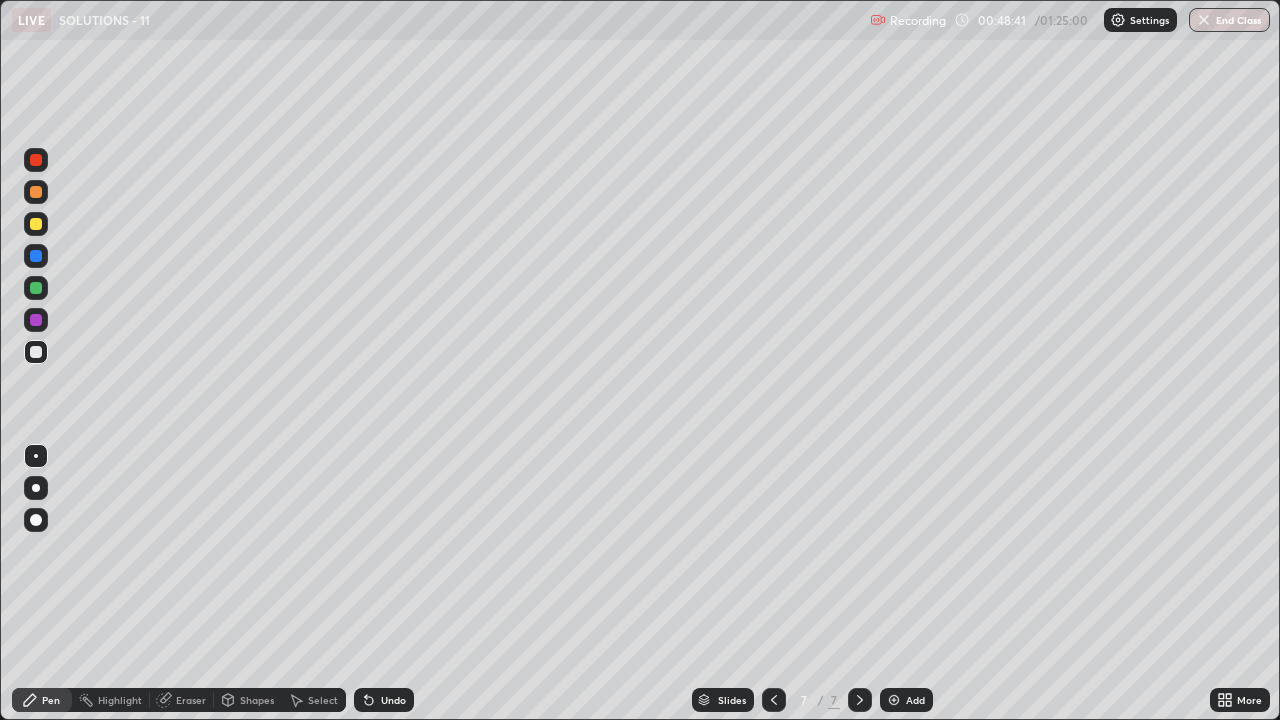 click on "Undo" at bounding box center (393, 700) 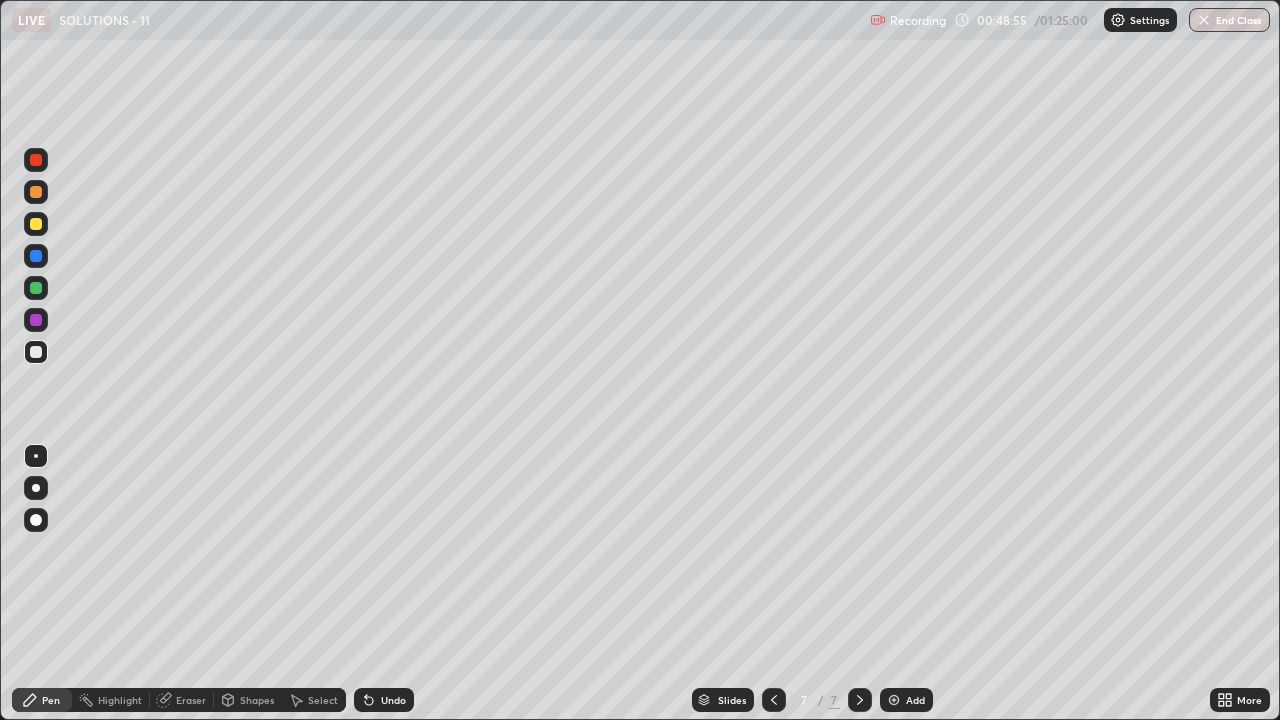 click at bounding box center (36, 320) 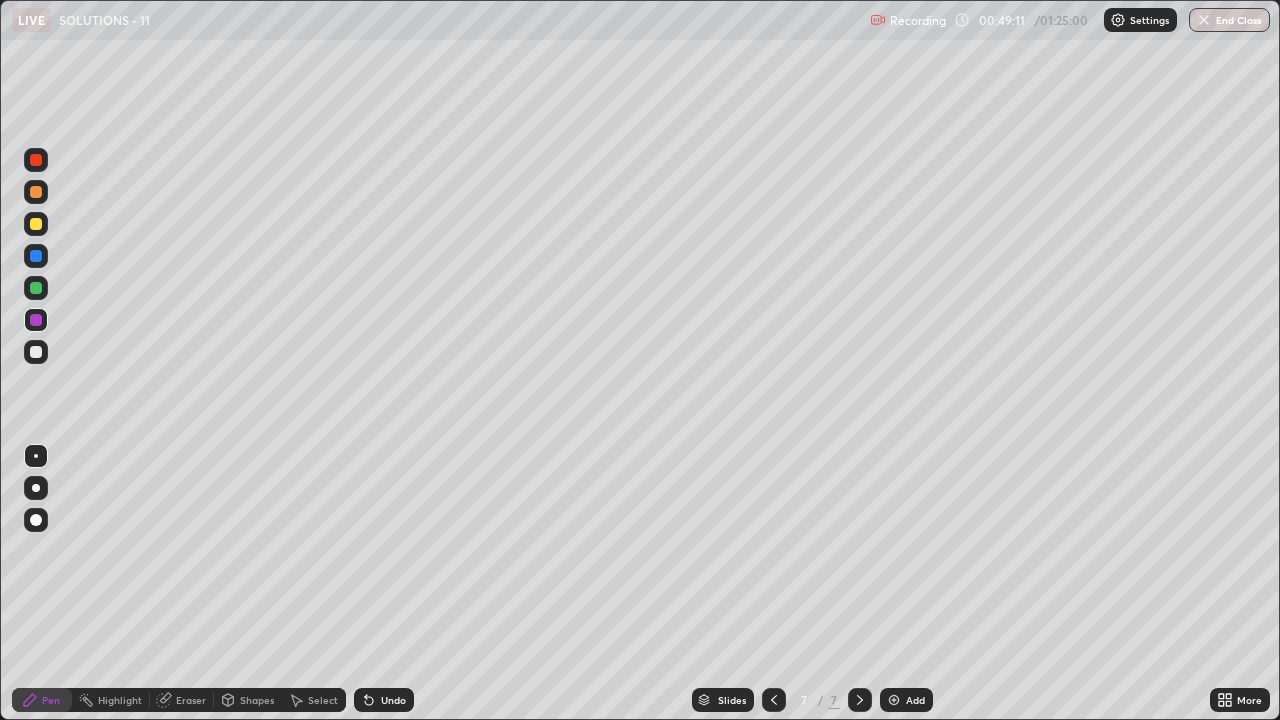 click on "Eraser" at bounding box center (191, 700) 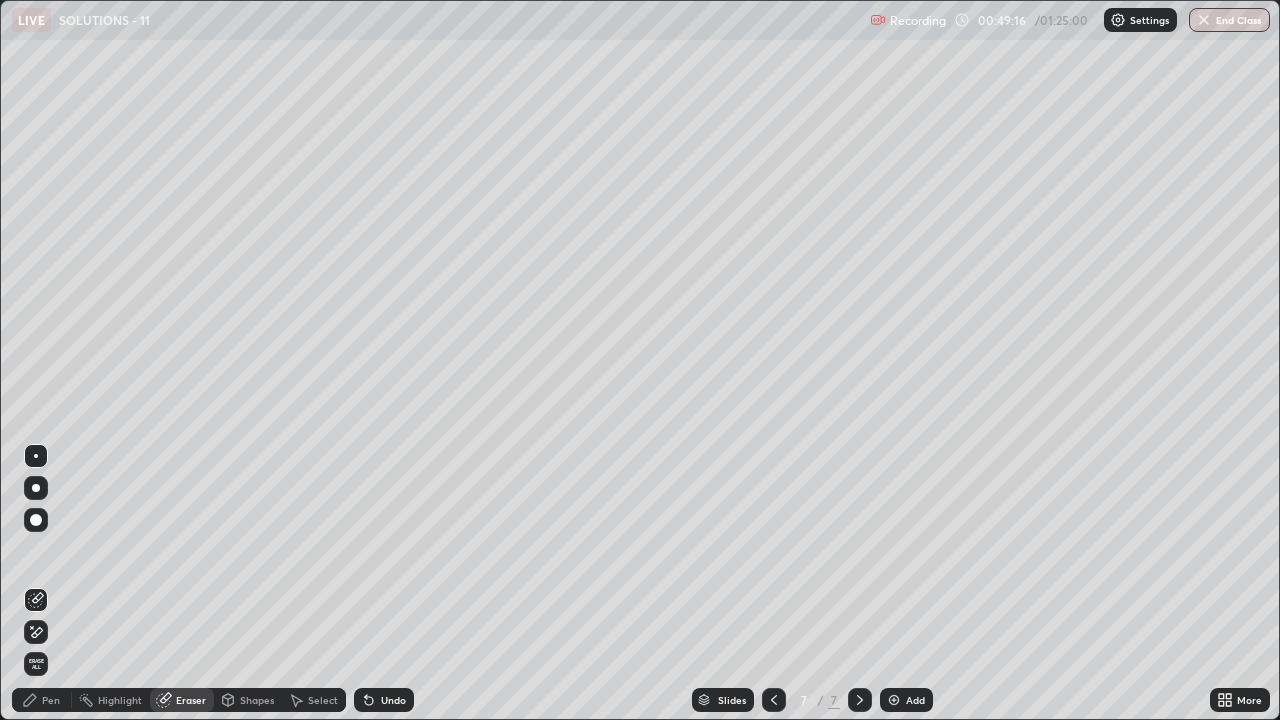 click 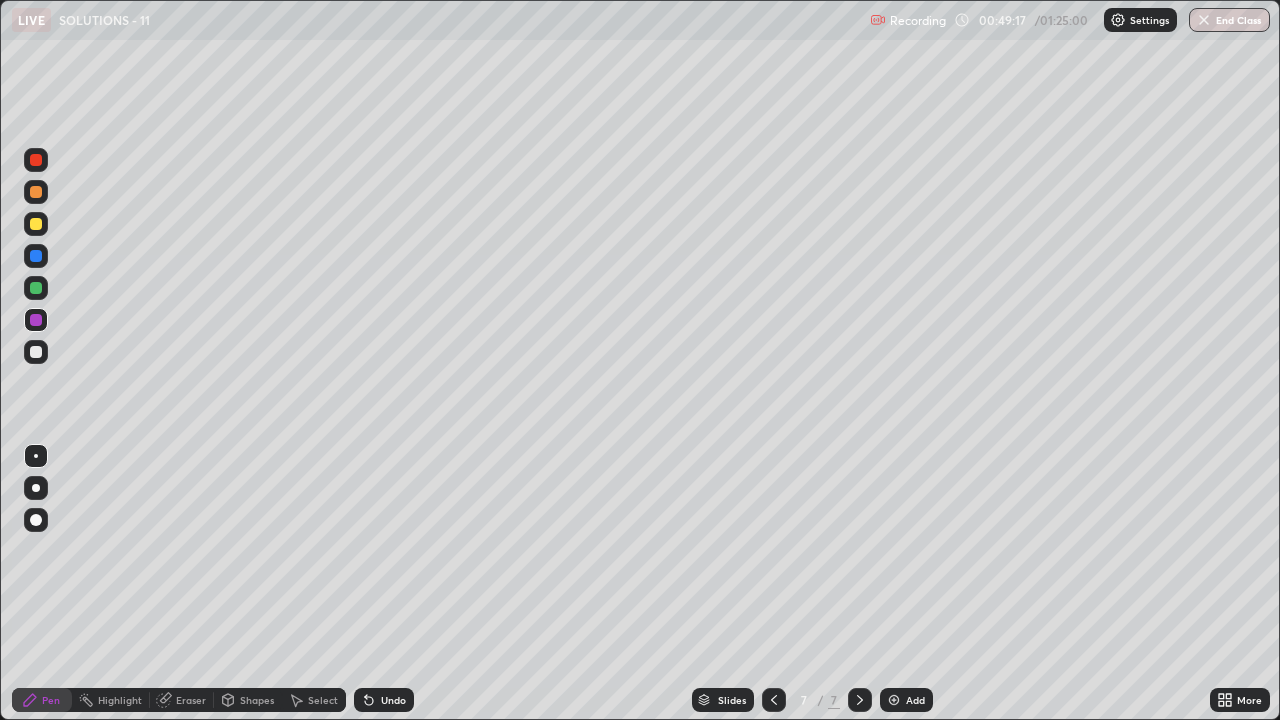 click at bounding box center (36, 352) 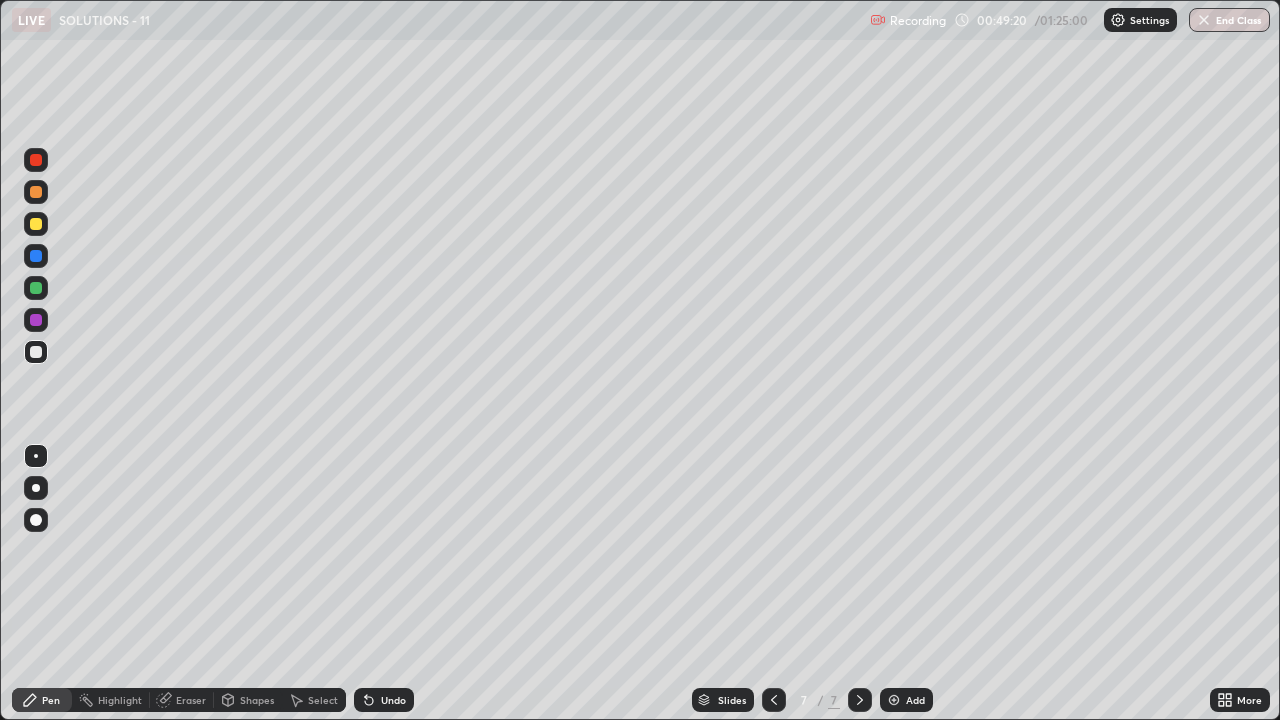 click at bounding box center [36, 320] 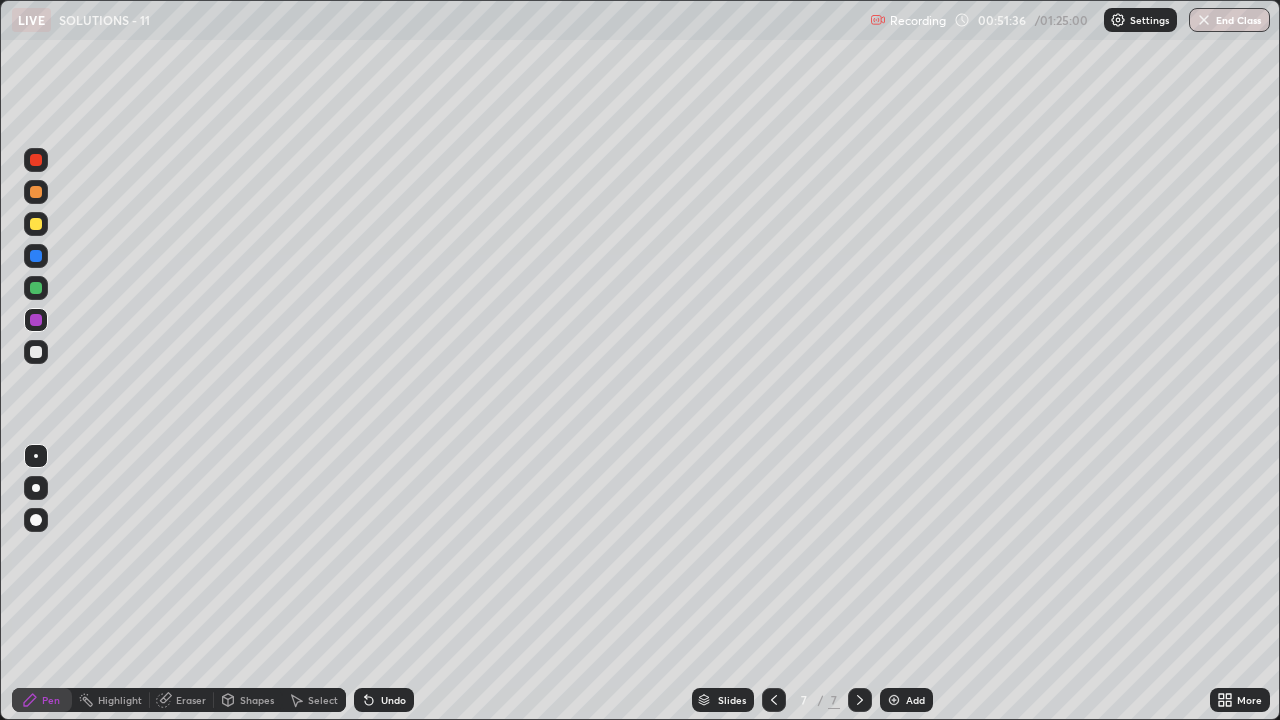 click at bounding box center (894, 700) 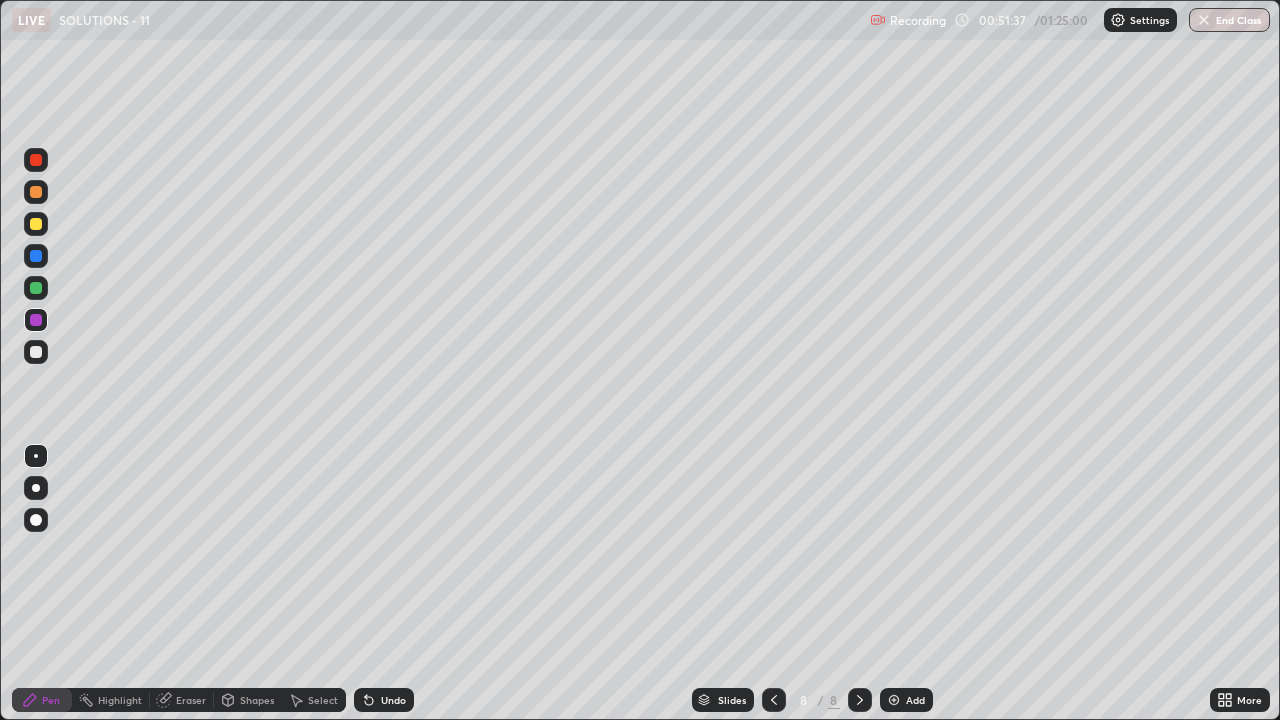 click at bounding box center [36, 224] 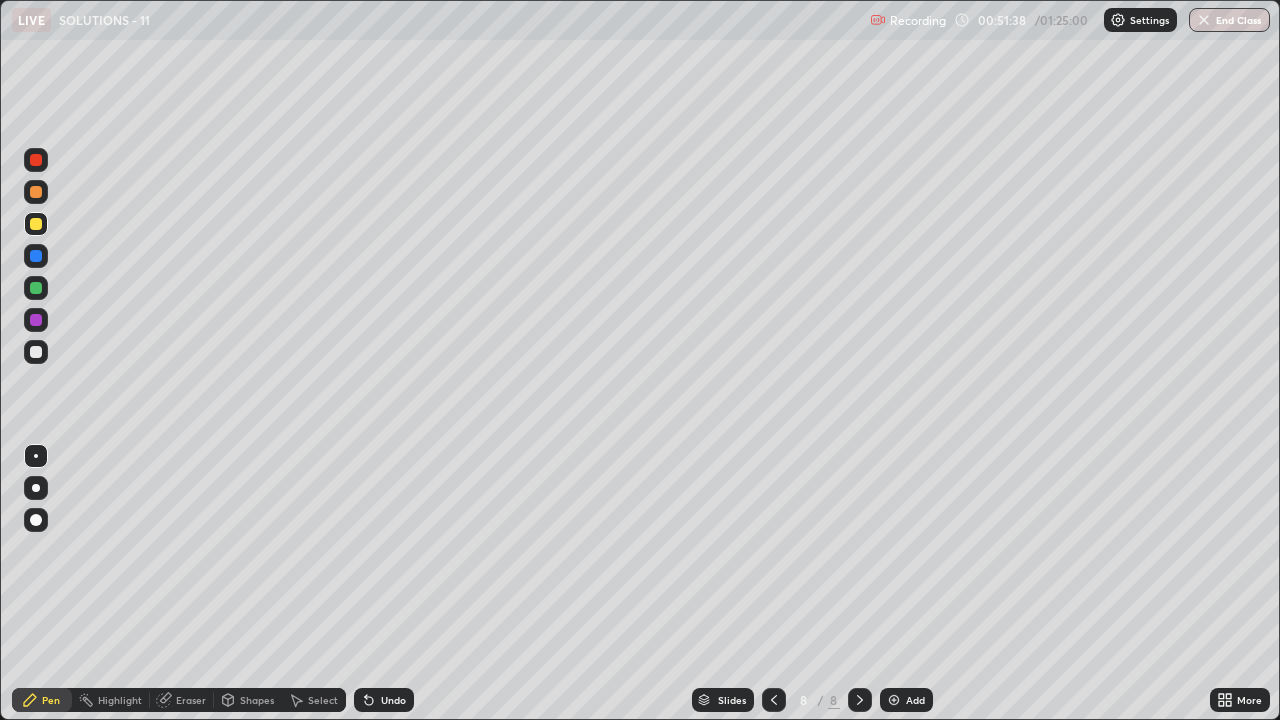 click at bounding box center (36, 192) 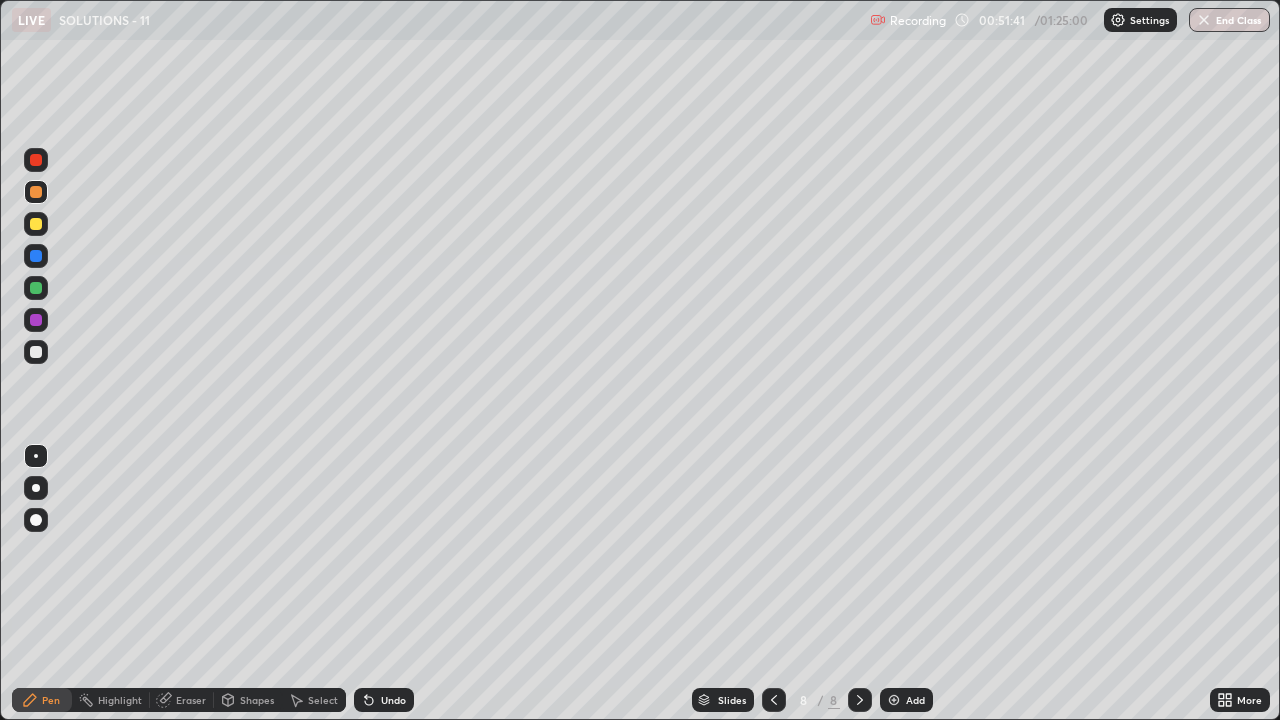 click on "Shapes" at bounding box center [248, 700] 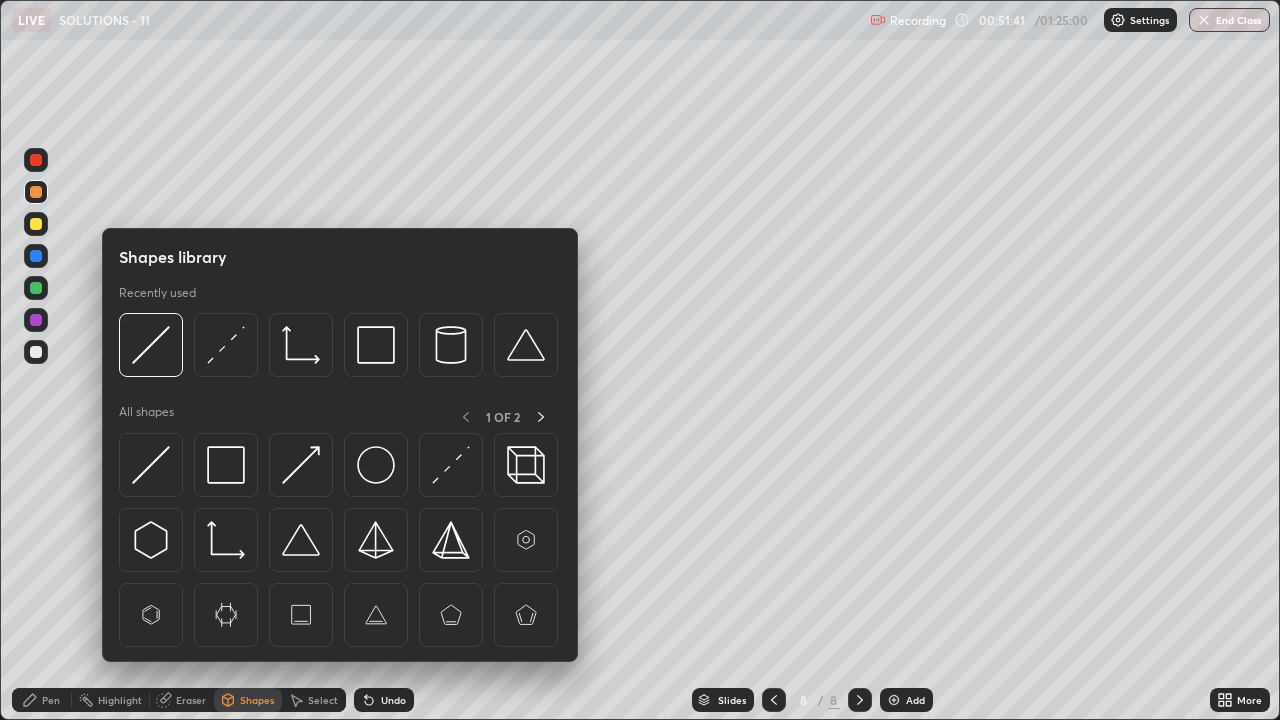 click on "Eraser" at bounding box center (191, 700) 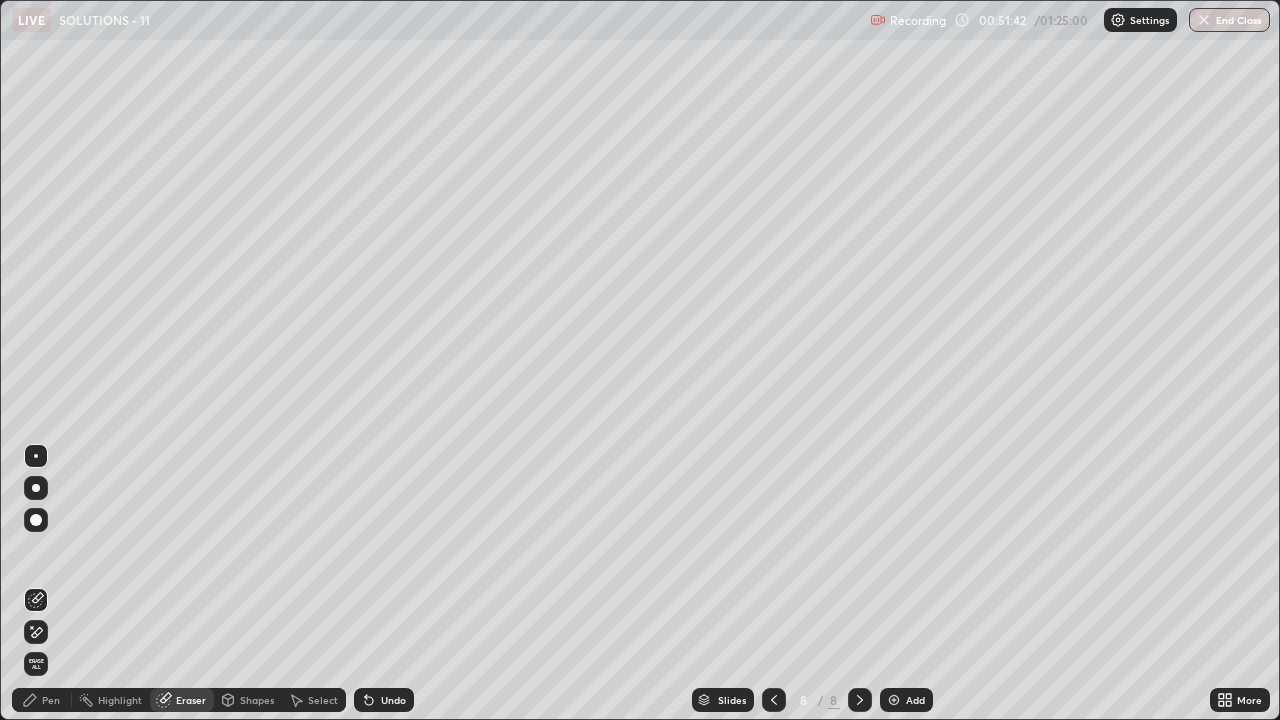 click on "Shapes" at bounding box center (248, 700) 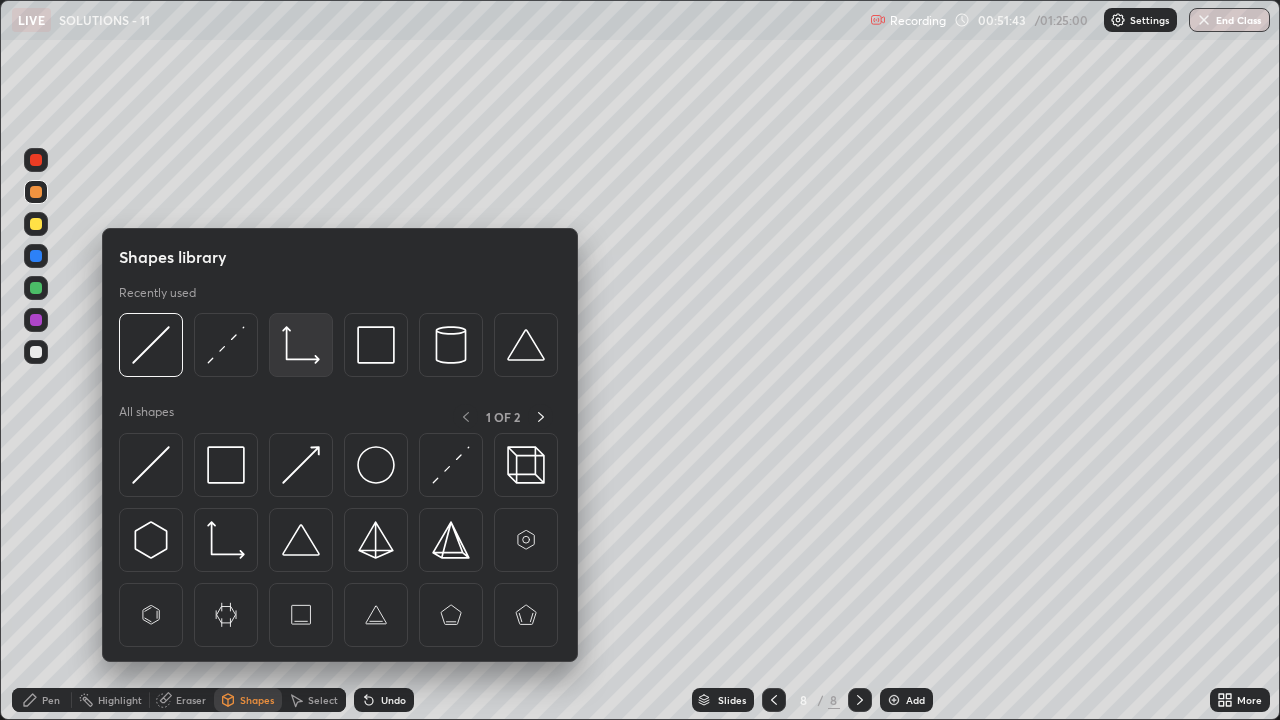click at bounding box center (301, 345) 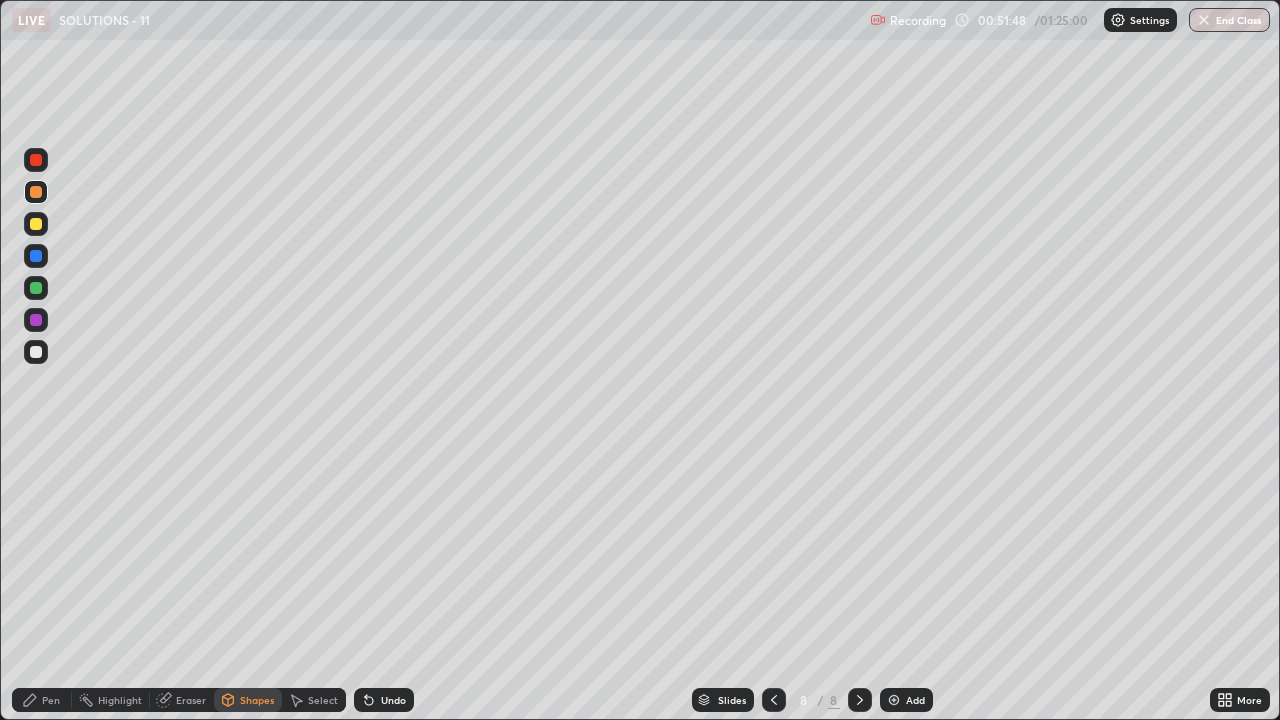 click on "Shapes" at bounding box center (257, 700) 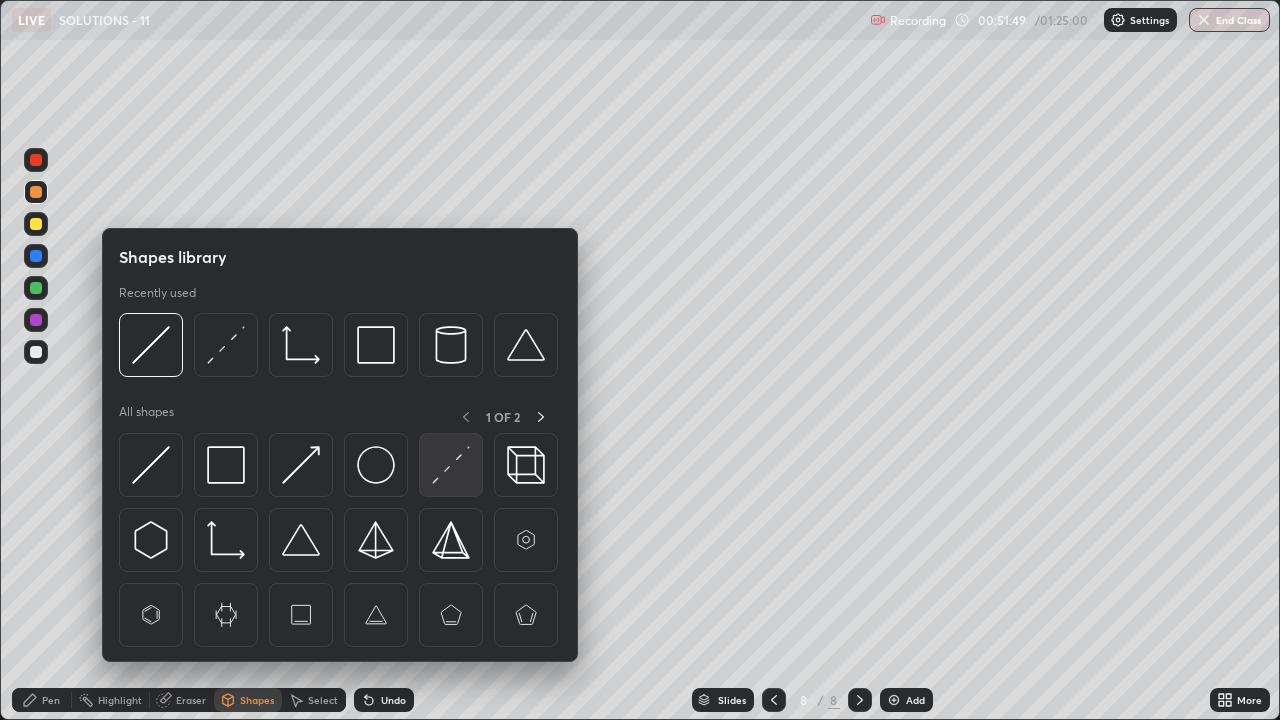 click at bounding box center [451, 465] 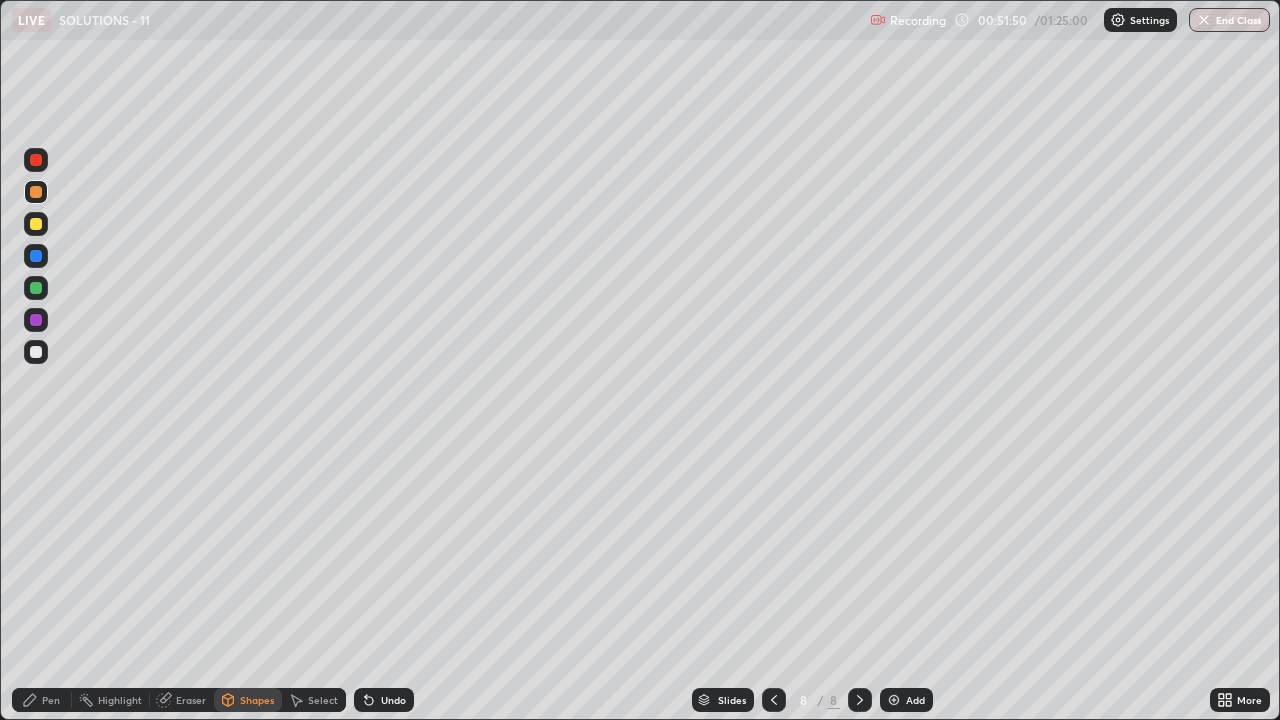 click at bounding box center (36, 256) 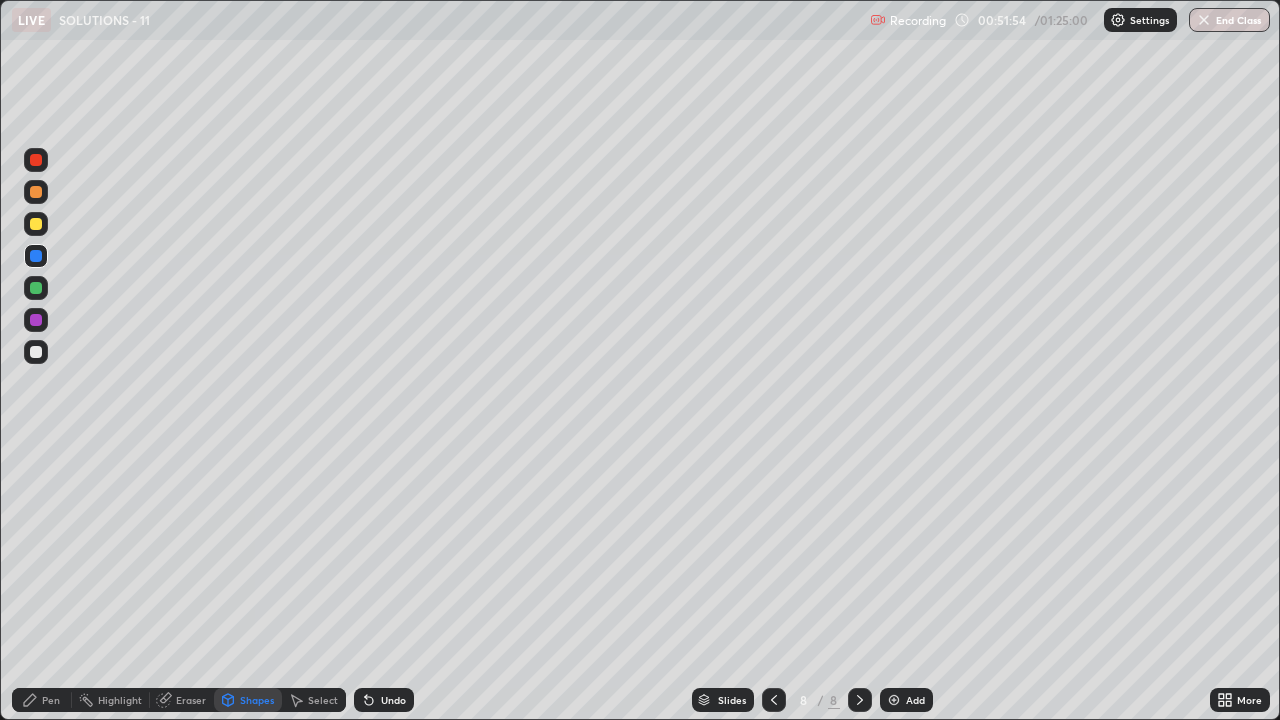 click at bounding box center [36, 320] 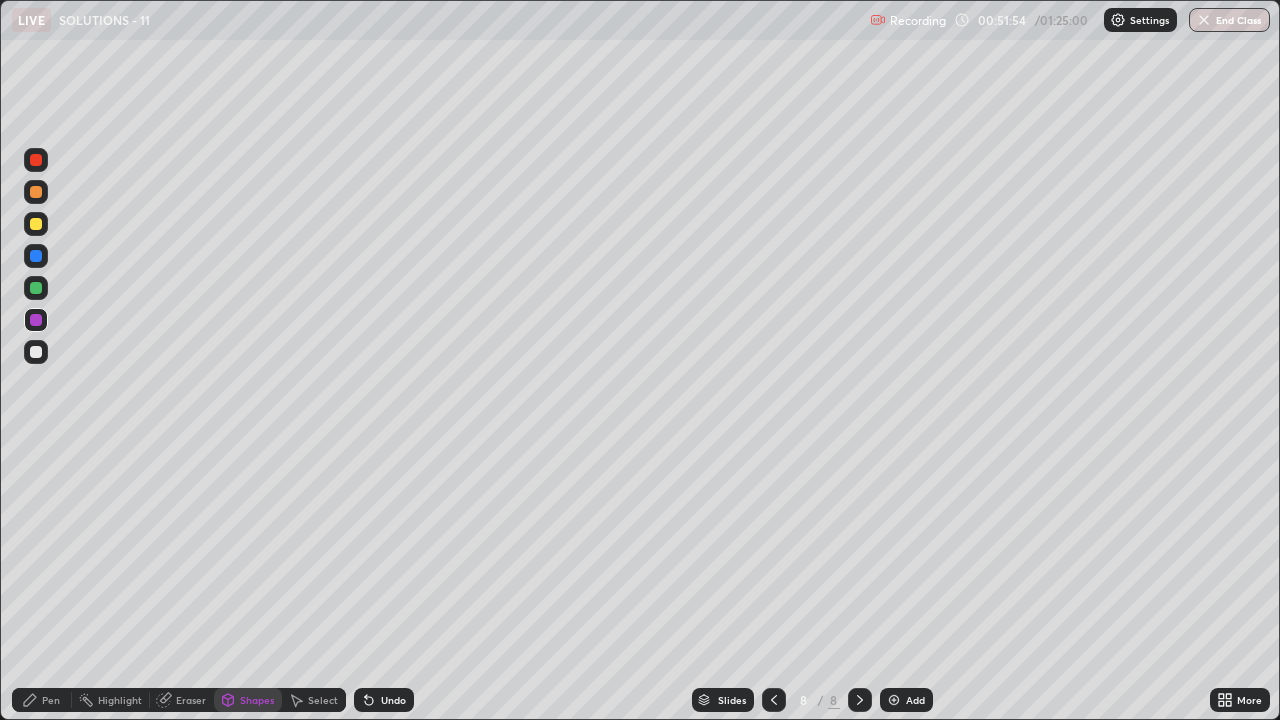 click at bounding box center (36, 352) 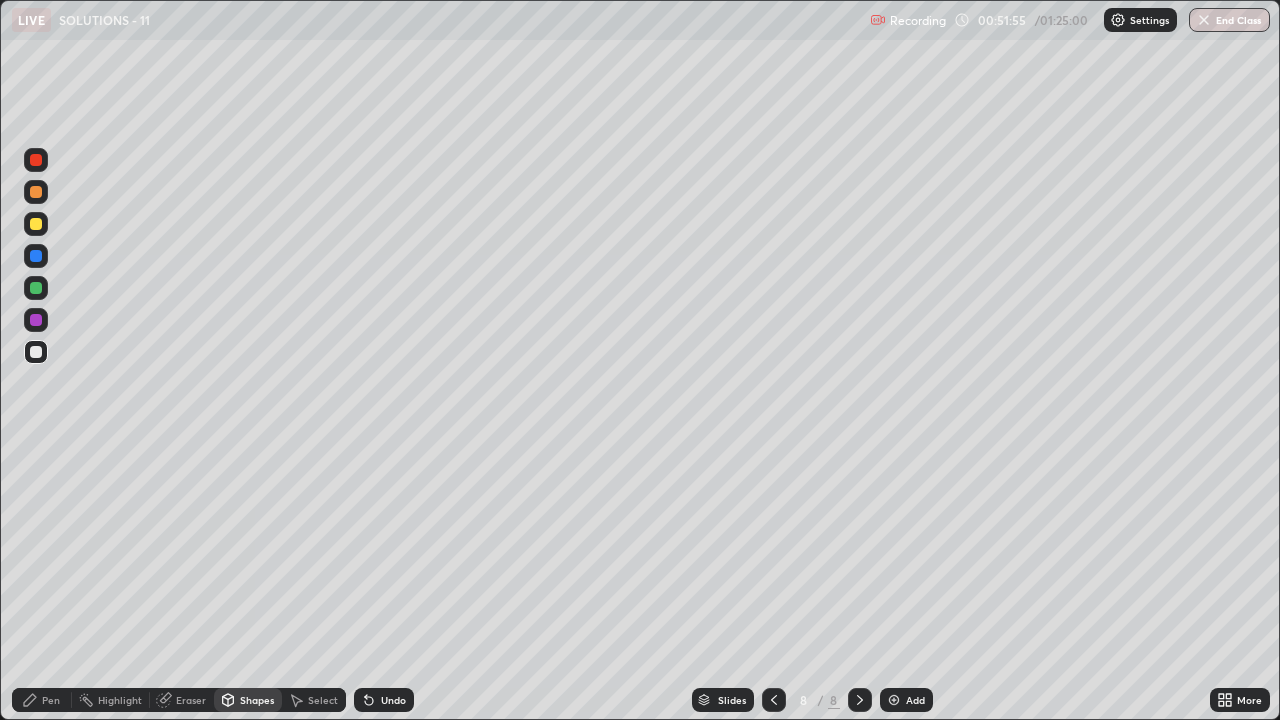 click on "Pen" at bounding box center [42, 700] 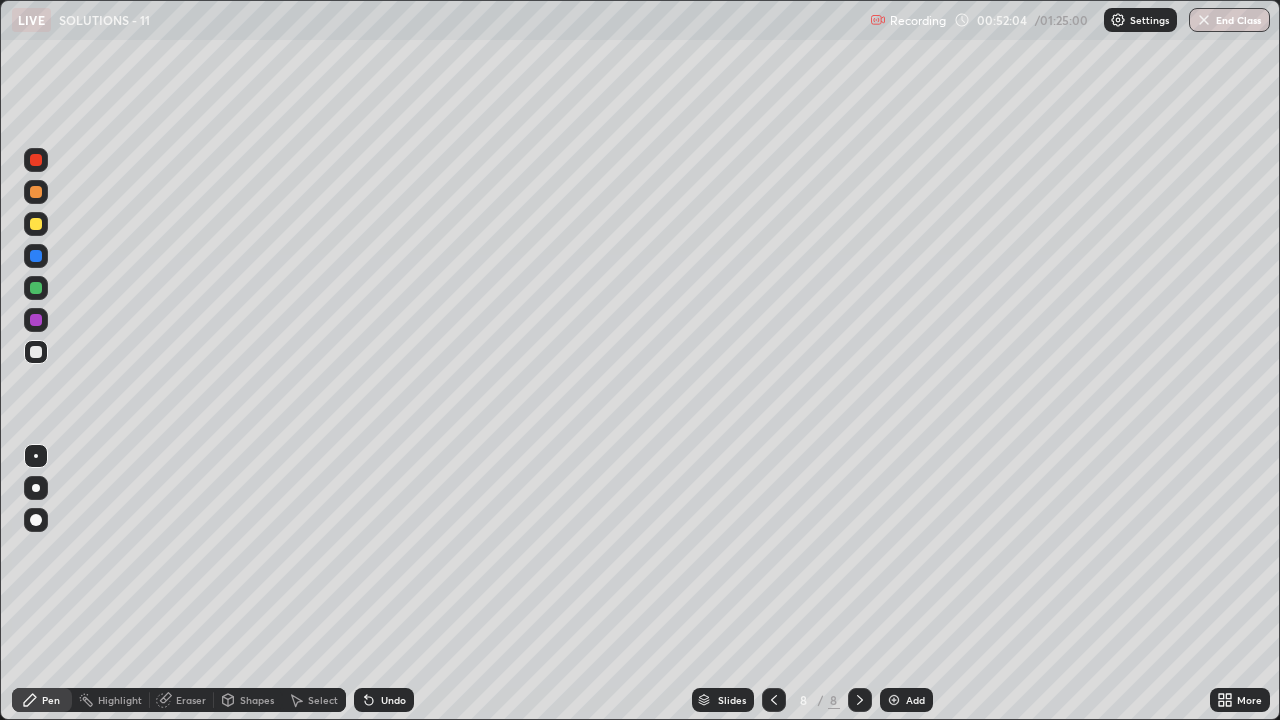 click on "Highlight" at bounding box center (120, 700) 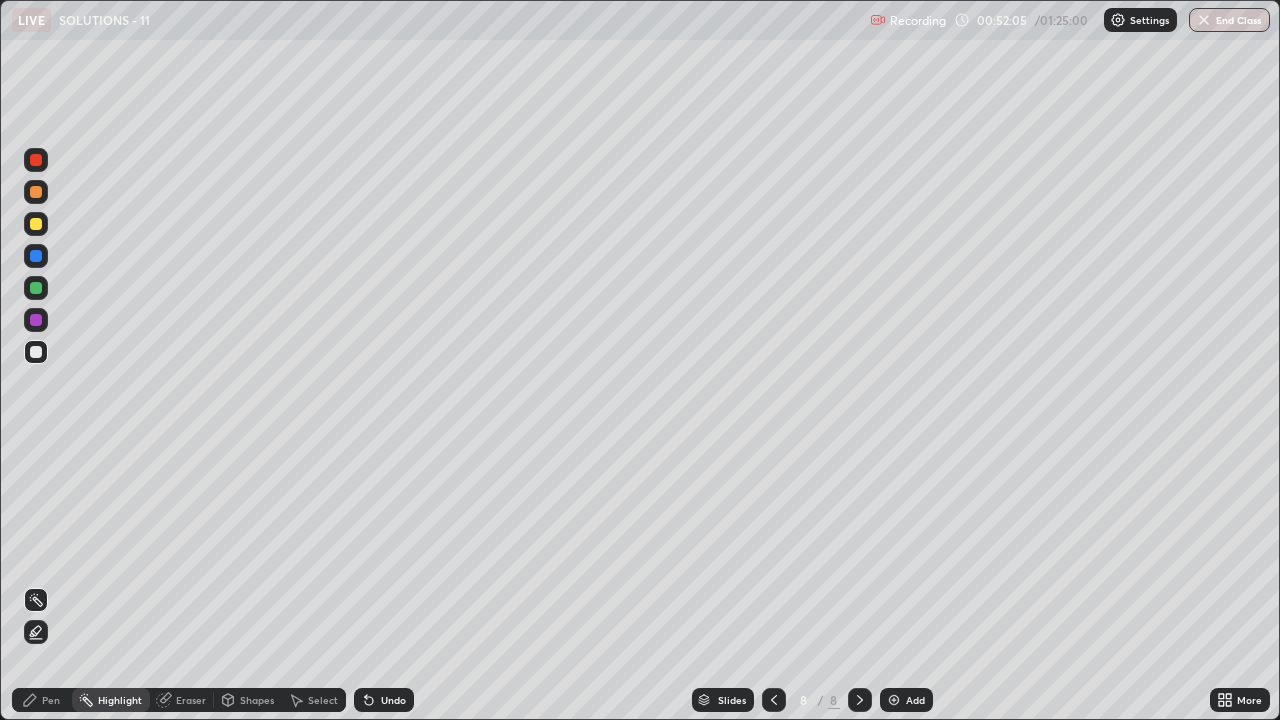 click on "Shapes" at bounding box center (257, 700) 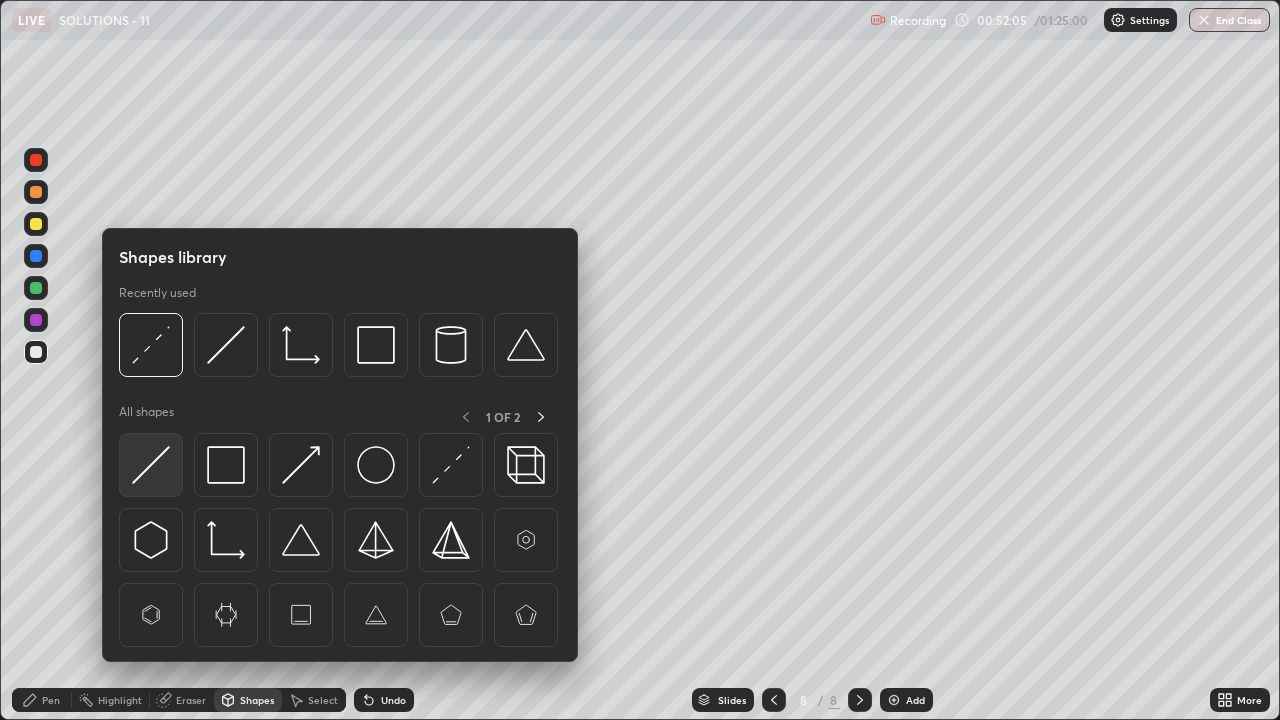 click at bounding box center [151, 465] 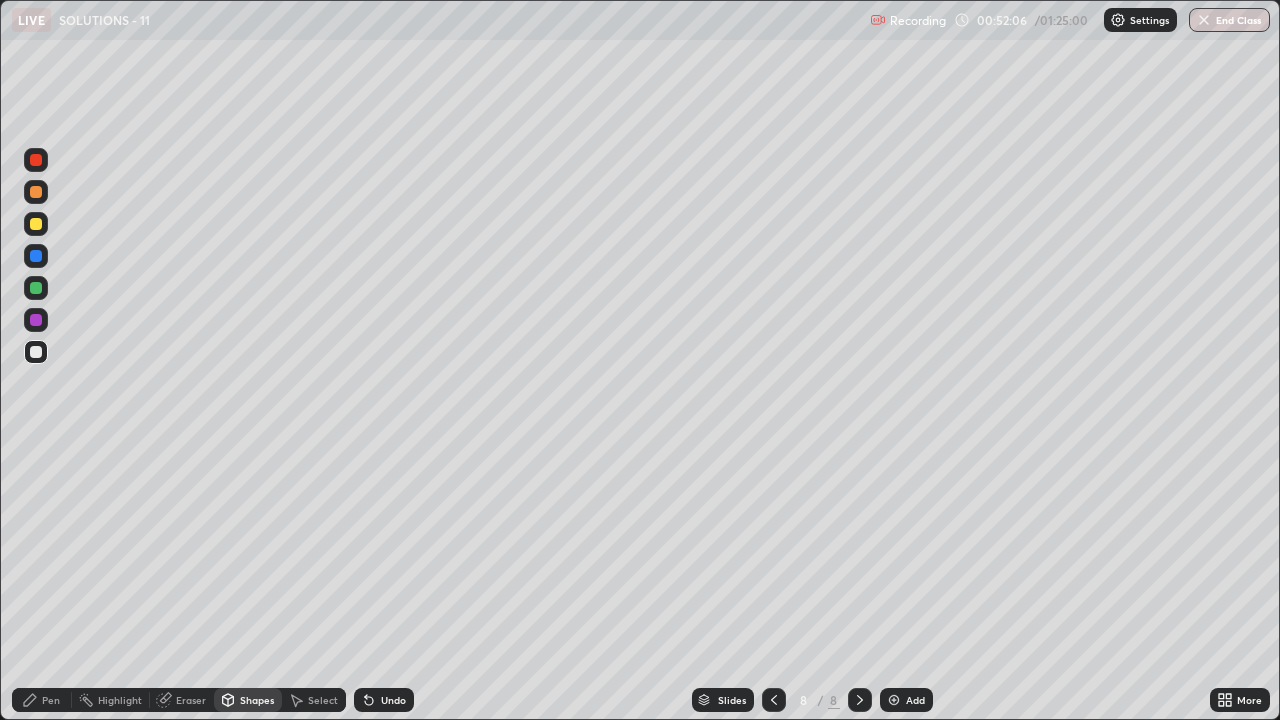 click at bounding box center (36, 320) 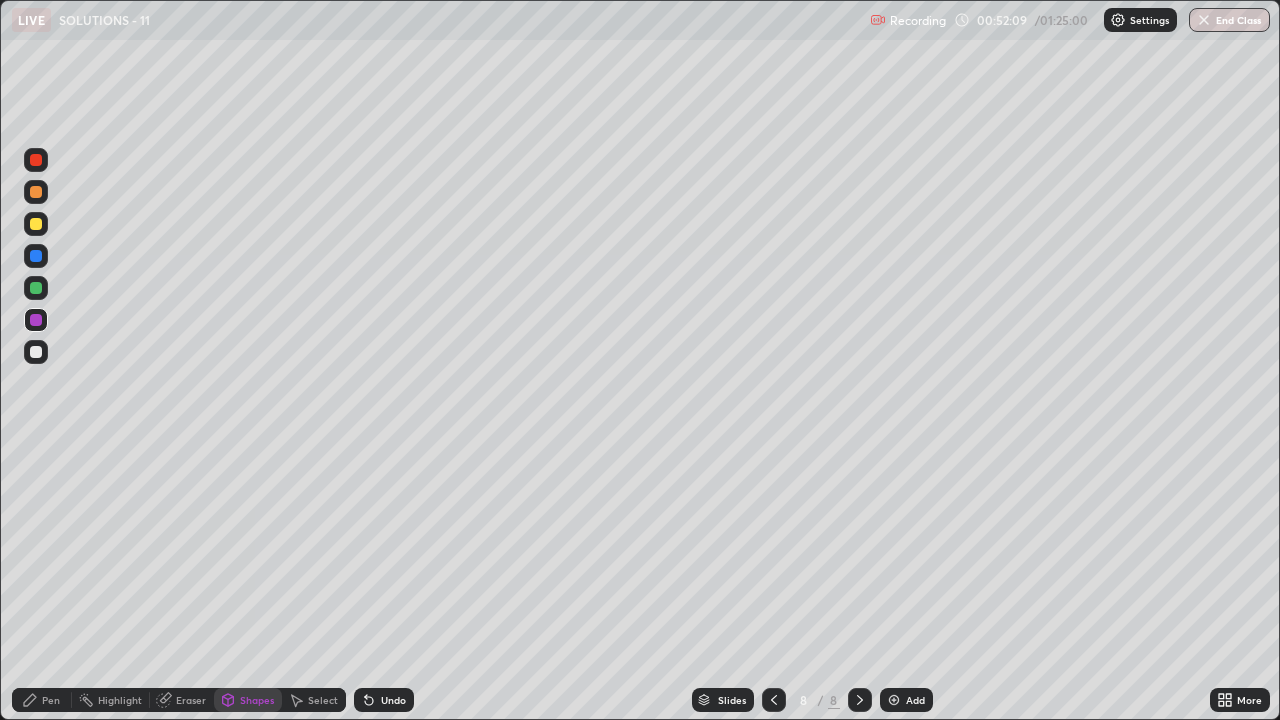 click on "Pen" at bounding box center (42, 700) 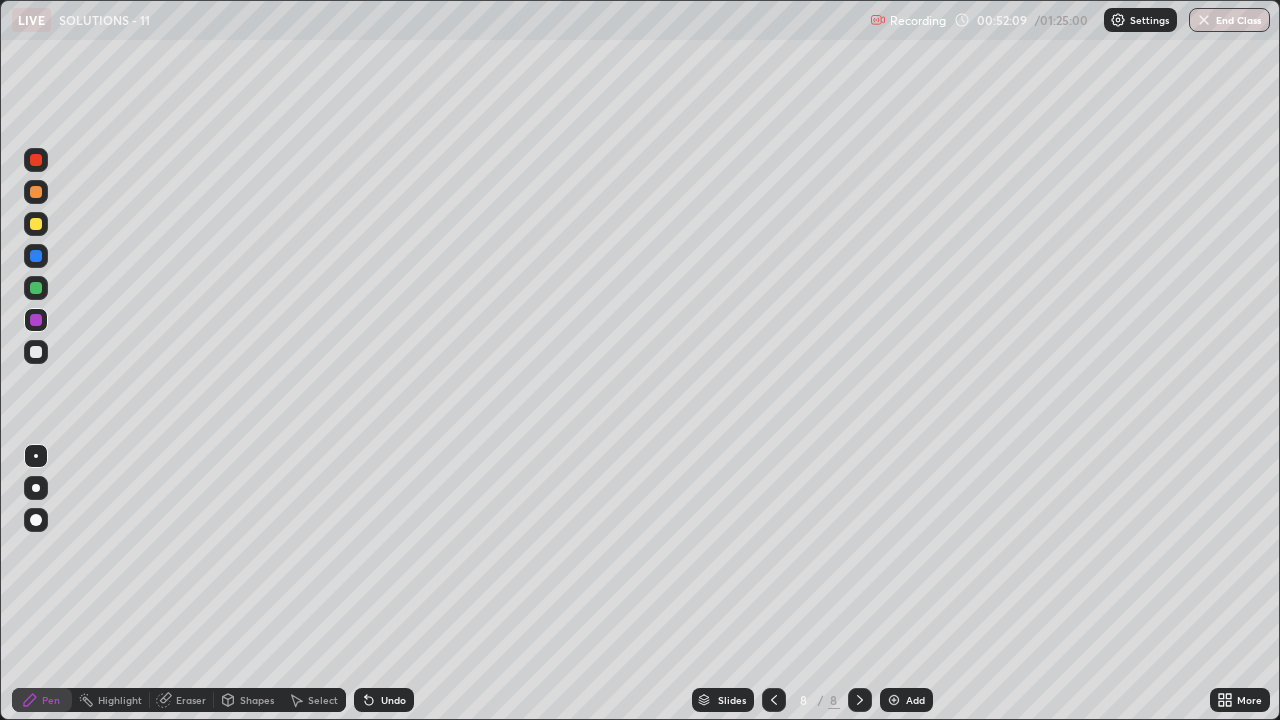 click at bounding box center [36, 352] 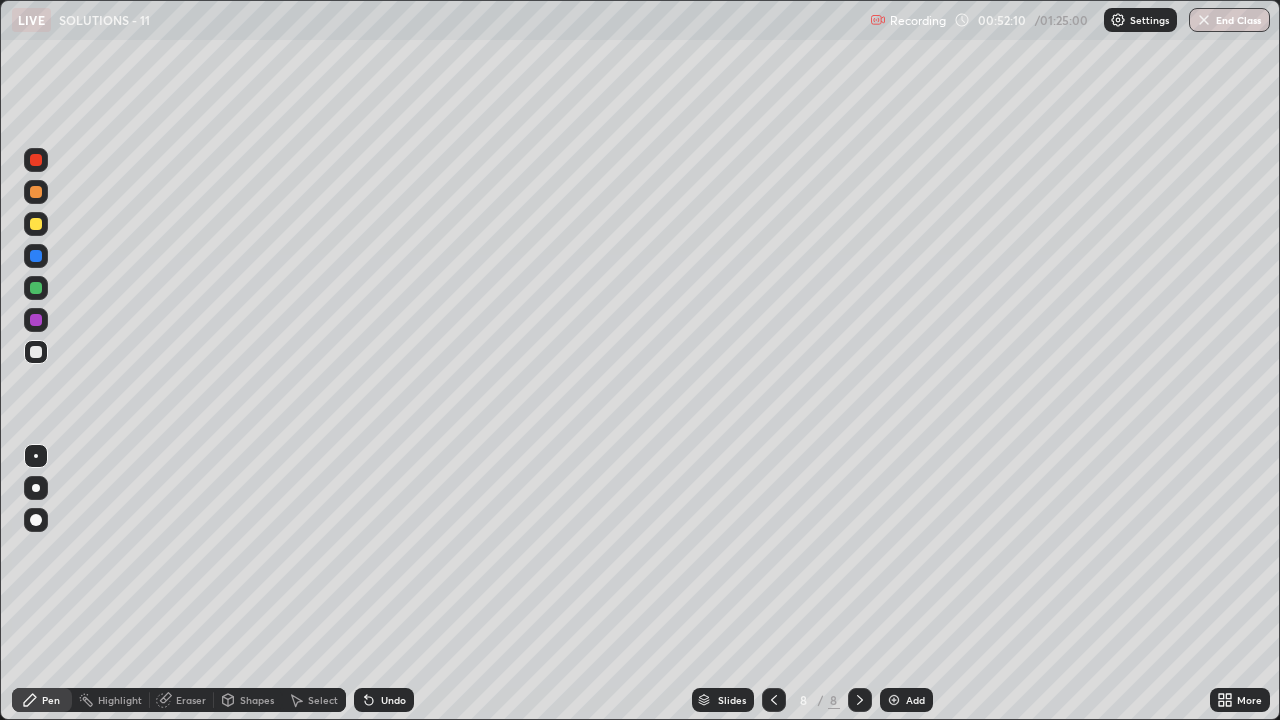 click on "Pen" at bounding box center [51, 700] 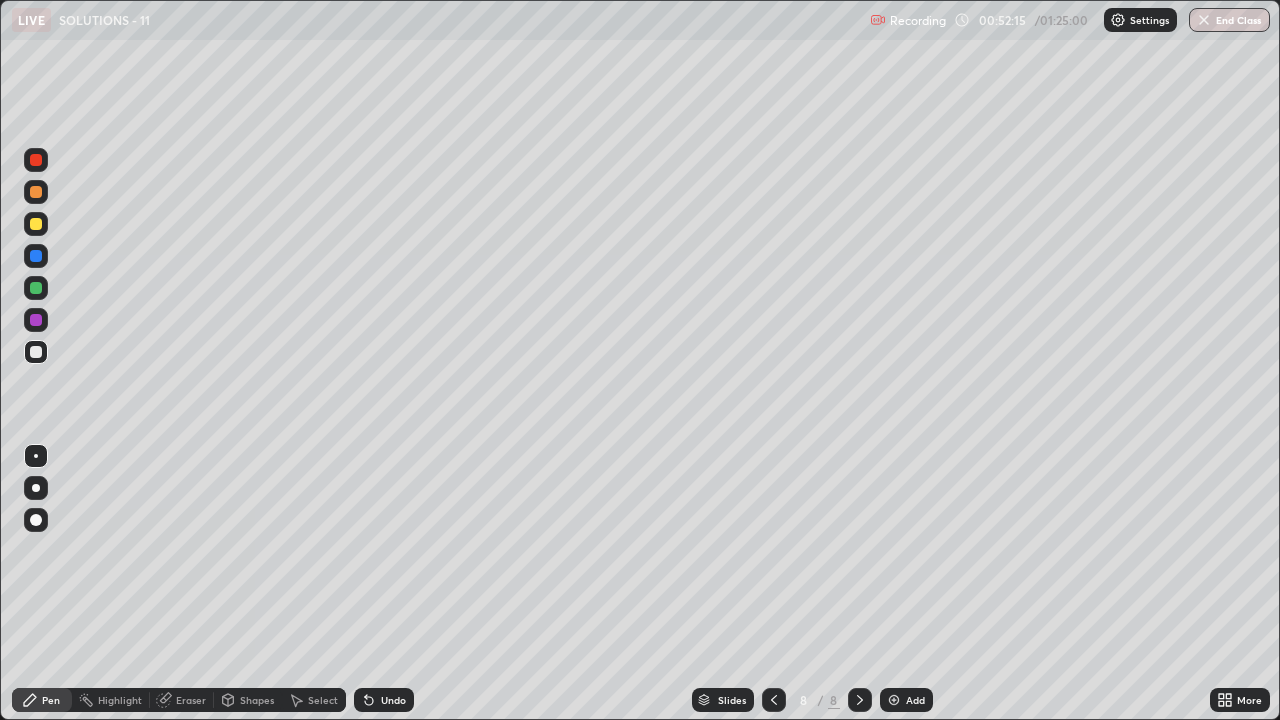 click on "Undo" at bounding box center [393, 700] 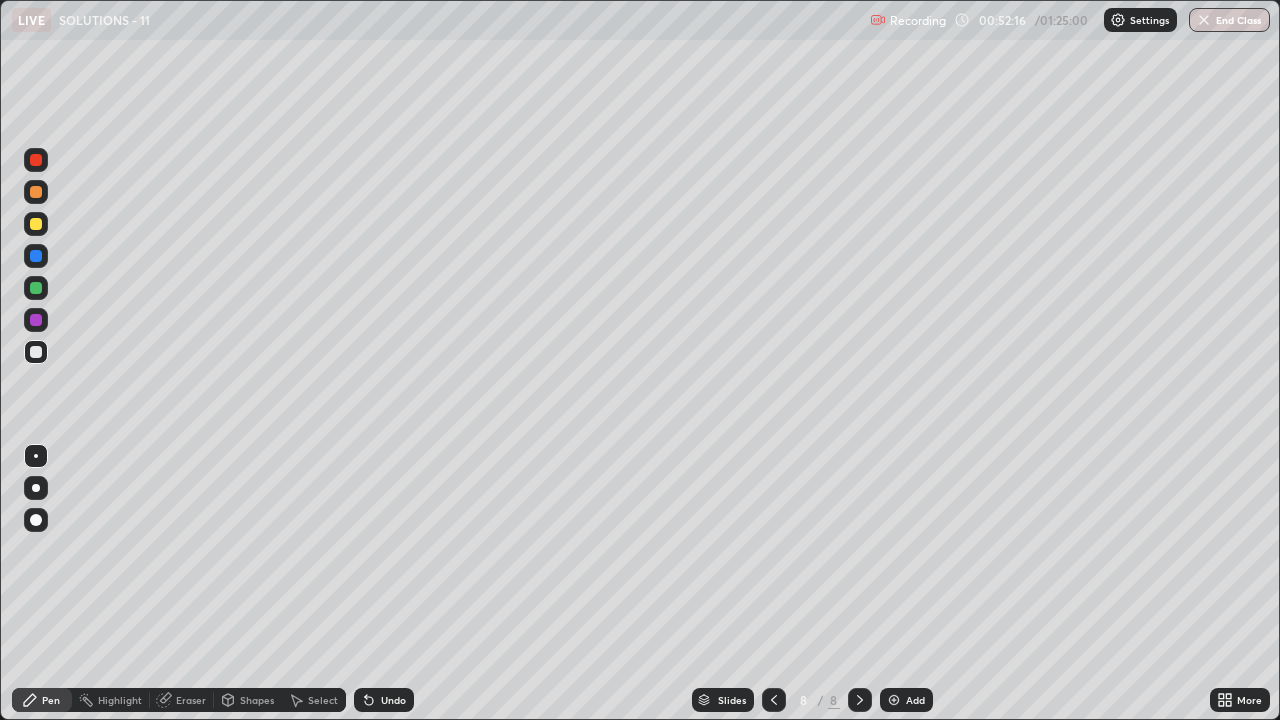 click on "Undo" at bounding box center (393, 700) 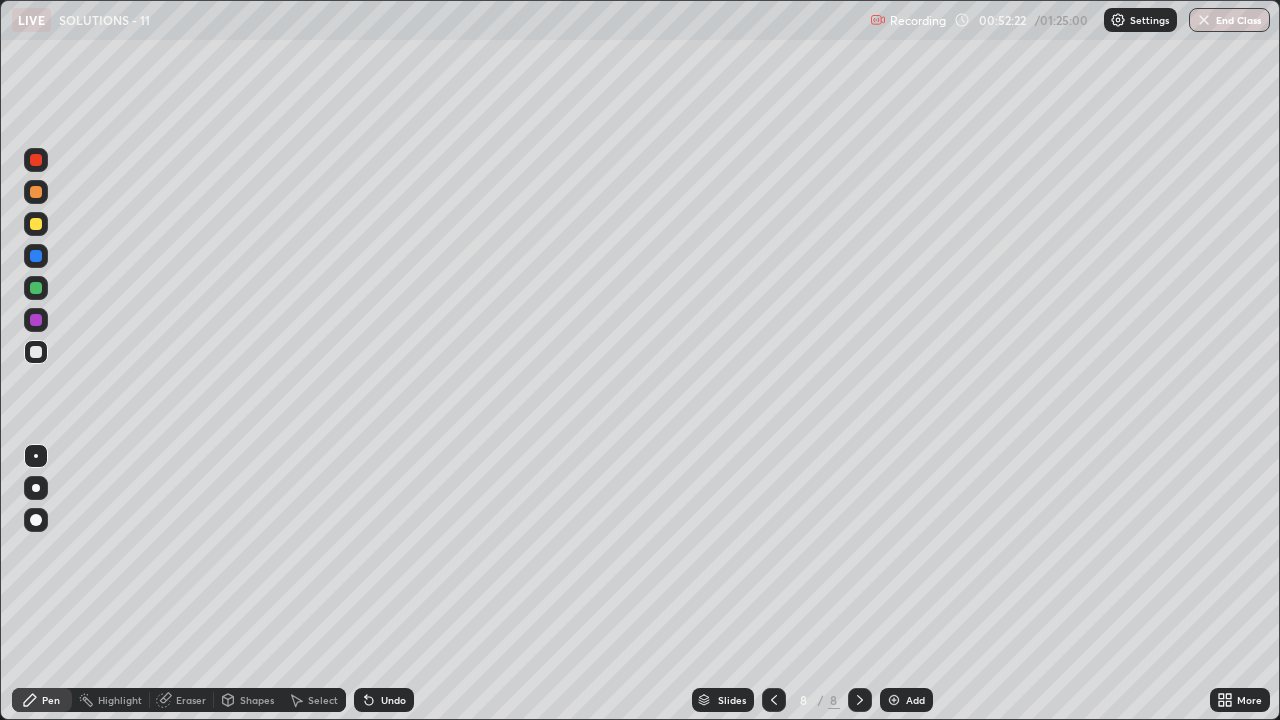 click on "Shapes" at bounding box center (248, 700) 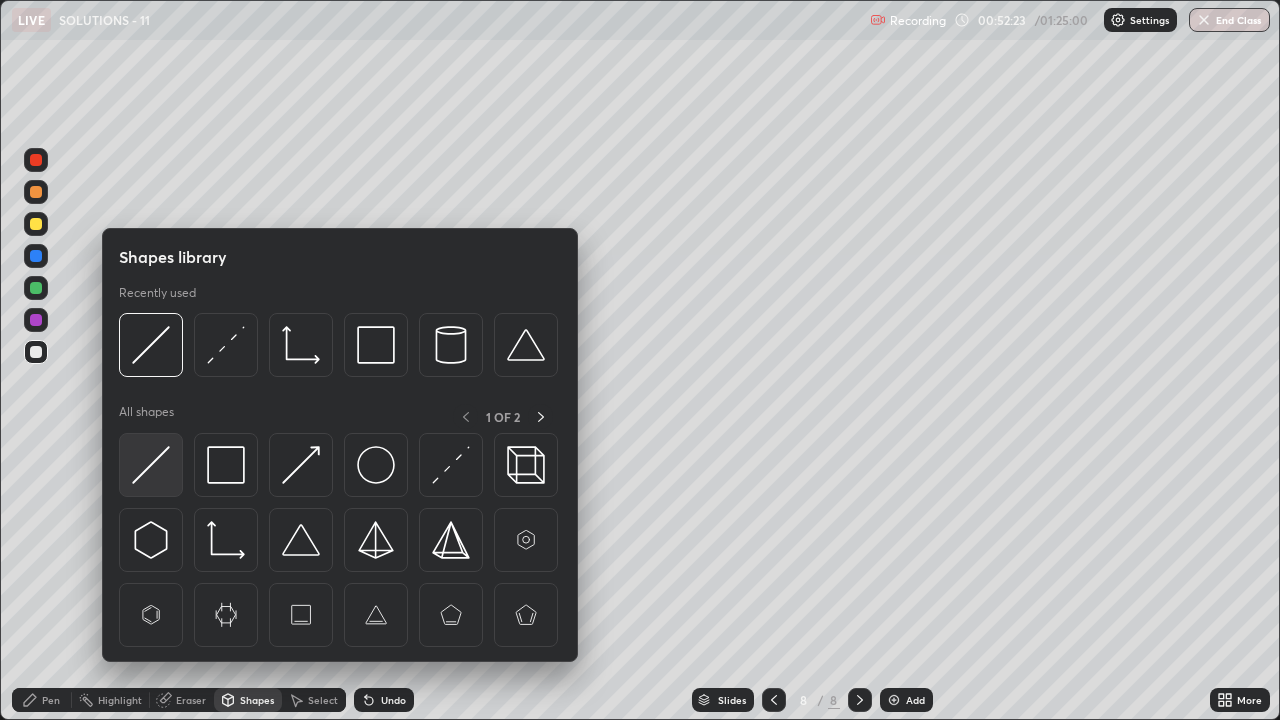 click at bounding box center [151, 465] 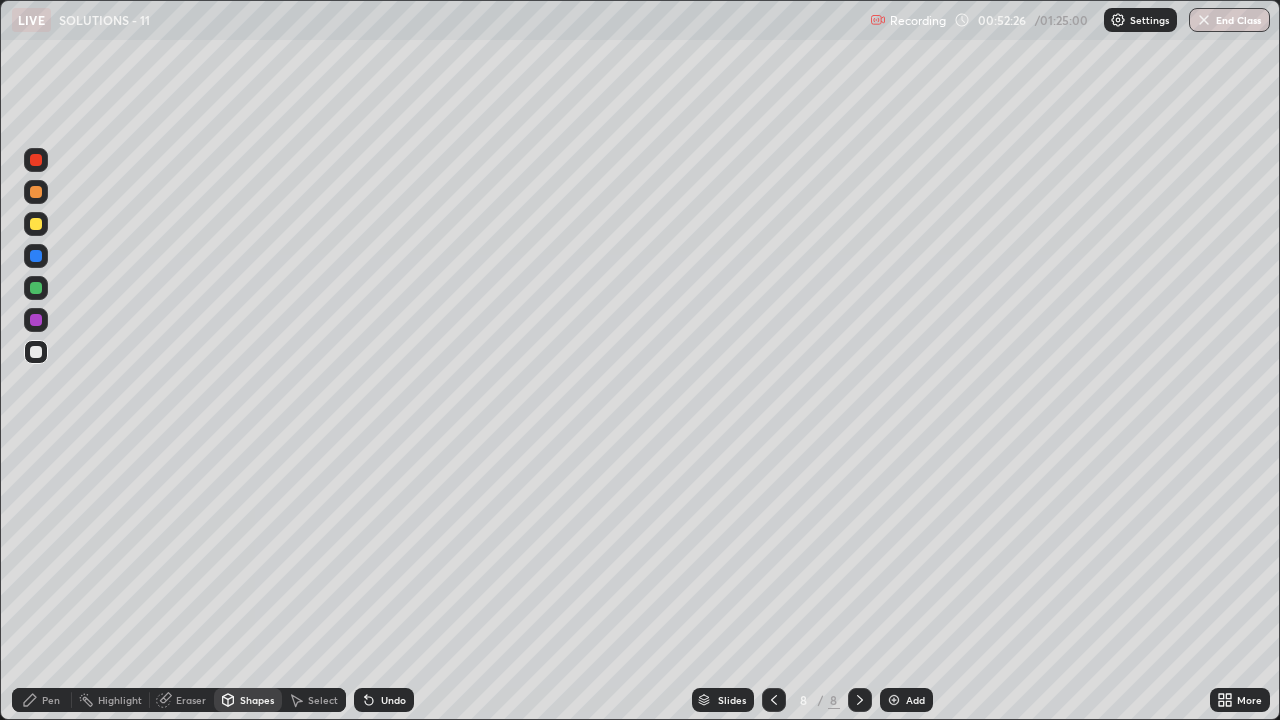 click at bounding box center [36, 352] 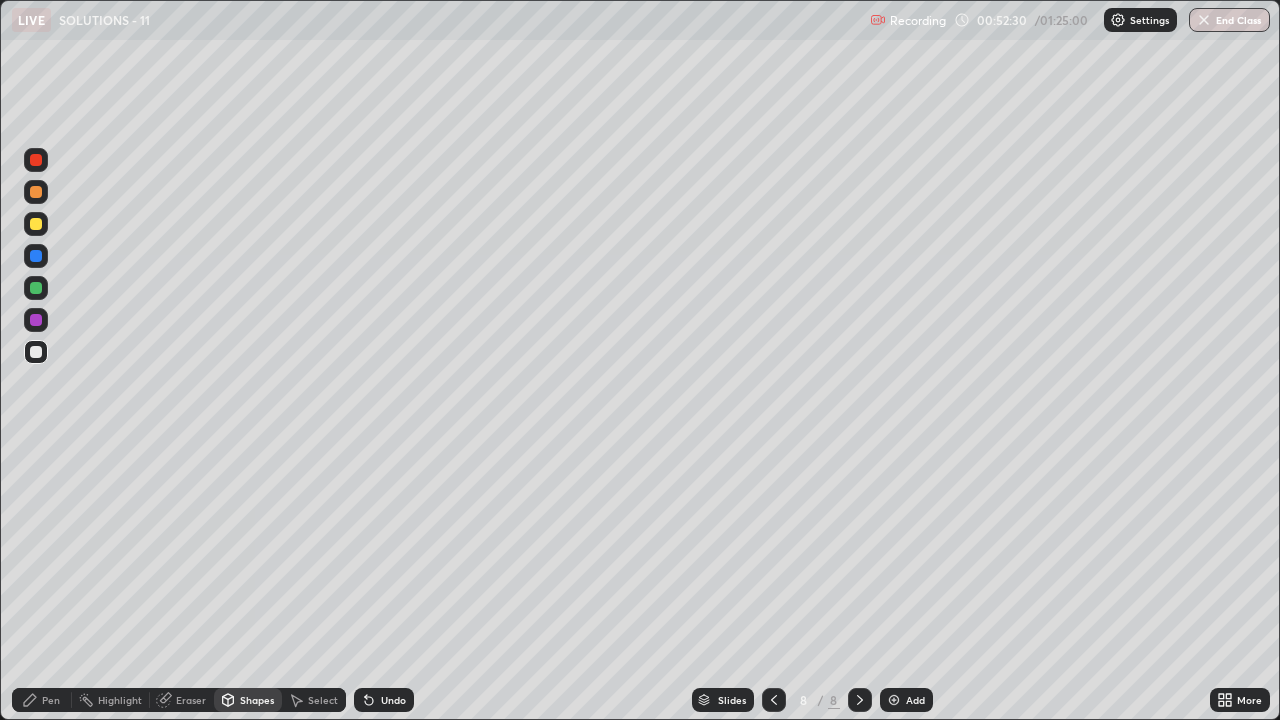 click on "Pen" at bounding box center [42, 700] 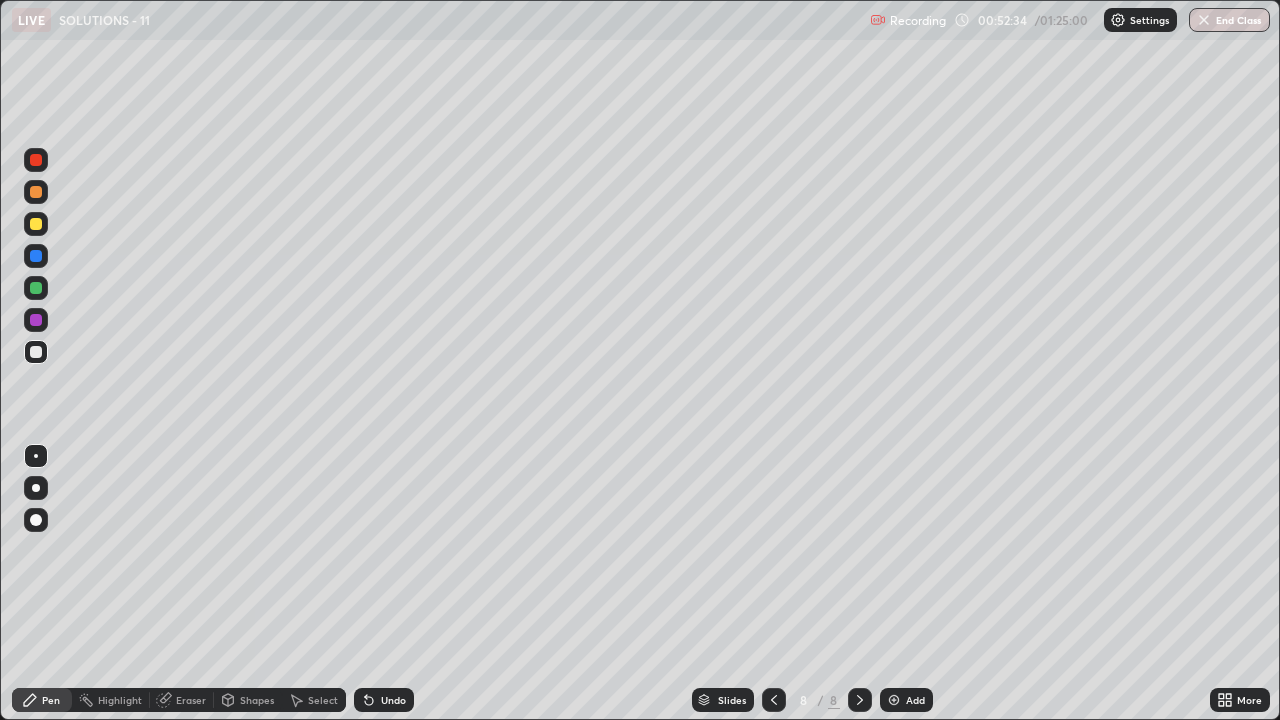 click at bounding box center (36, 320) 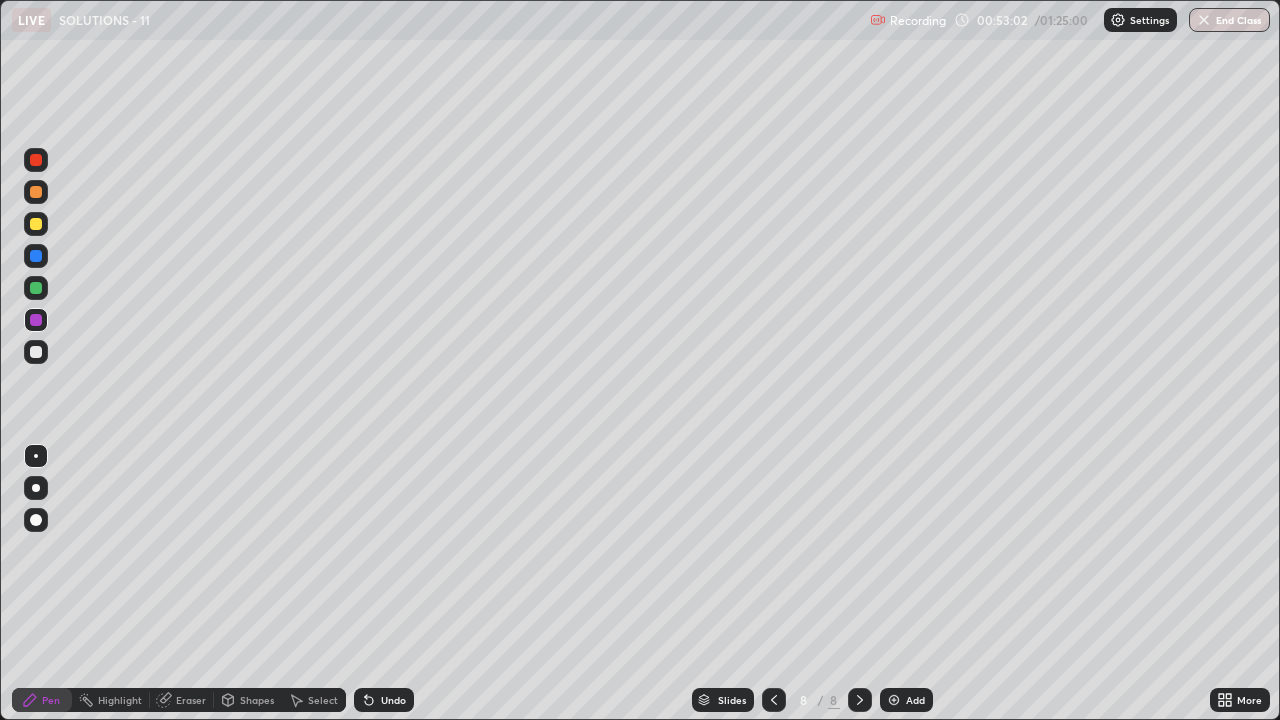 click at bounding box center (36, 352) 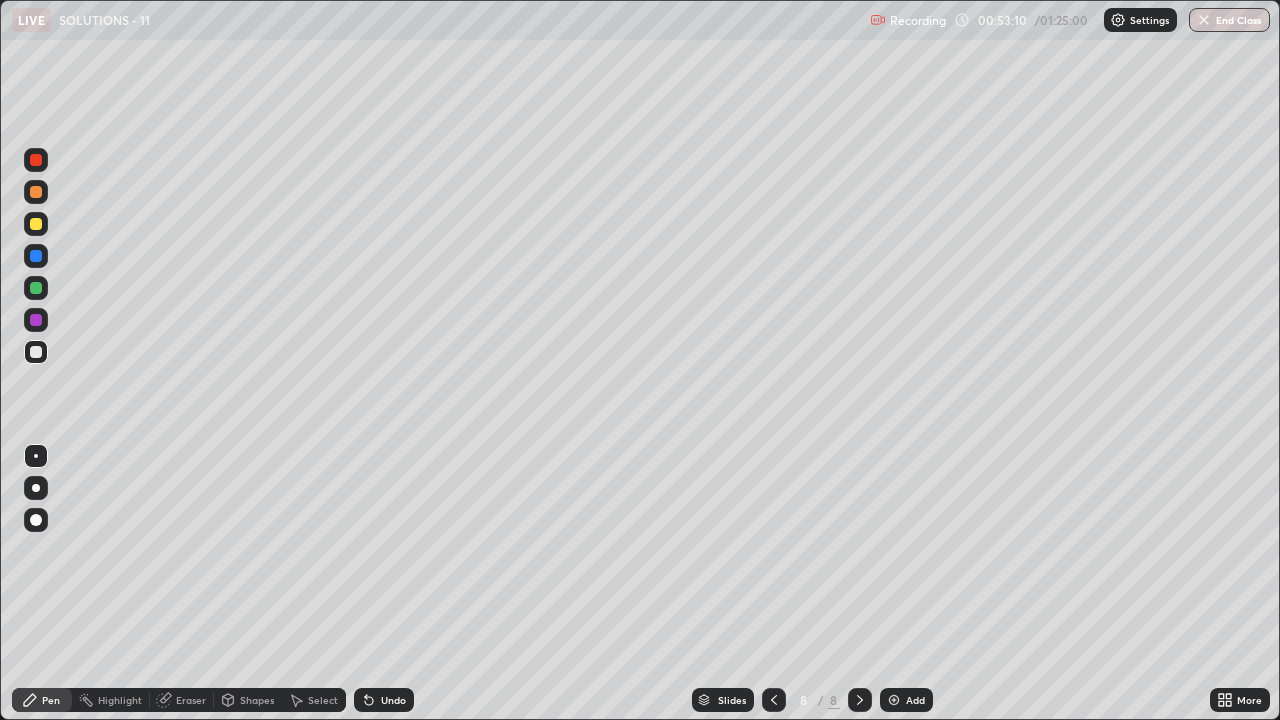 click at bounding box center [36, 352] 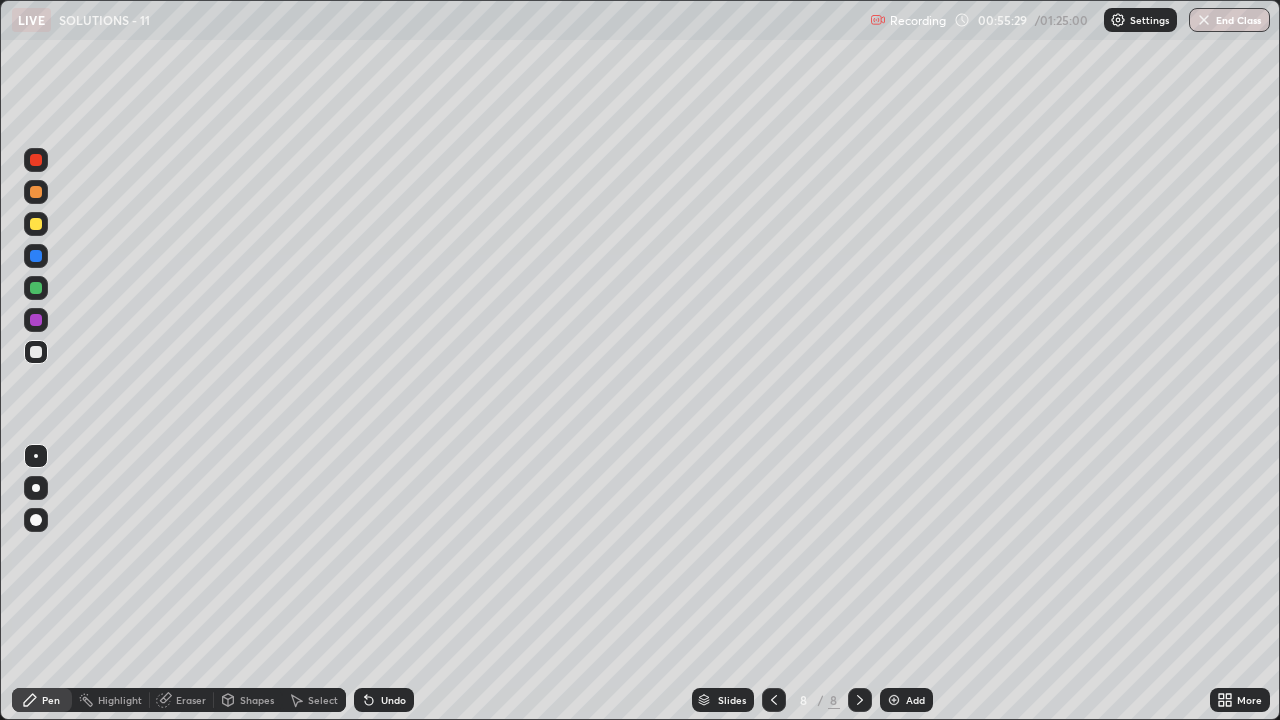click 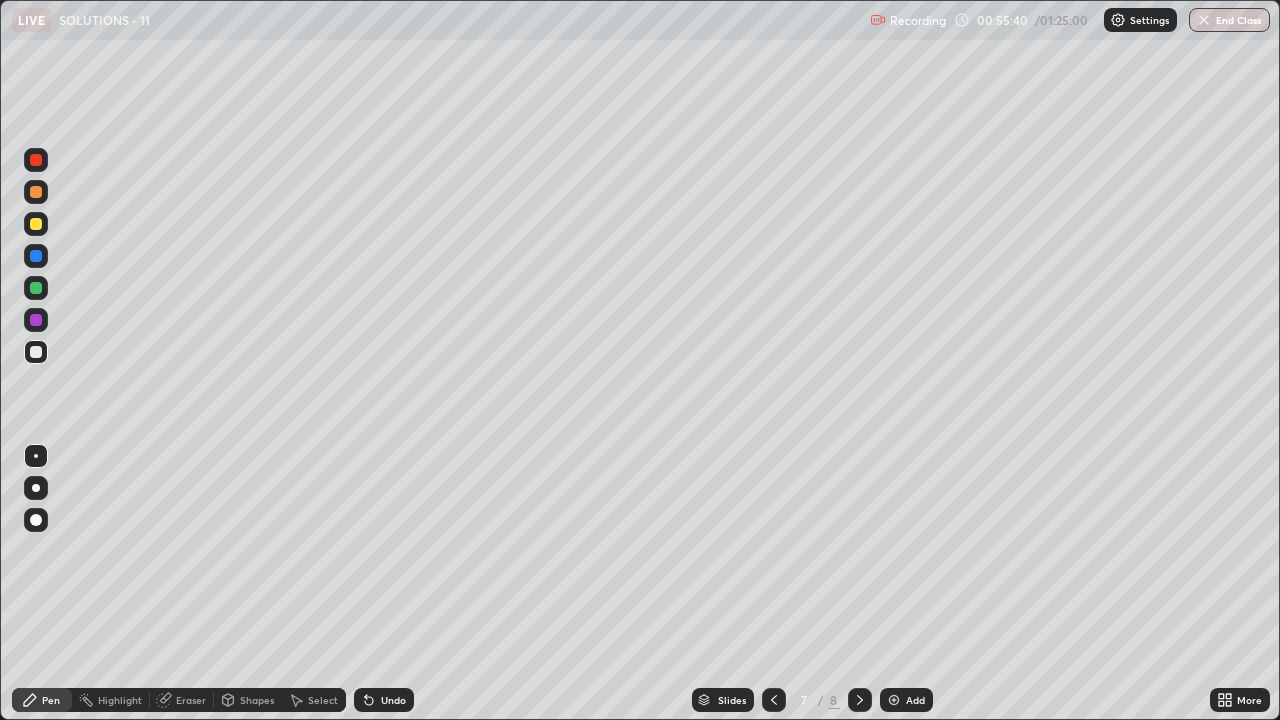 click 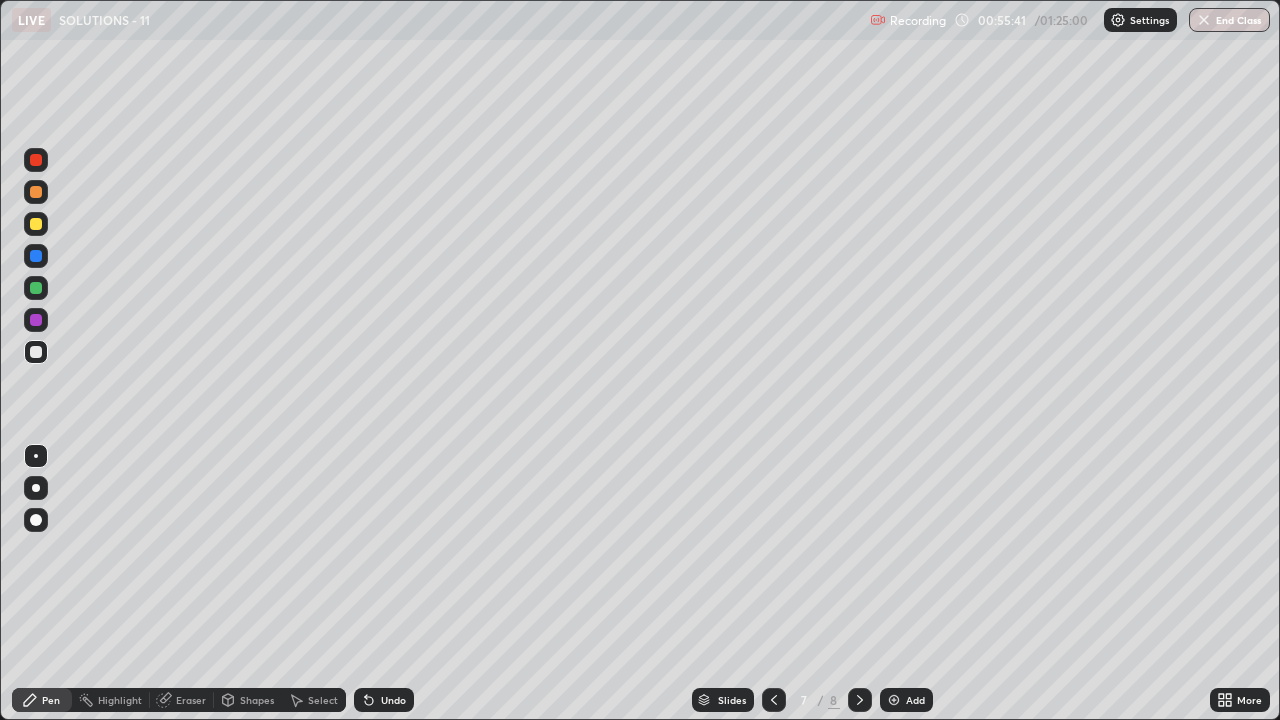 click on "Highlight" at bounding box center [120, 700] 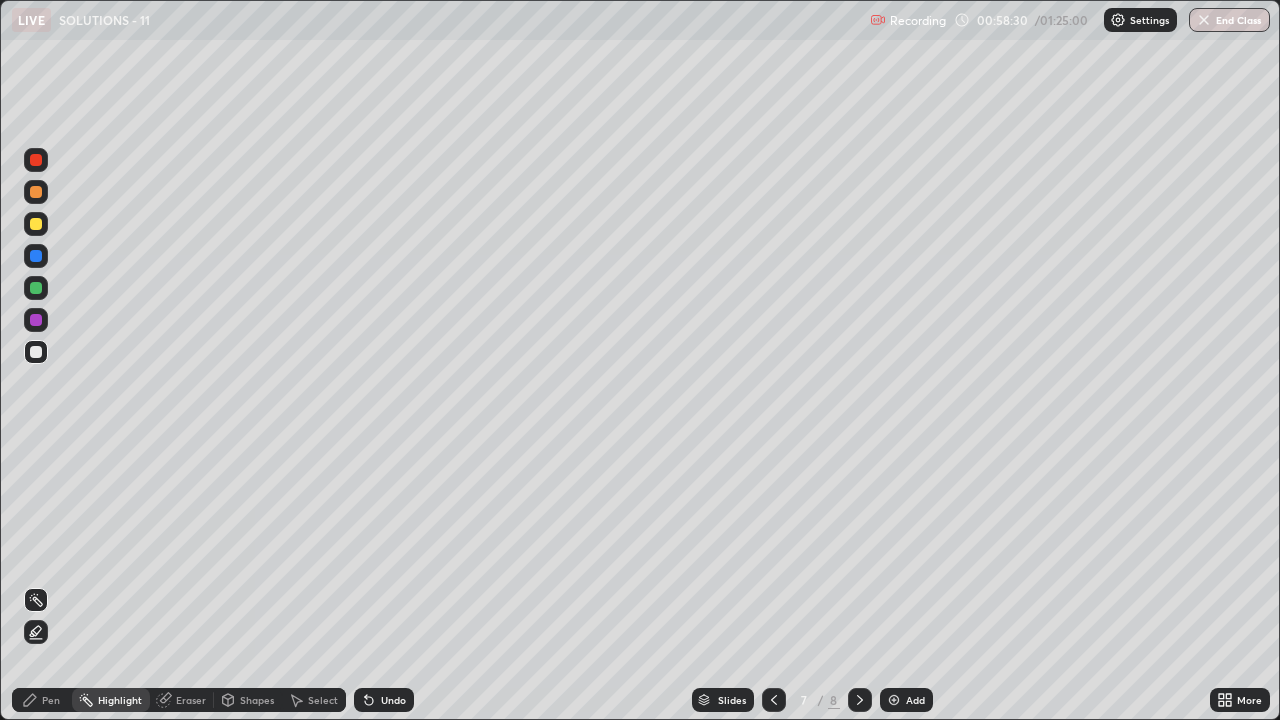click 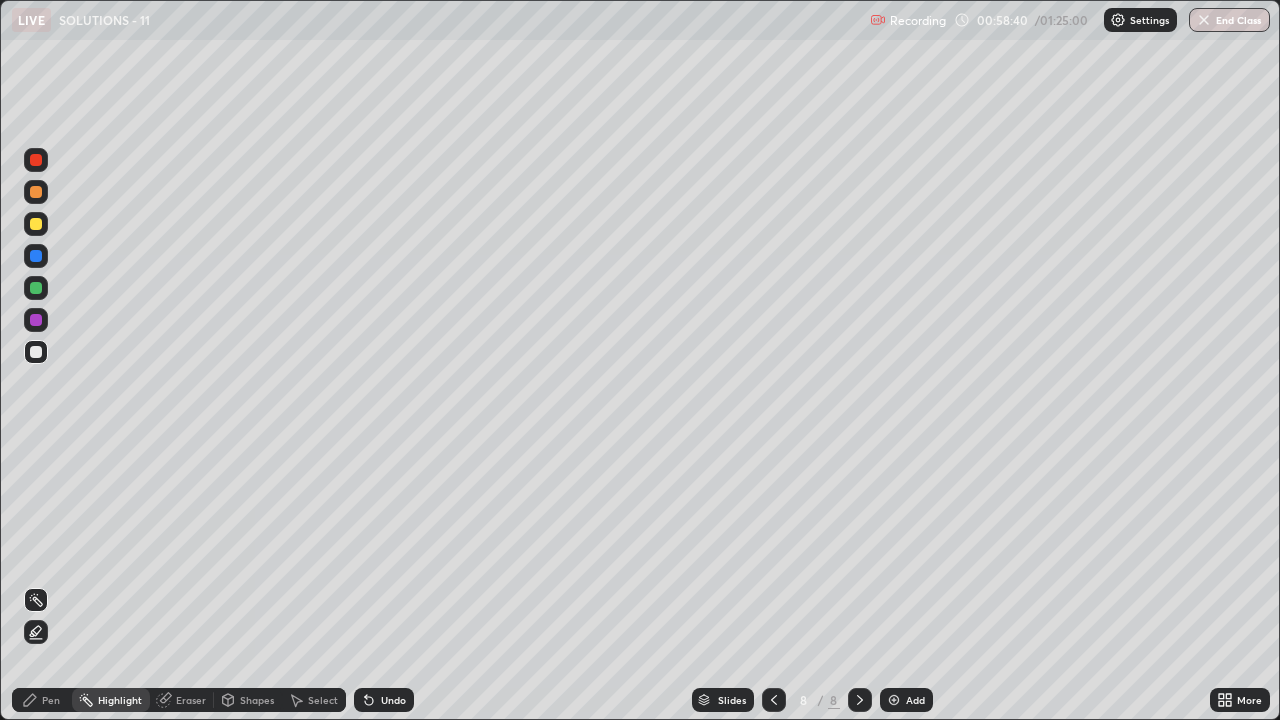 click at bounding box center [894, 700] 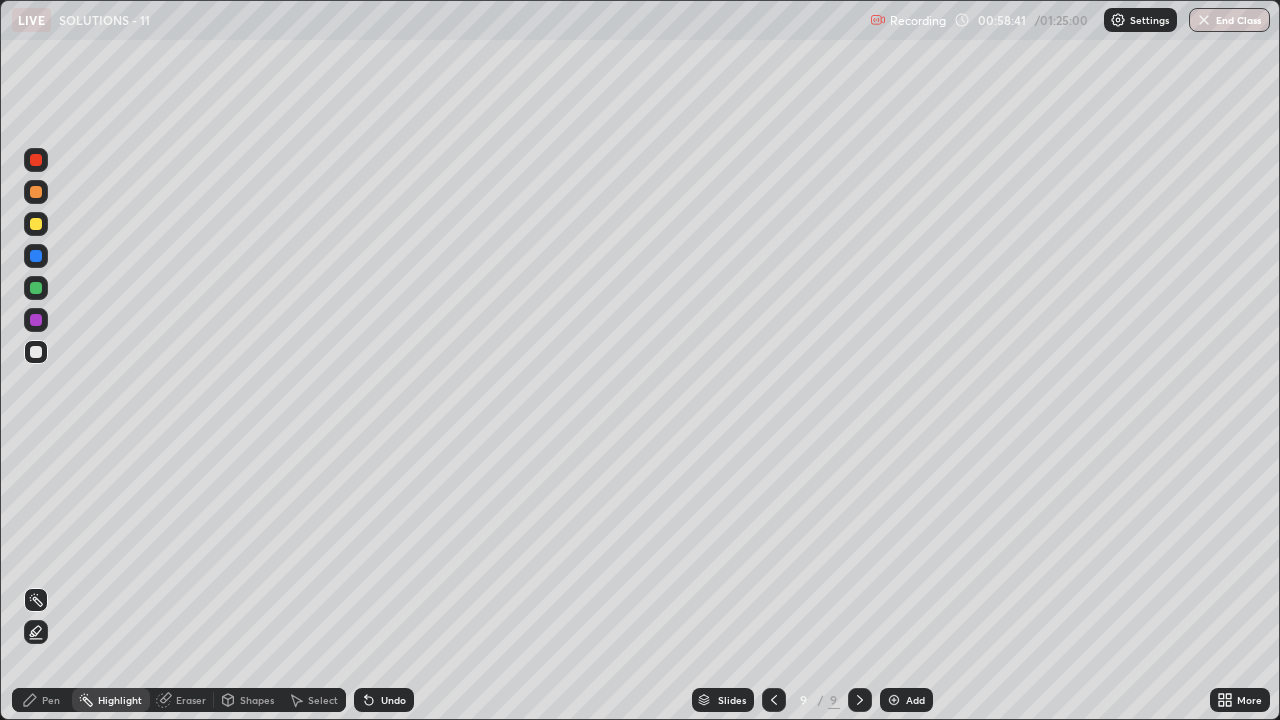 click at bounding box center (36, 224) 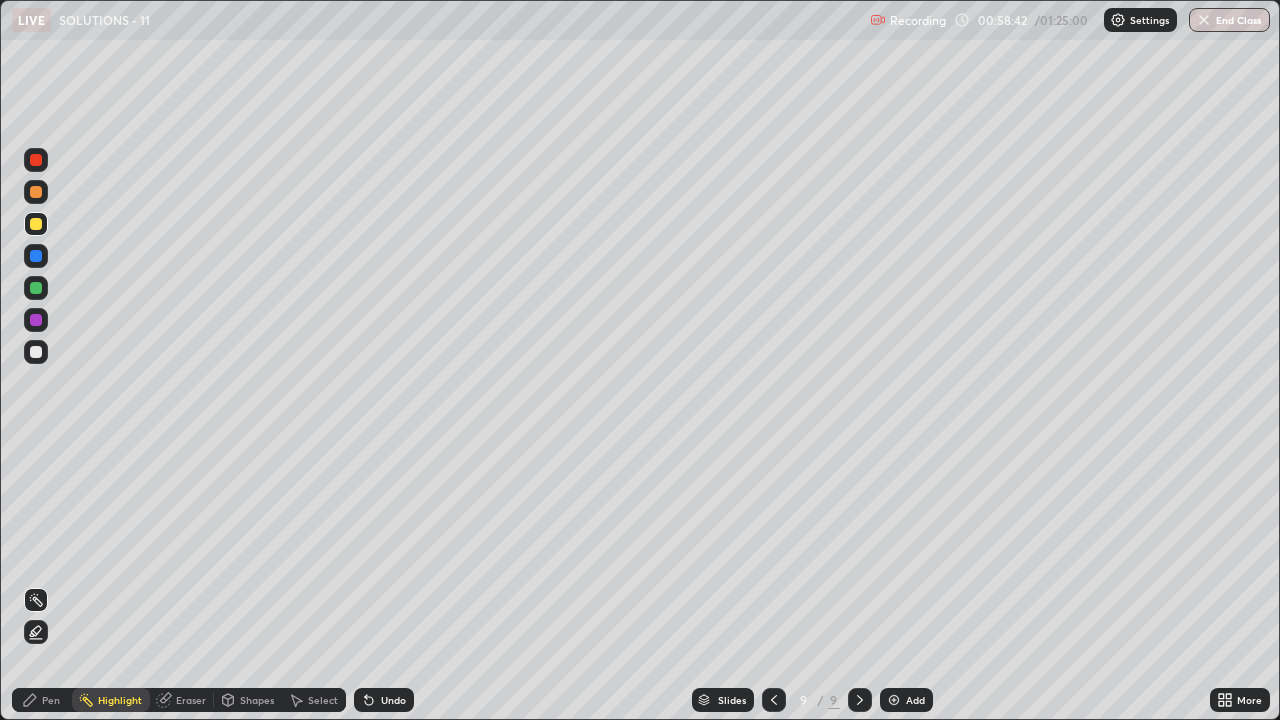 click on "Shapes" at bounding box center [248, 700] 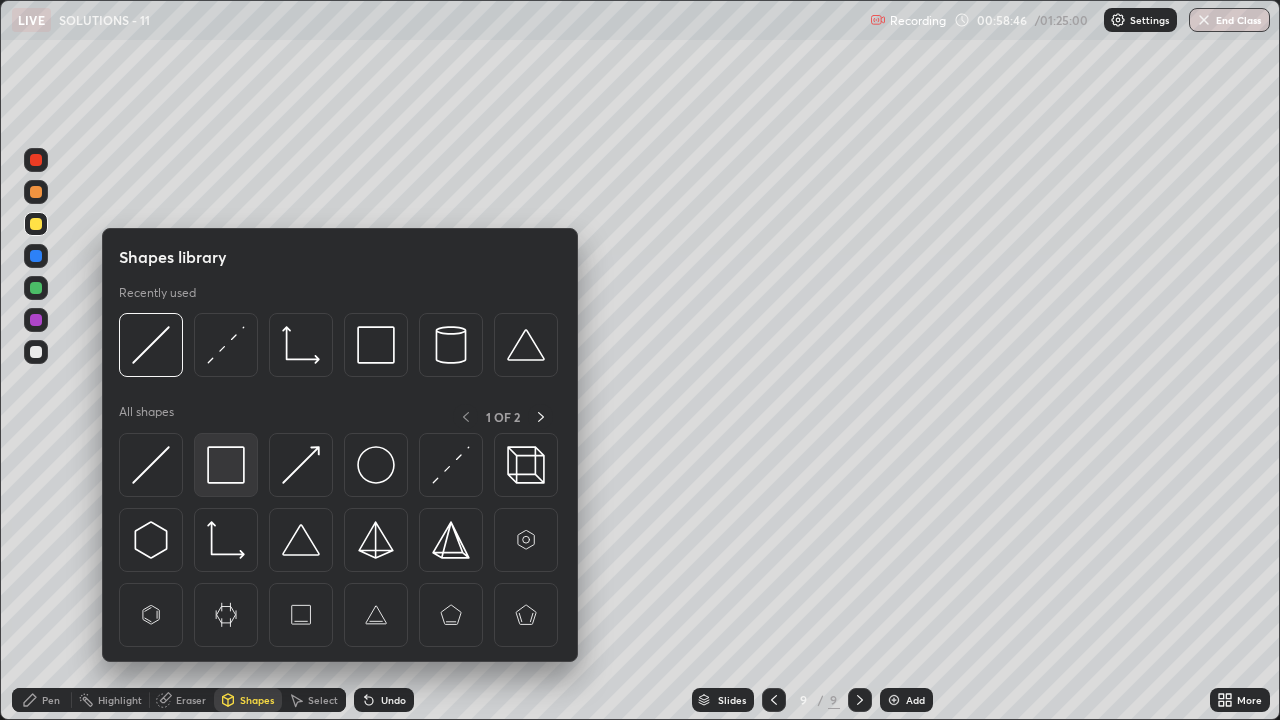 click at bounding box center (226, 465) 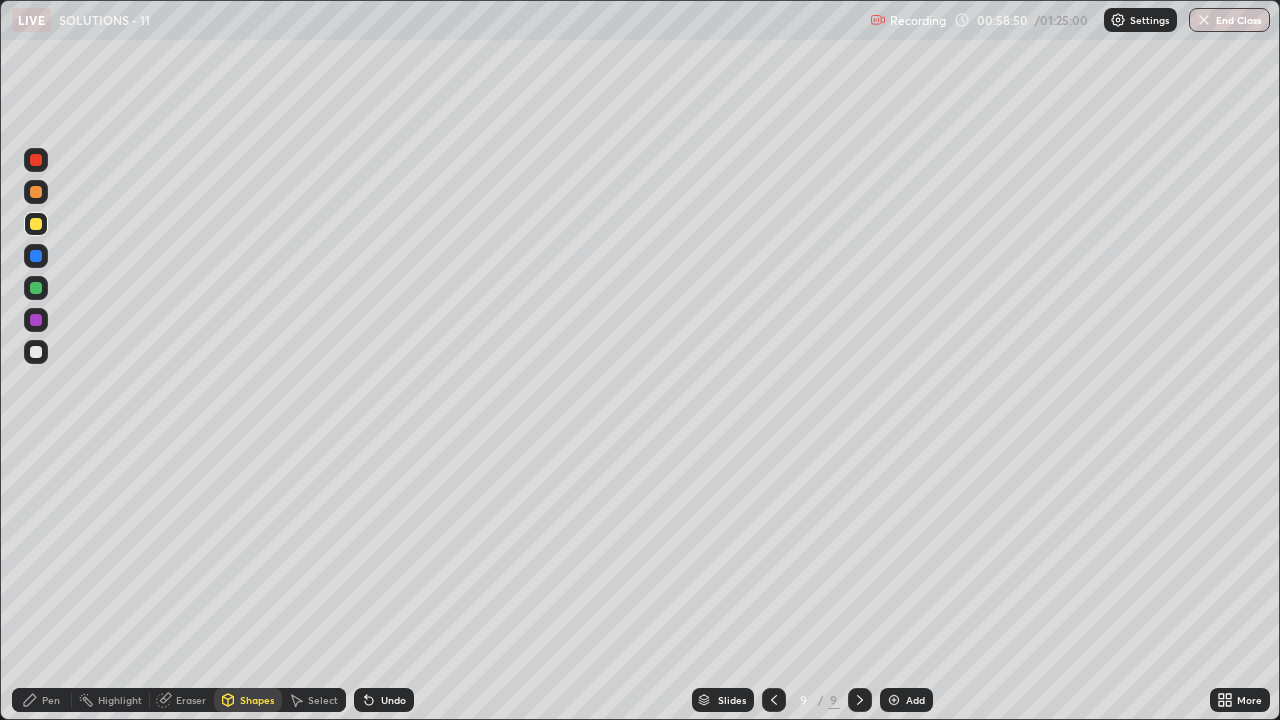 click on "Pen" at bounding box center (51, 700) 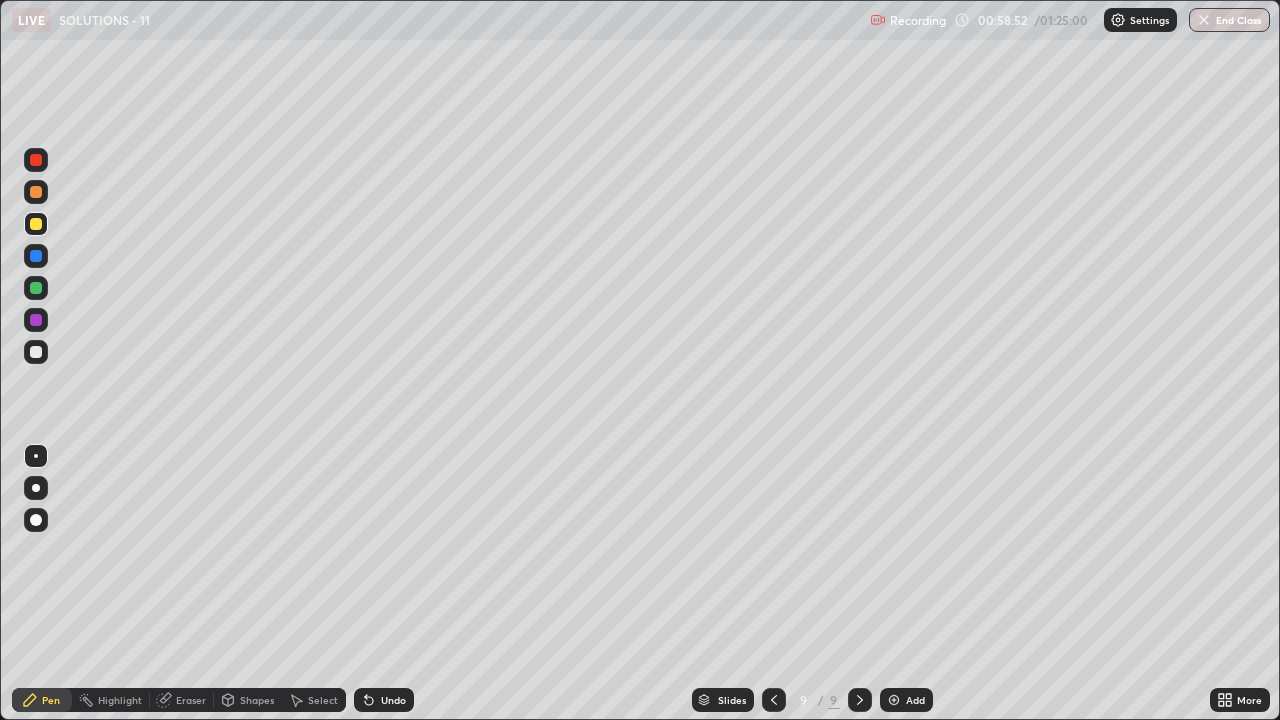 click on "Highlight" at bounding box center (120, 700) 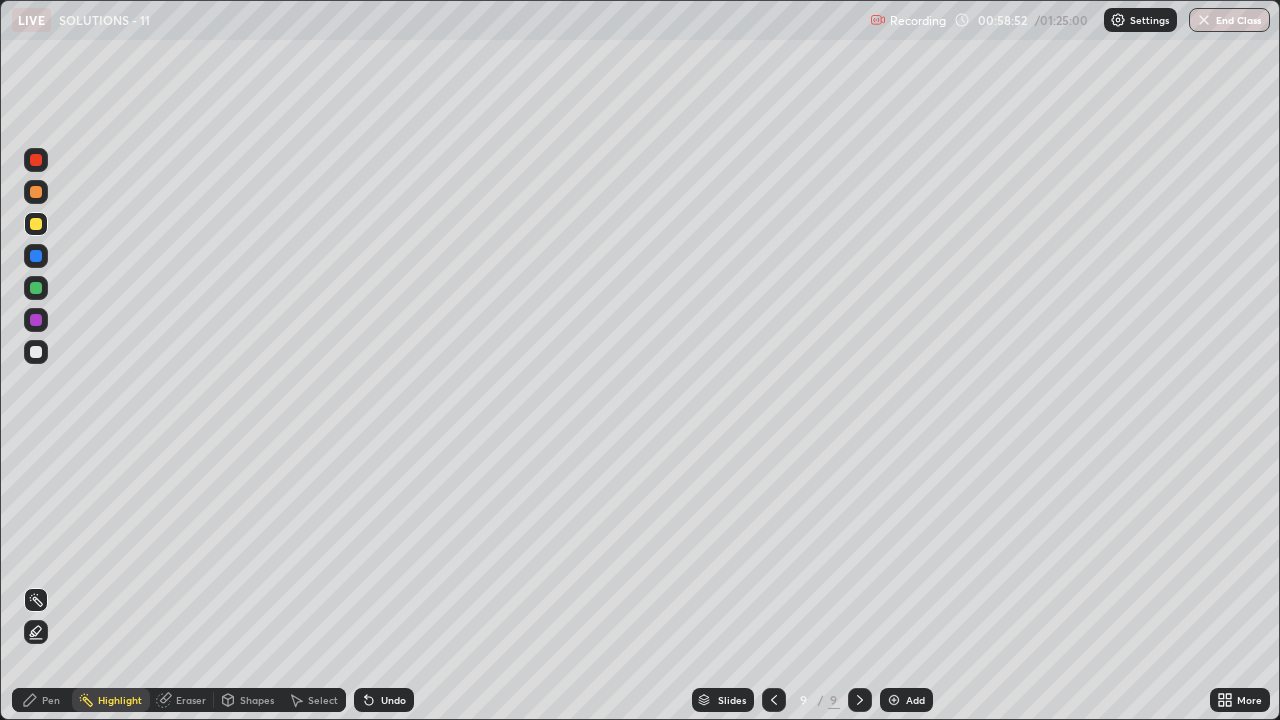 click on "Eraser" at bounding box center (191, 700) 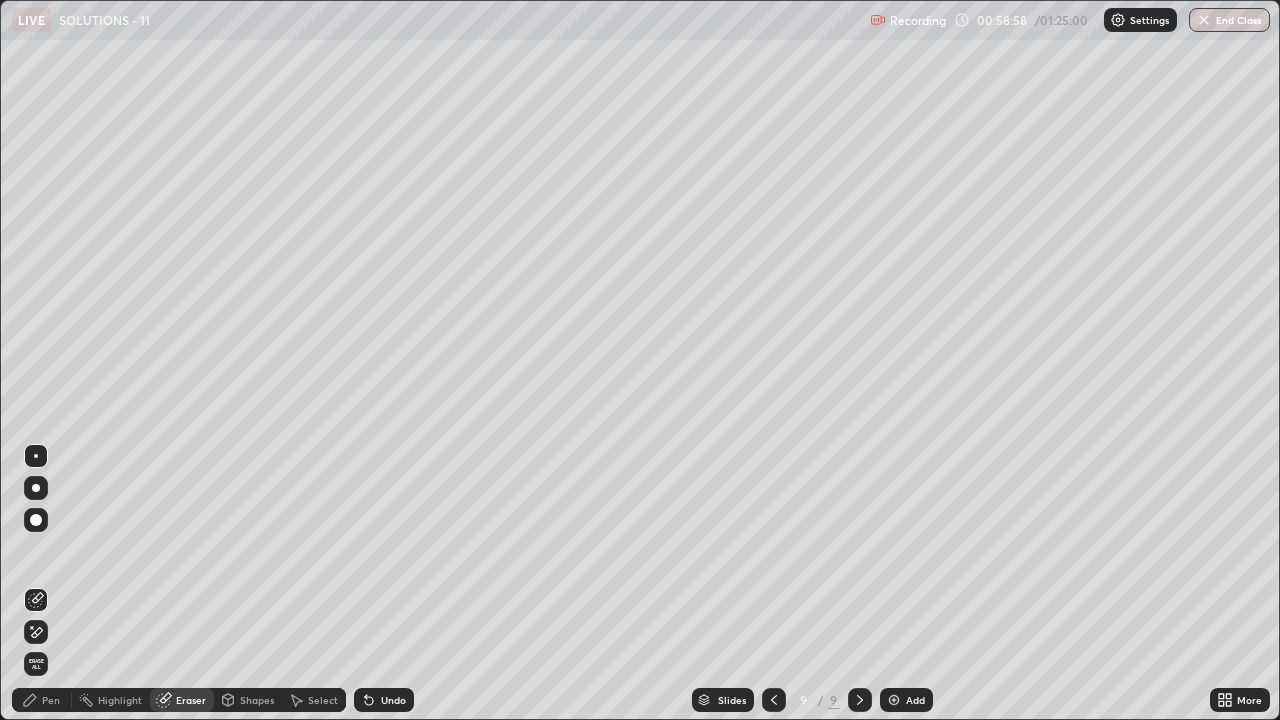 click on "Shapes" at bounding box center (248, 700) 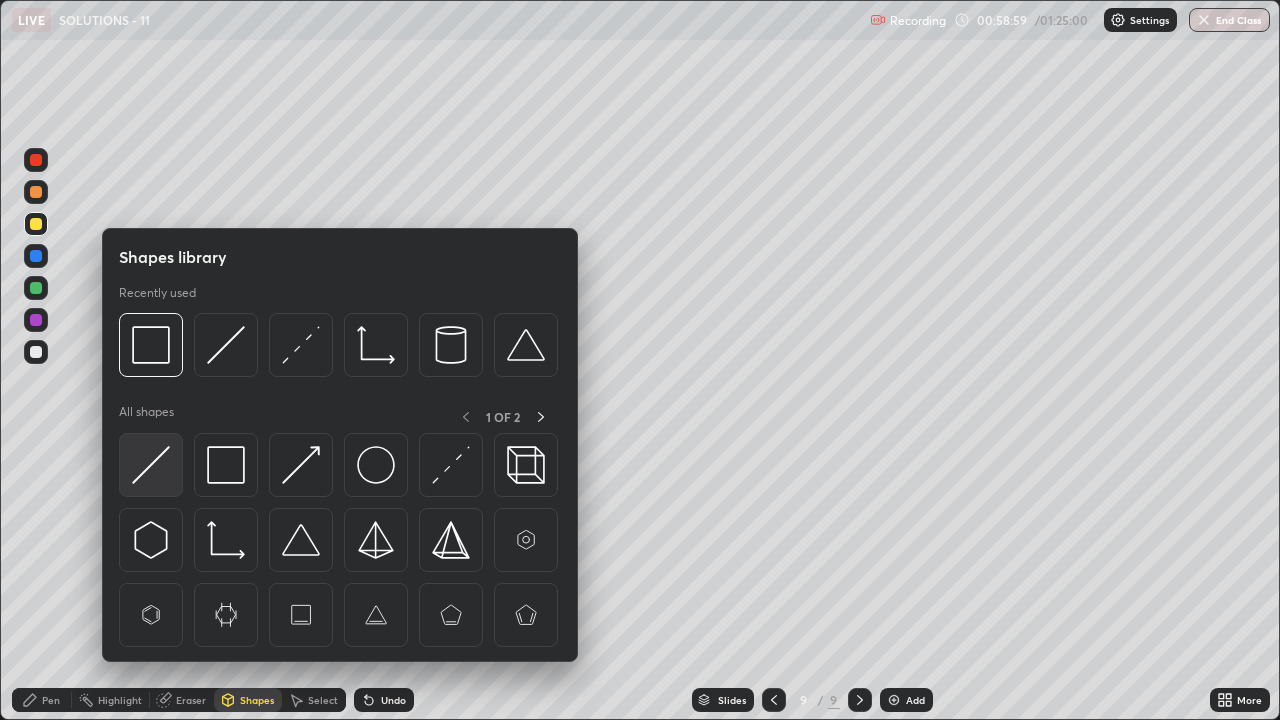 click at bounding box center (151, 465) 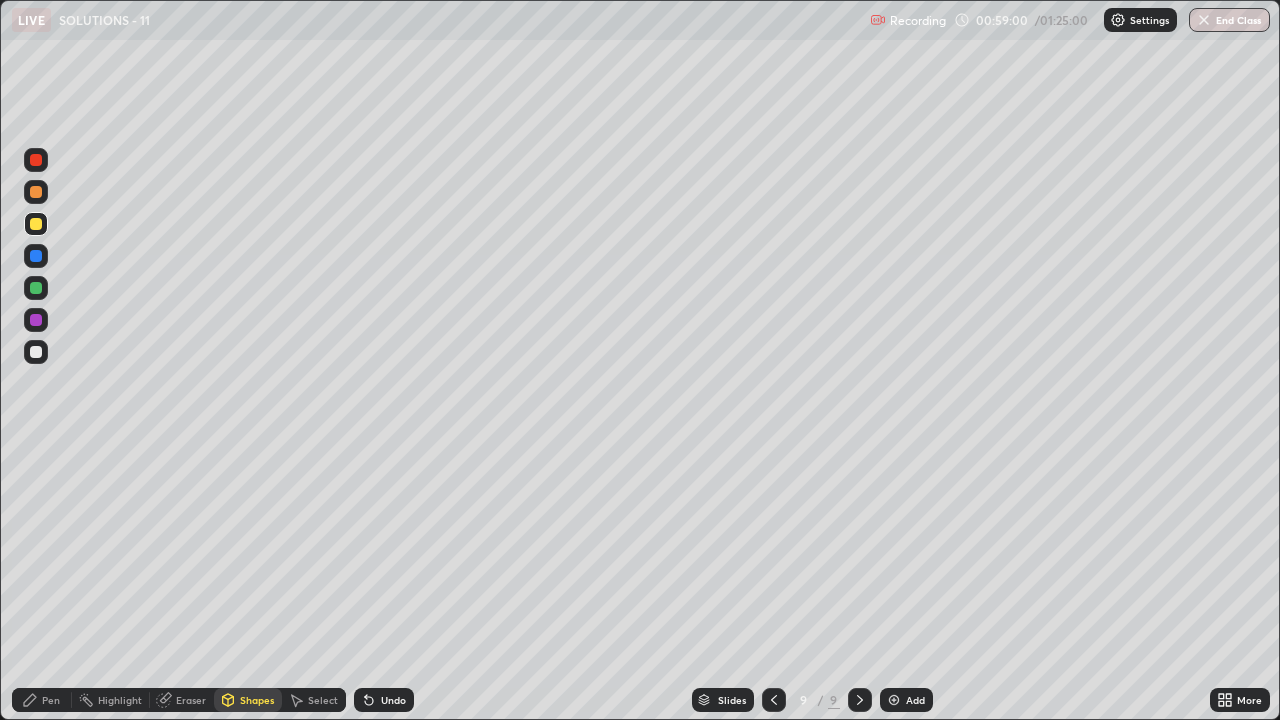 click at bounding box center [36, 320] 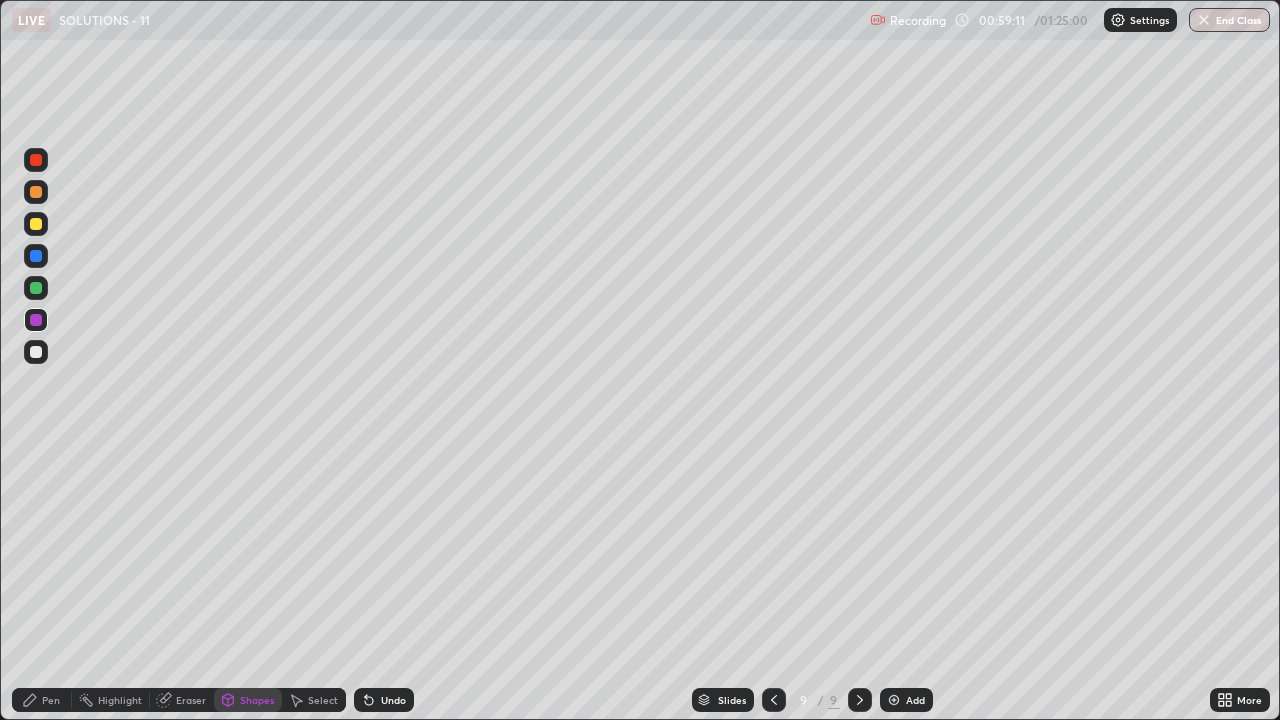 click at bounding box center (36, 320) 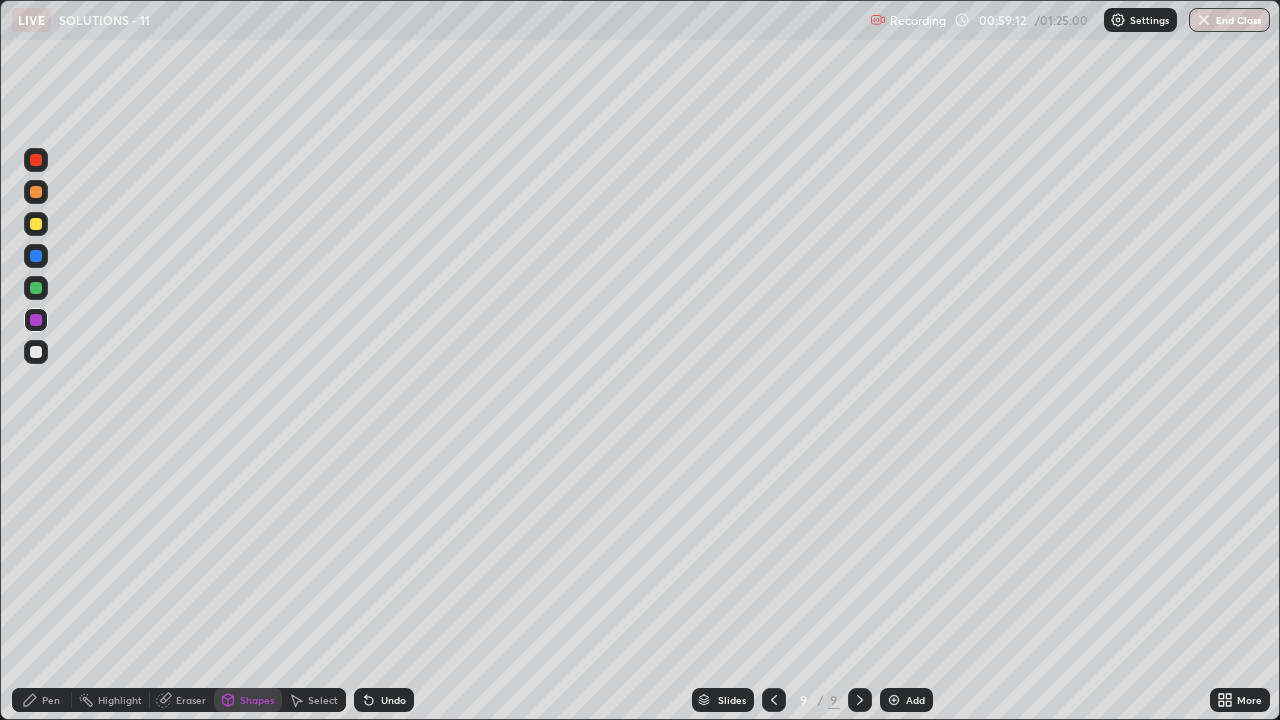 click at bounding box center (36, 256) 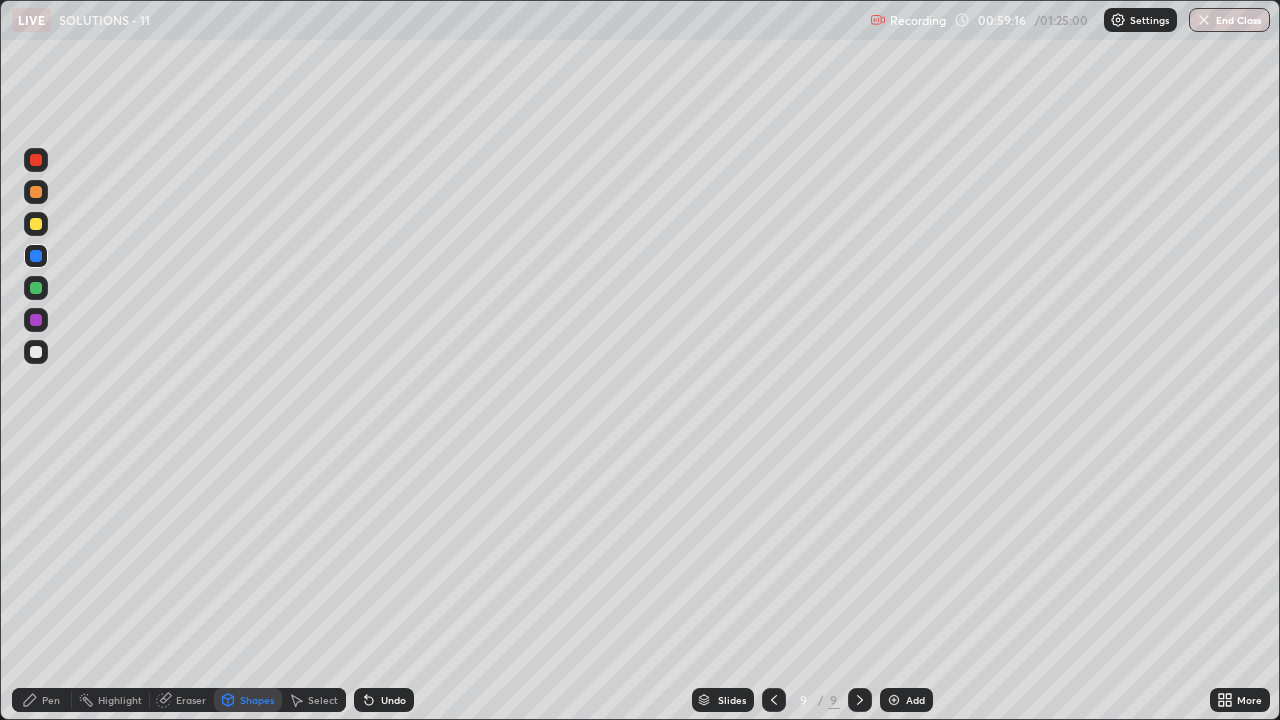 click on "Undo" at bounding box center [384, 700] 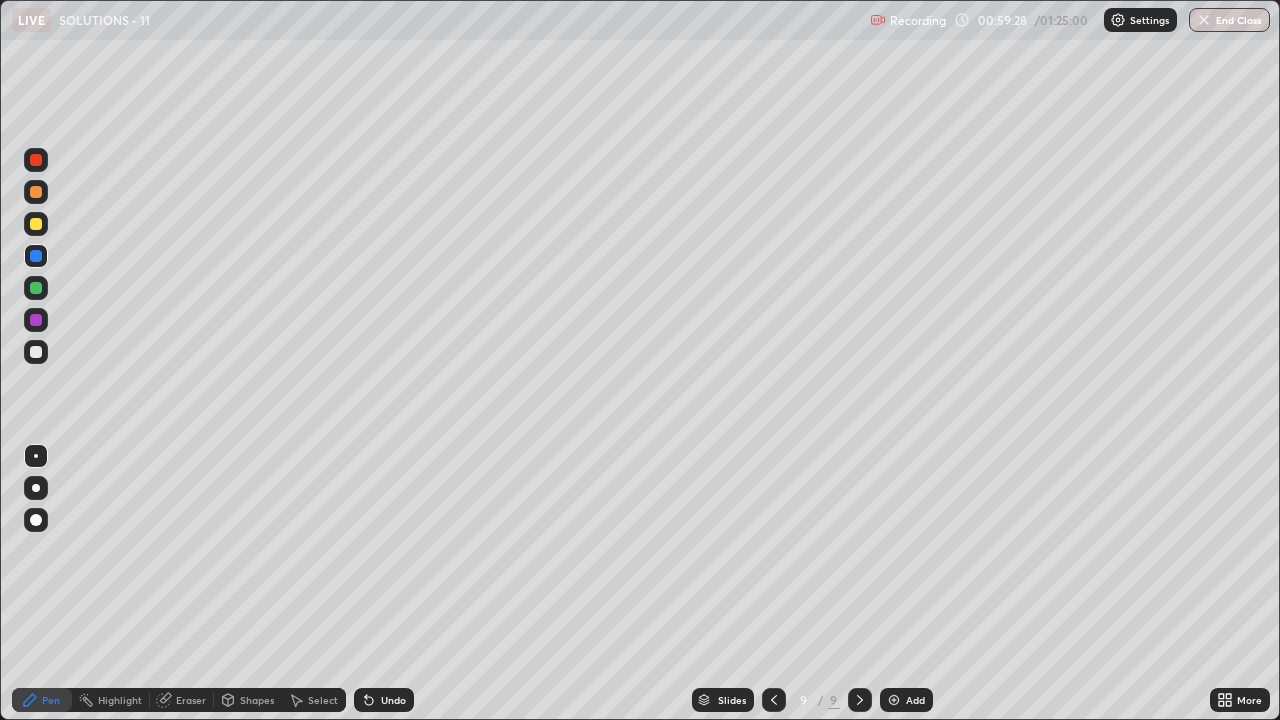 click at bounding box center [36, 224] 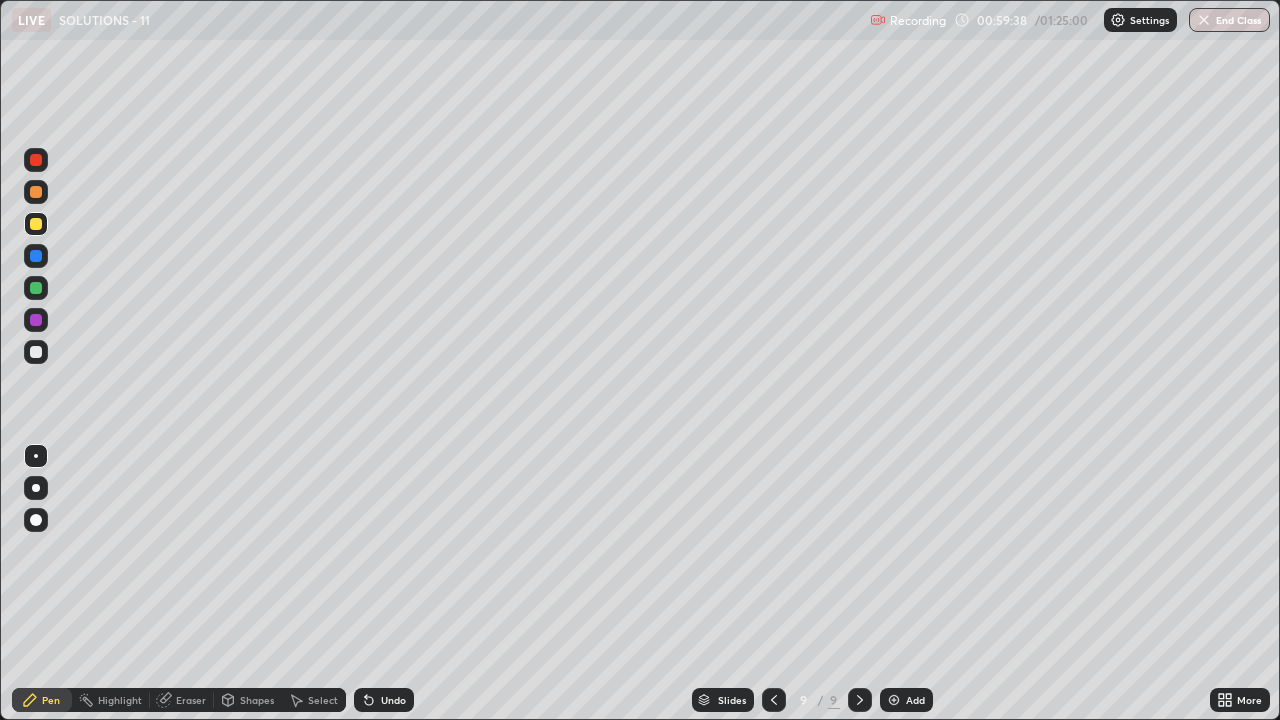 click at bounding box center (36, 256) 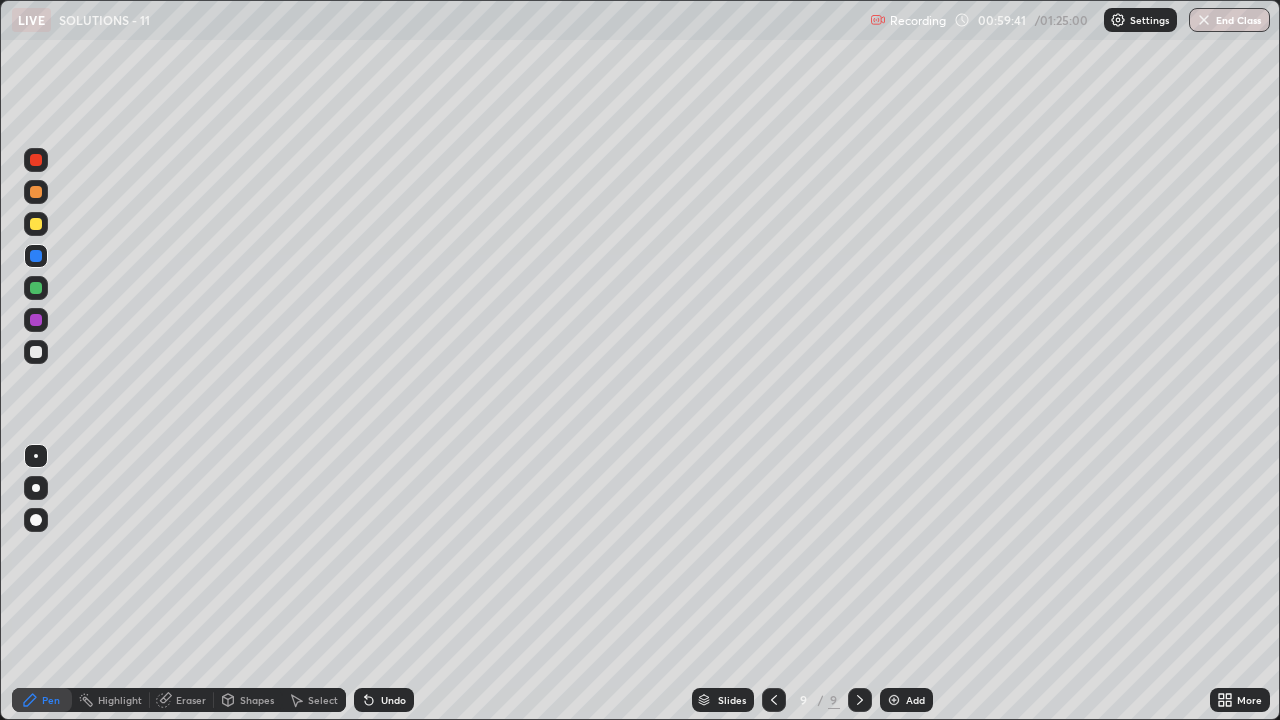 click on "Eraser" at bounding box center (191, 700) 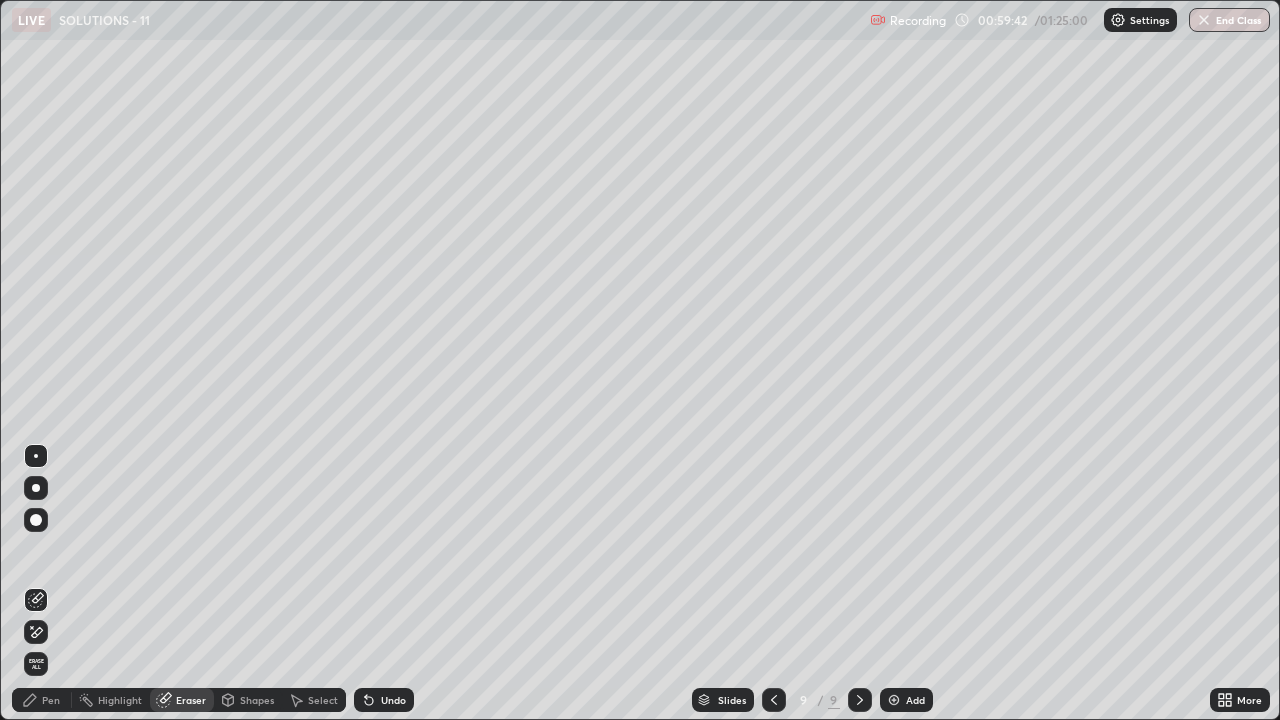 click on "Shapes" at bounding box center (248, 700) 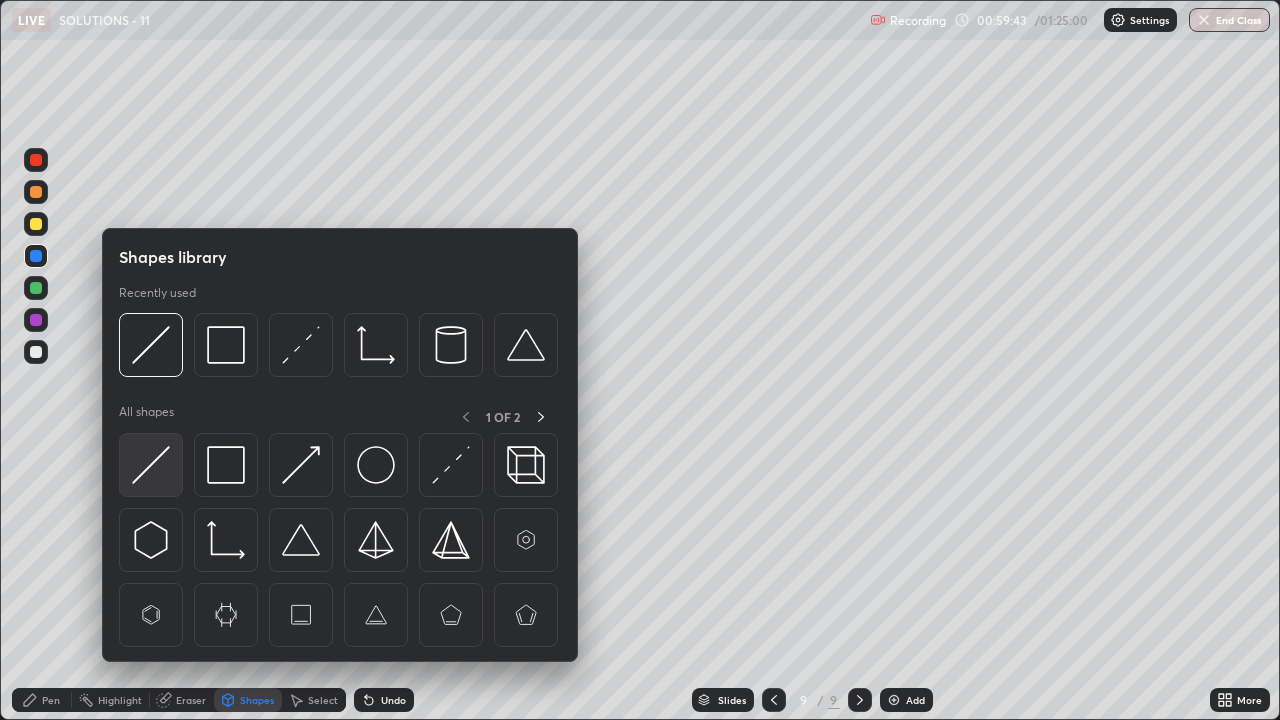 click at bounding box center (151, 465) 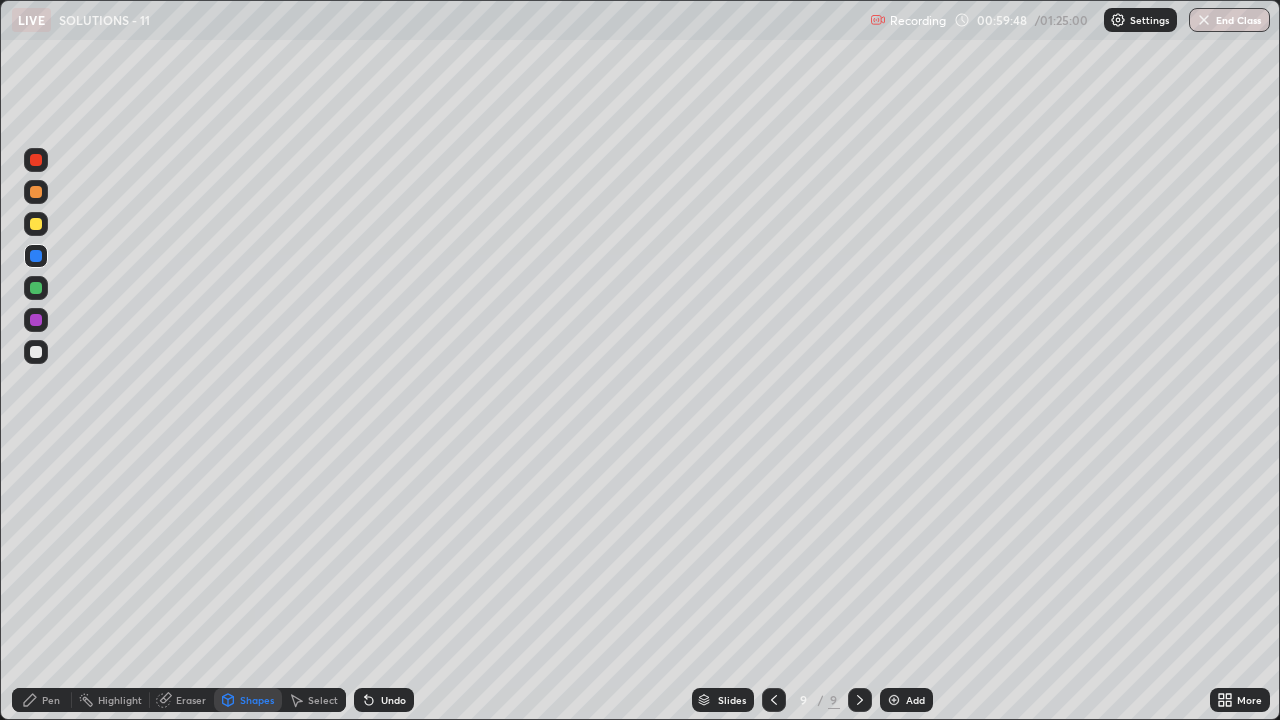click on "Pen" at bounding box center [42, 700] 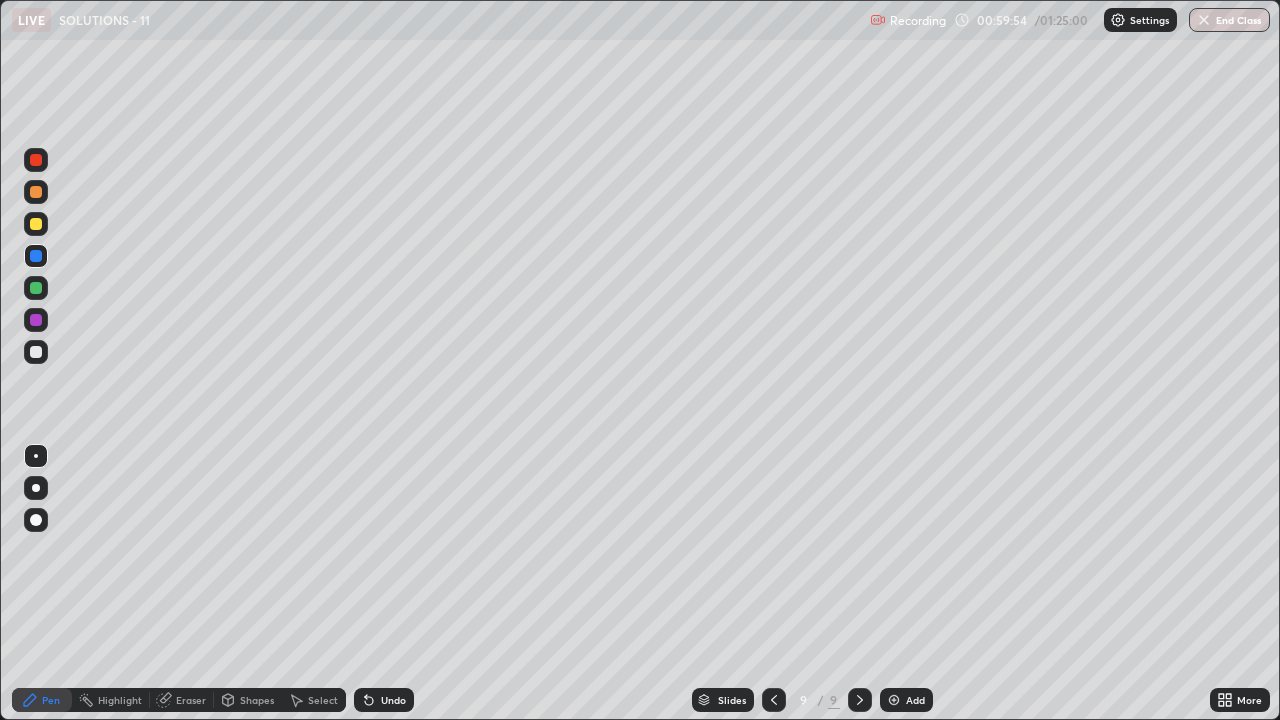 click at bounding box center [36, 224] 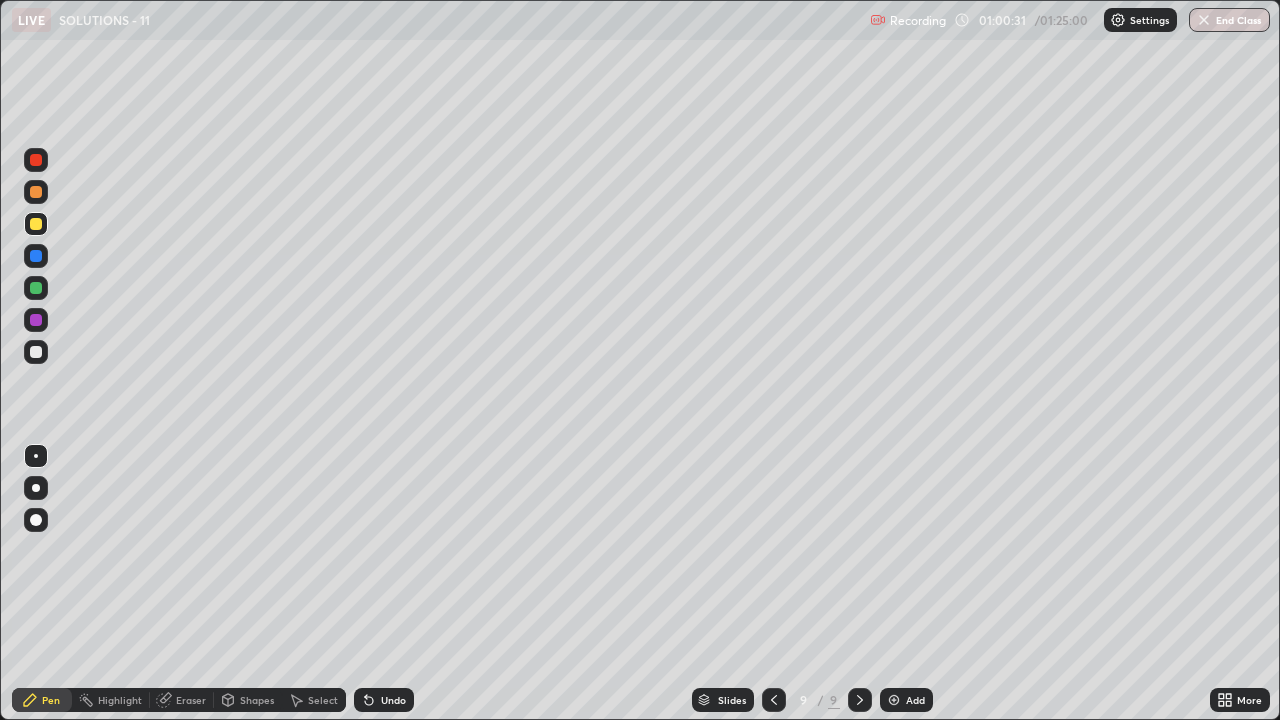 click on "Undo" at bounding box center (384, 700) 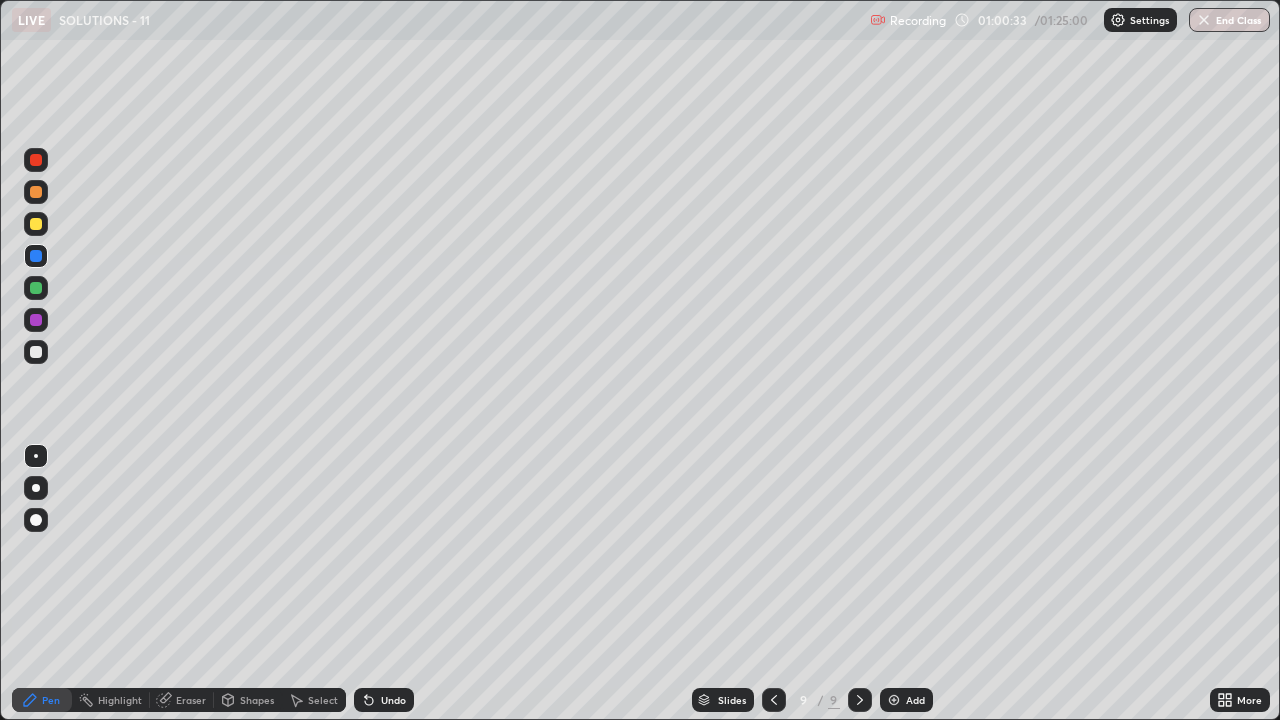 click at bounding box center (36, 224) 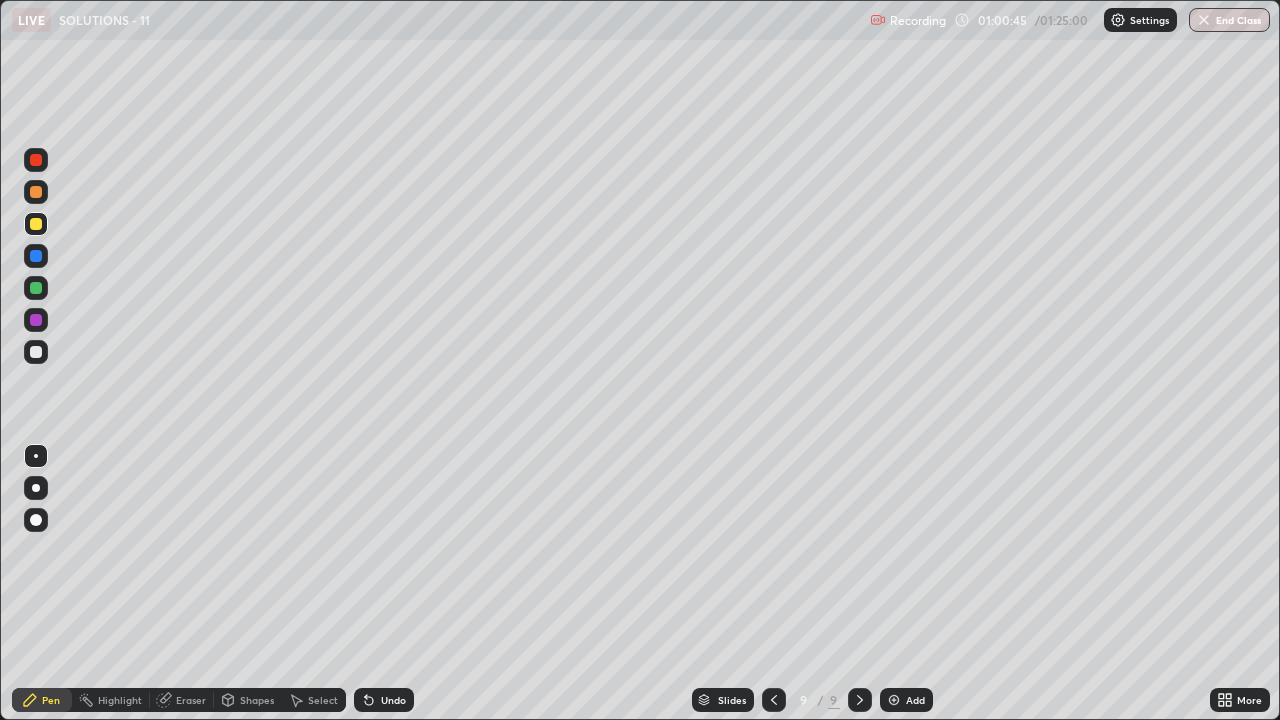 click at bounding box center [36, 256] 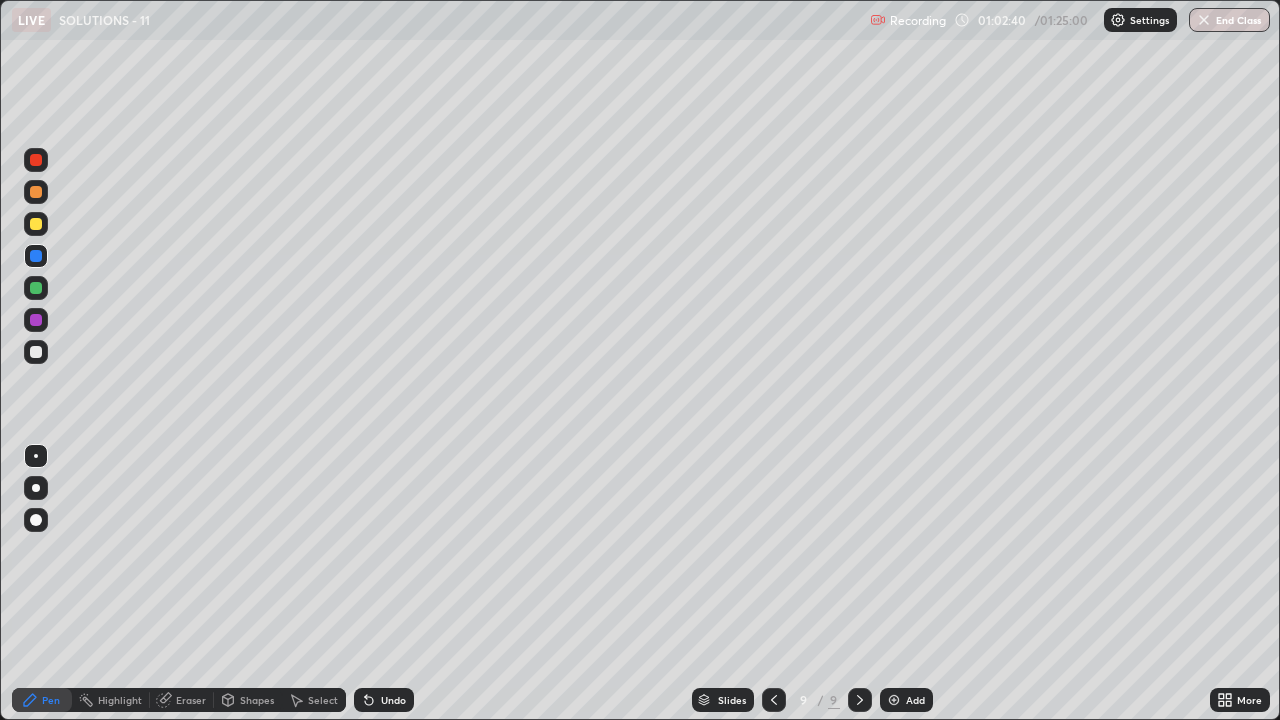 click at bounding box center (36, 224) 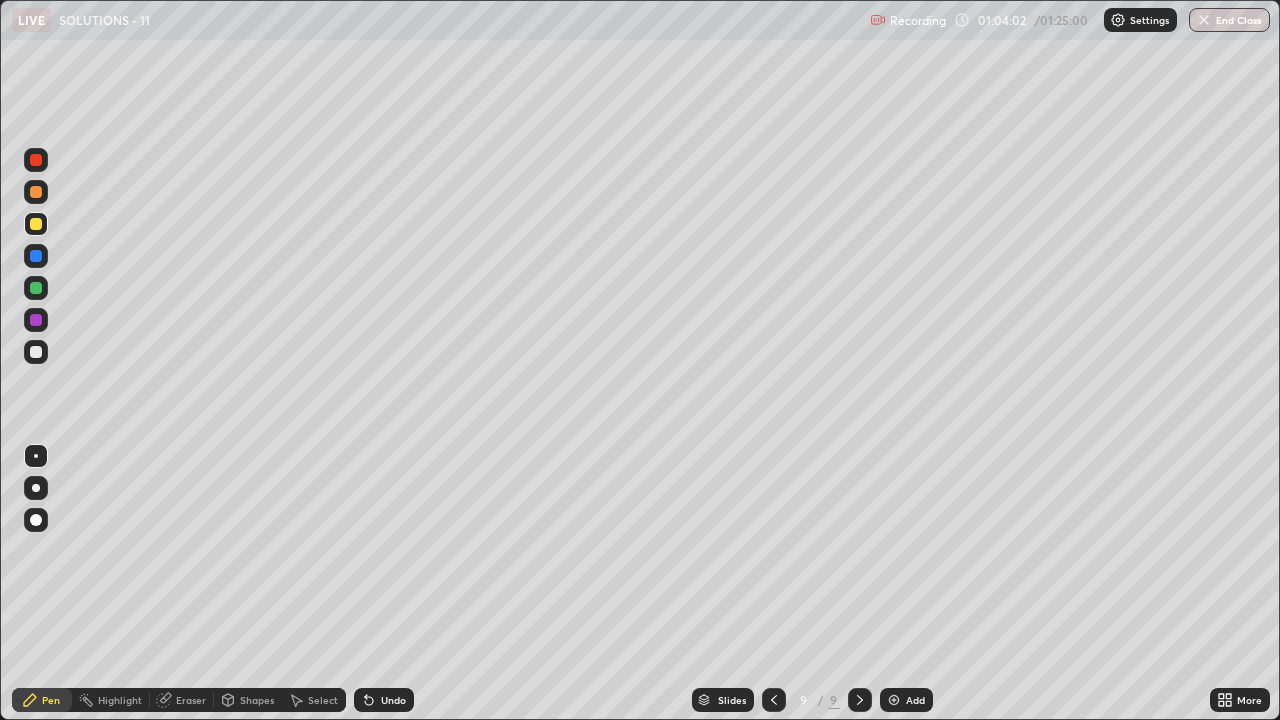 click at bounding box center (36, 192) 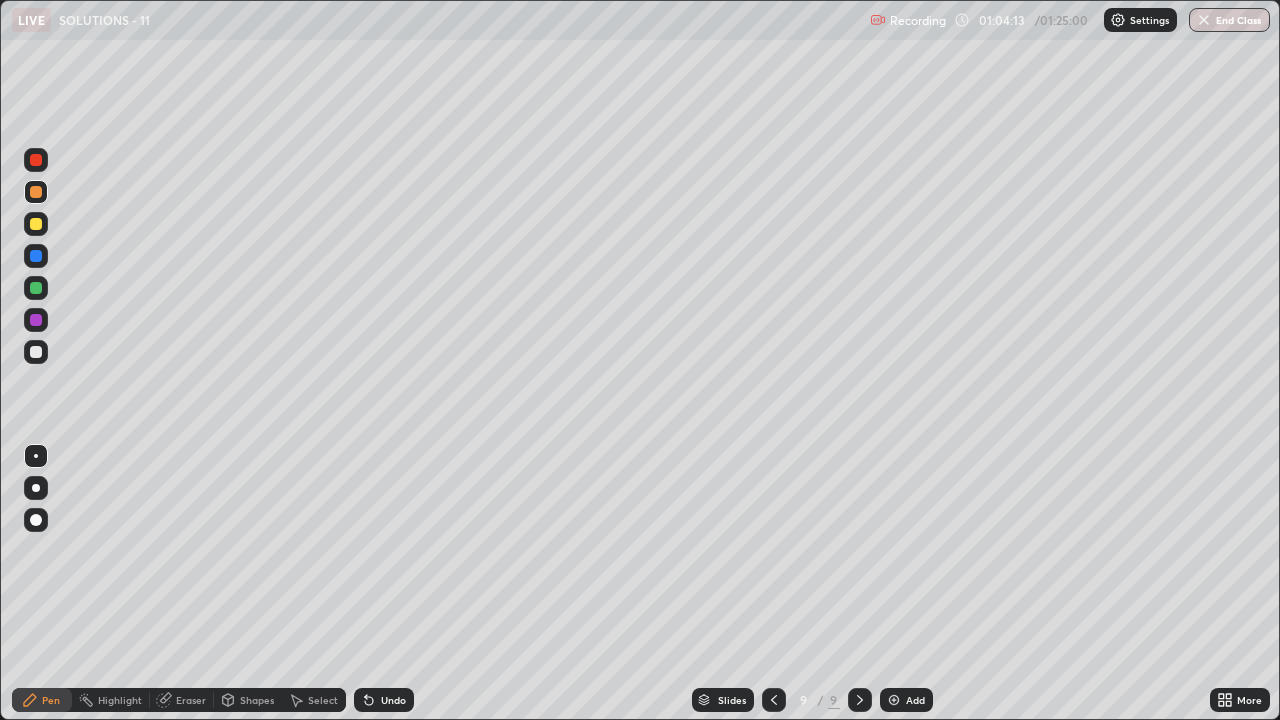 click at bounding box center [894, 700] 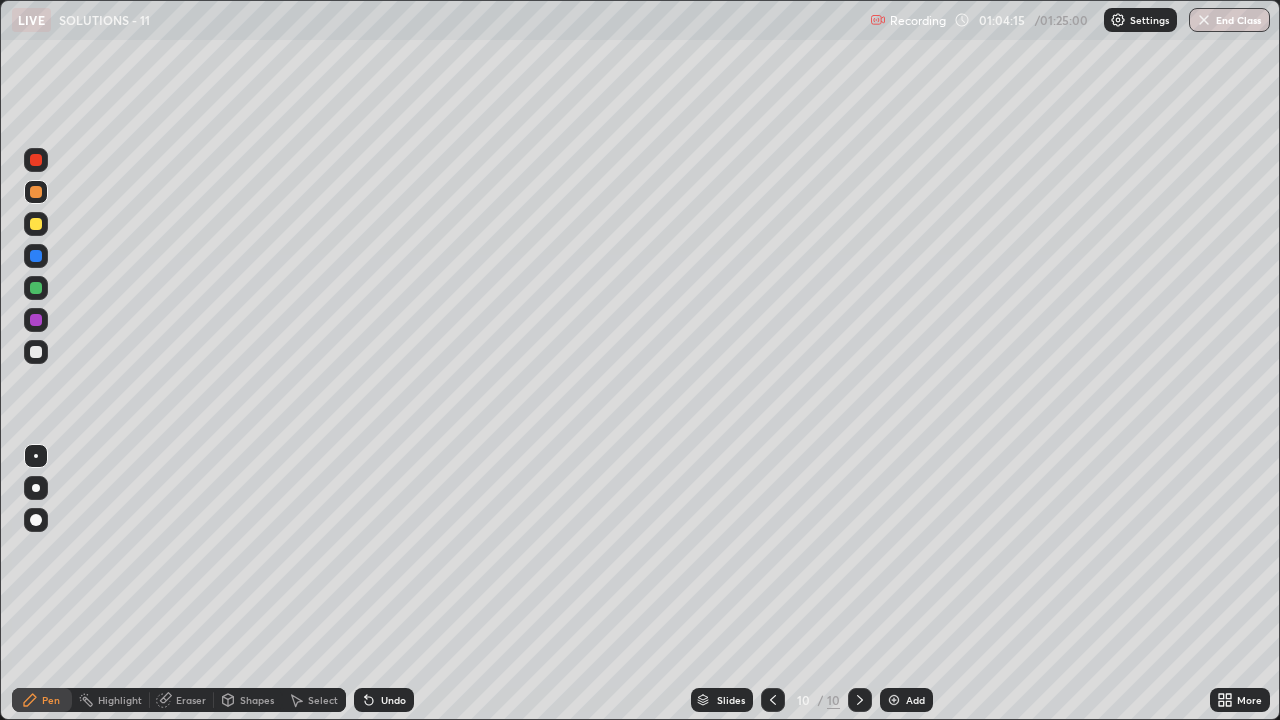 click at bounding box center [36, 224] 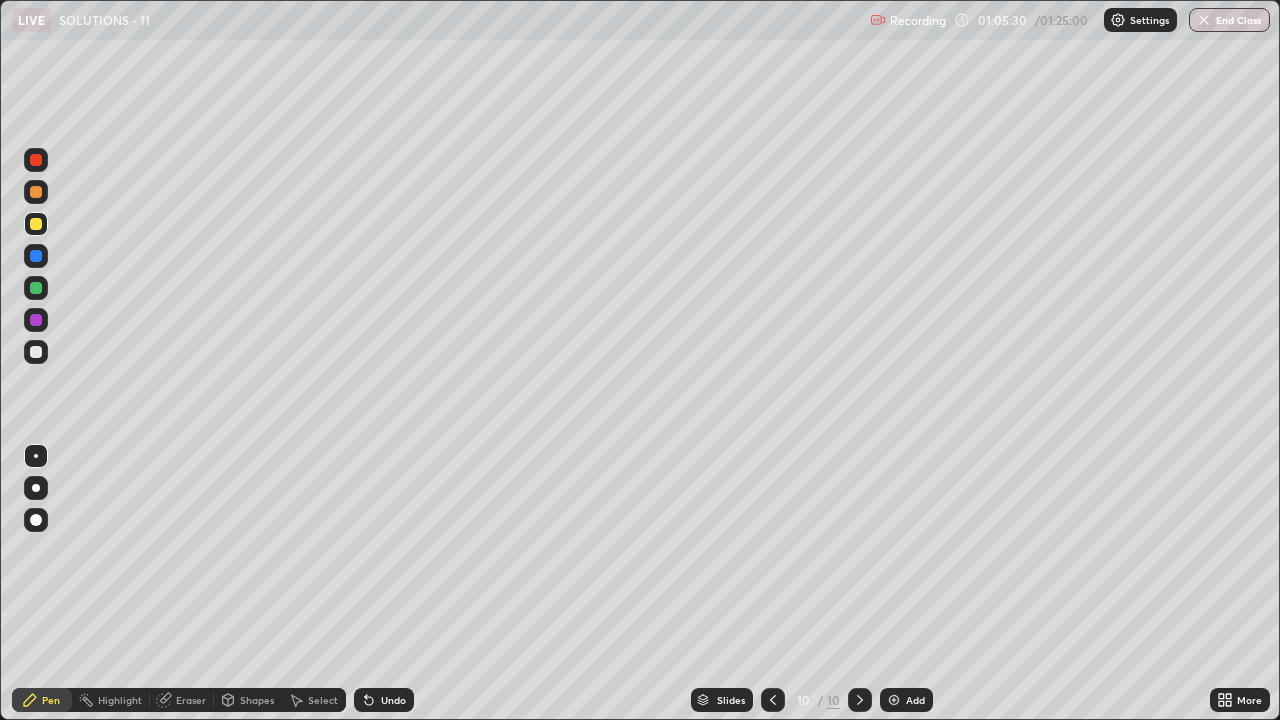 click 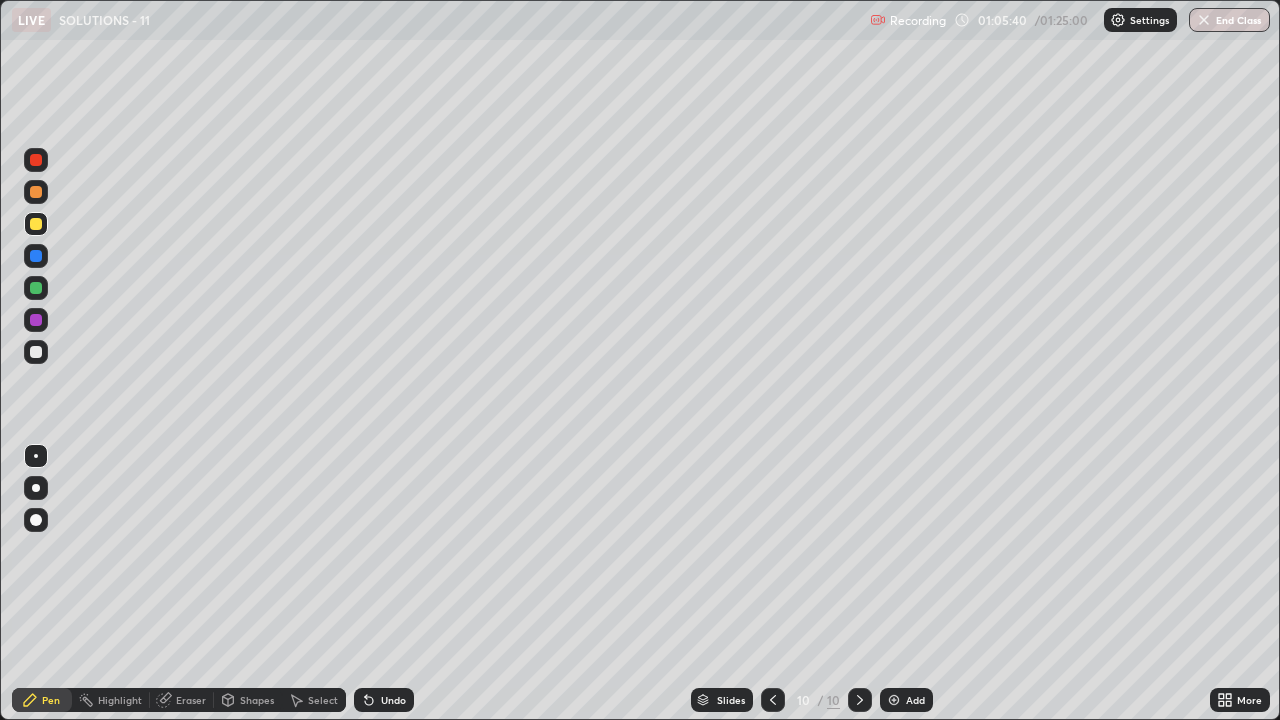 click at bounding box center (36, 352) 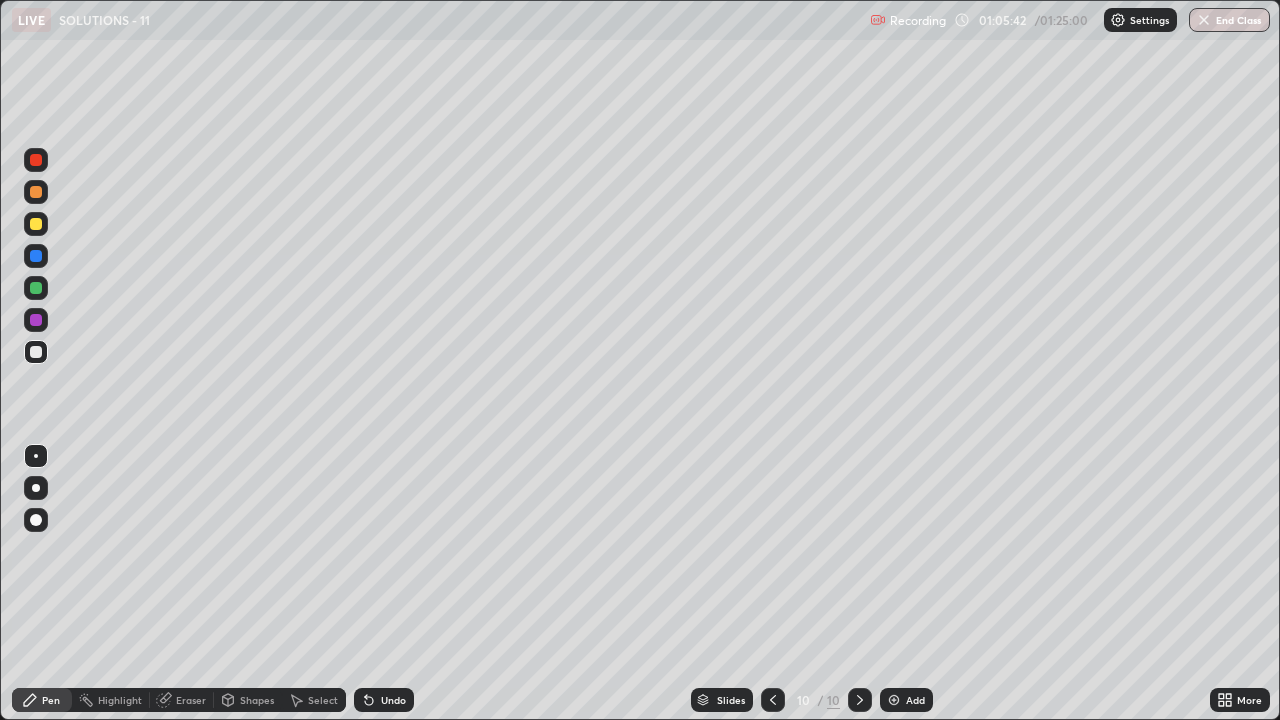 click at bounding box center [36, 288] 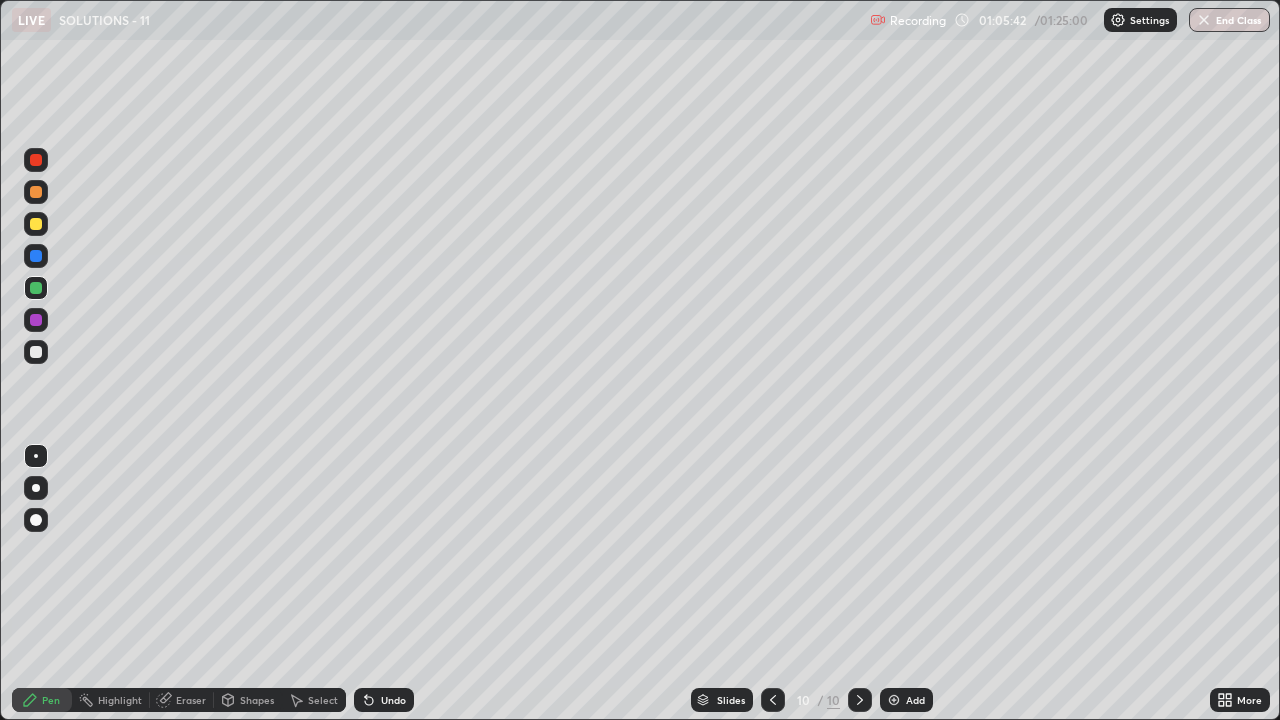 click at bounding box center [36, 320] 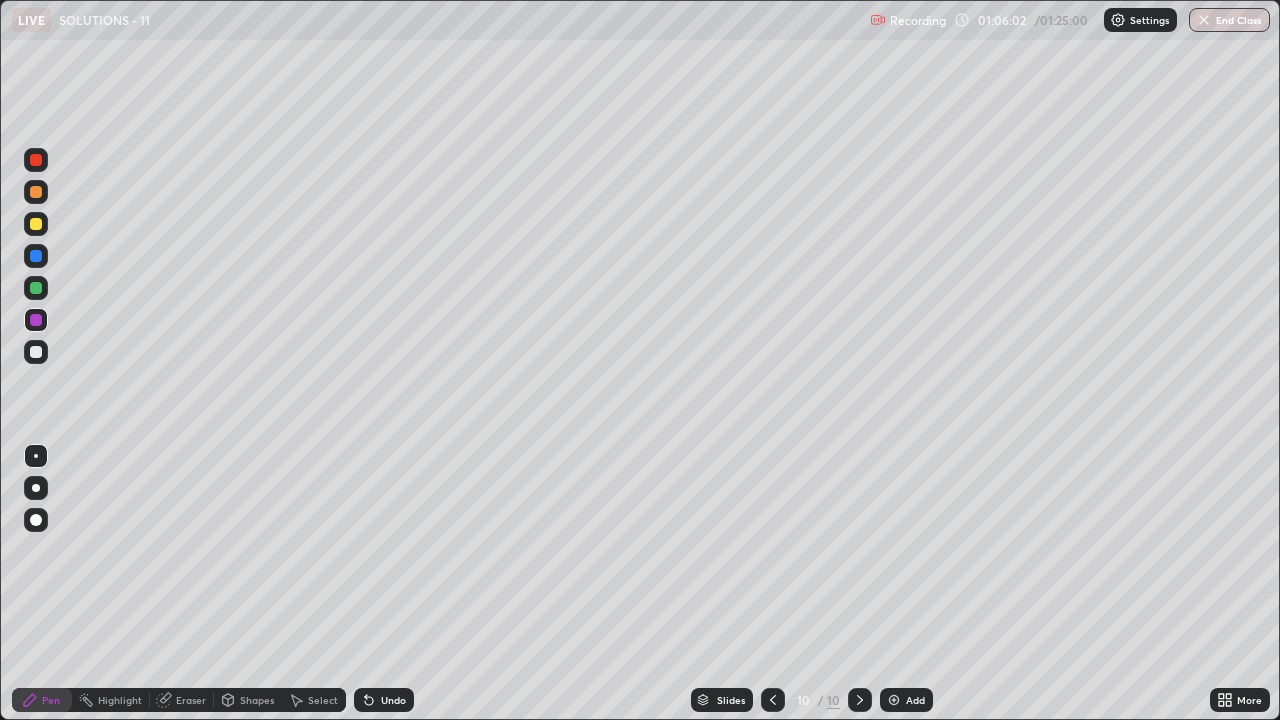 click at bounding box center (36, 352) 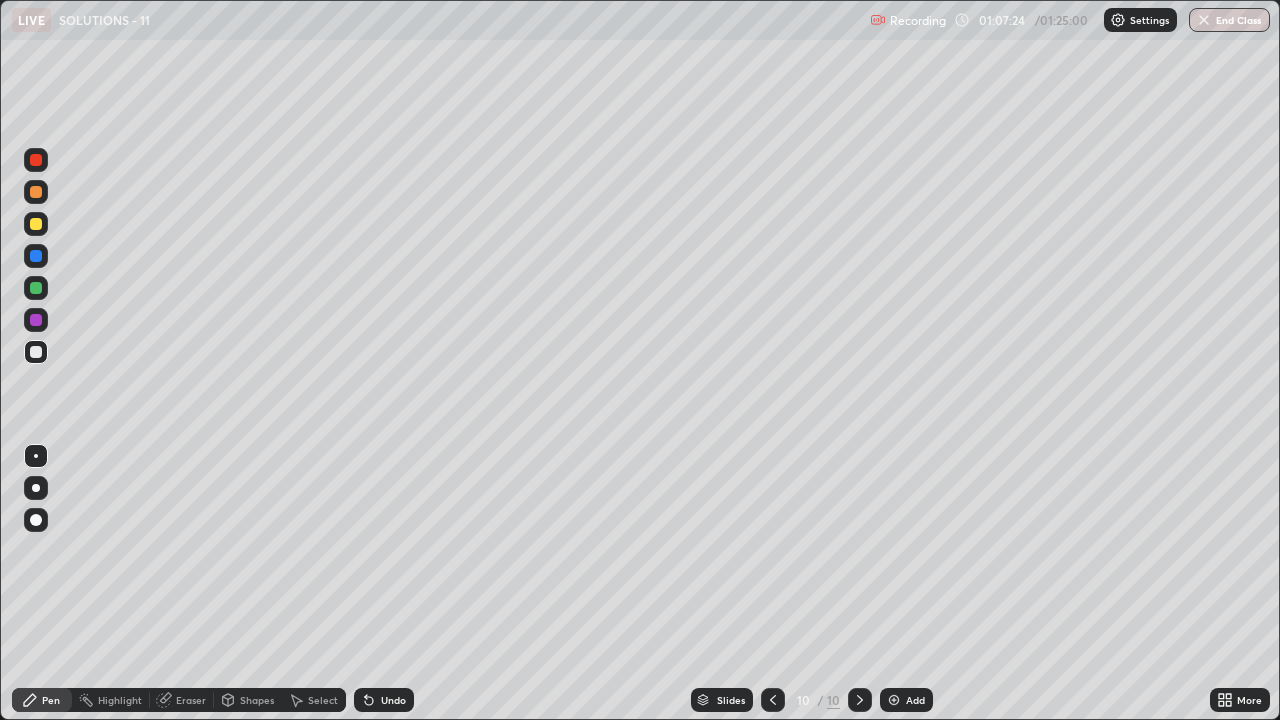 click at bounding box center (36, 256) 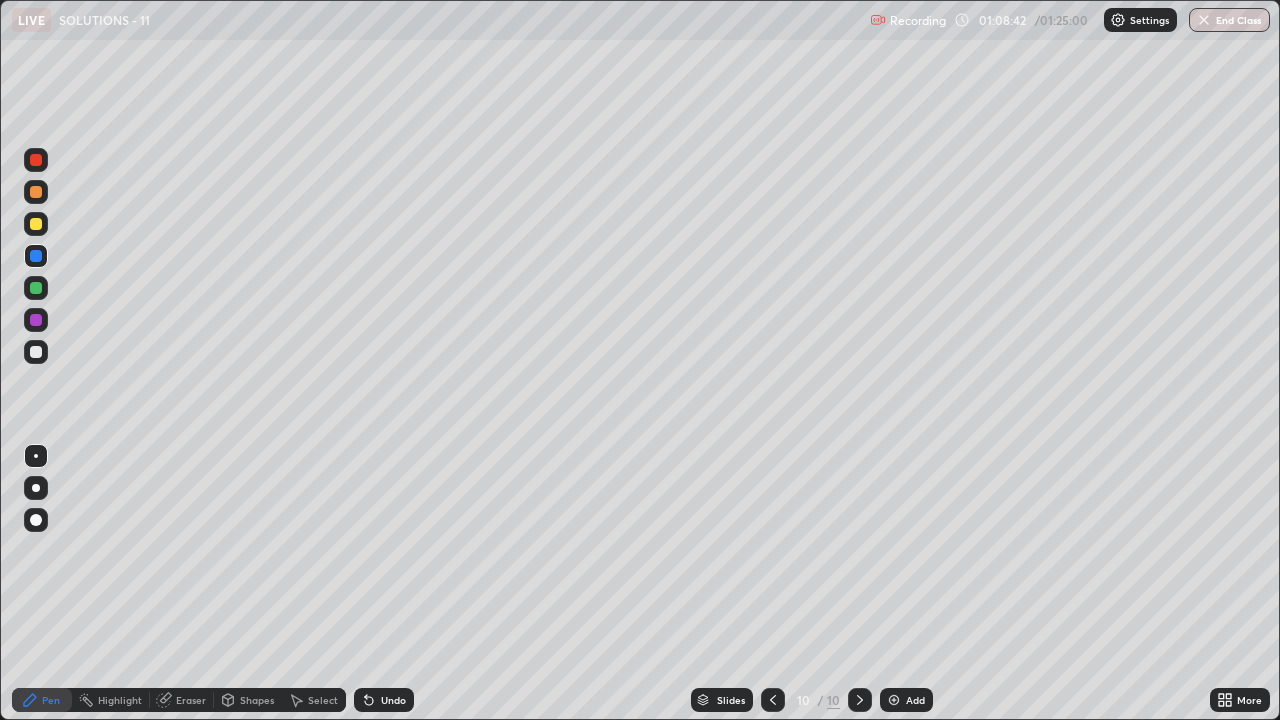click 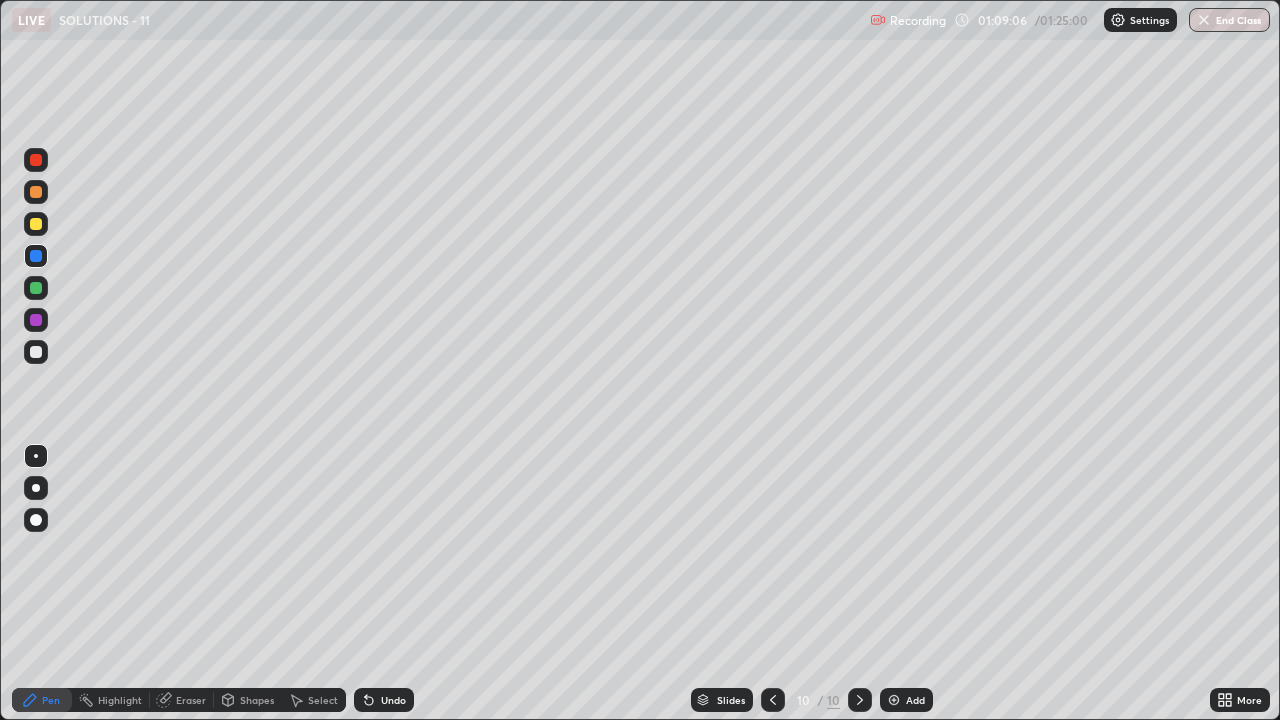 click at bounding box center [36, 352] 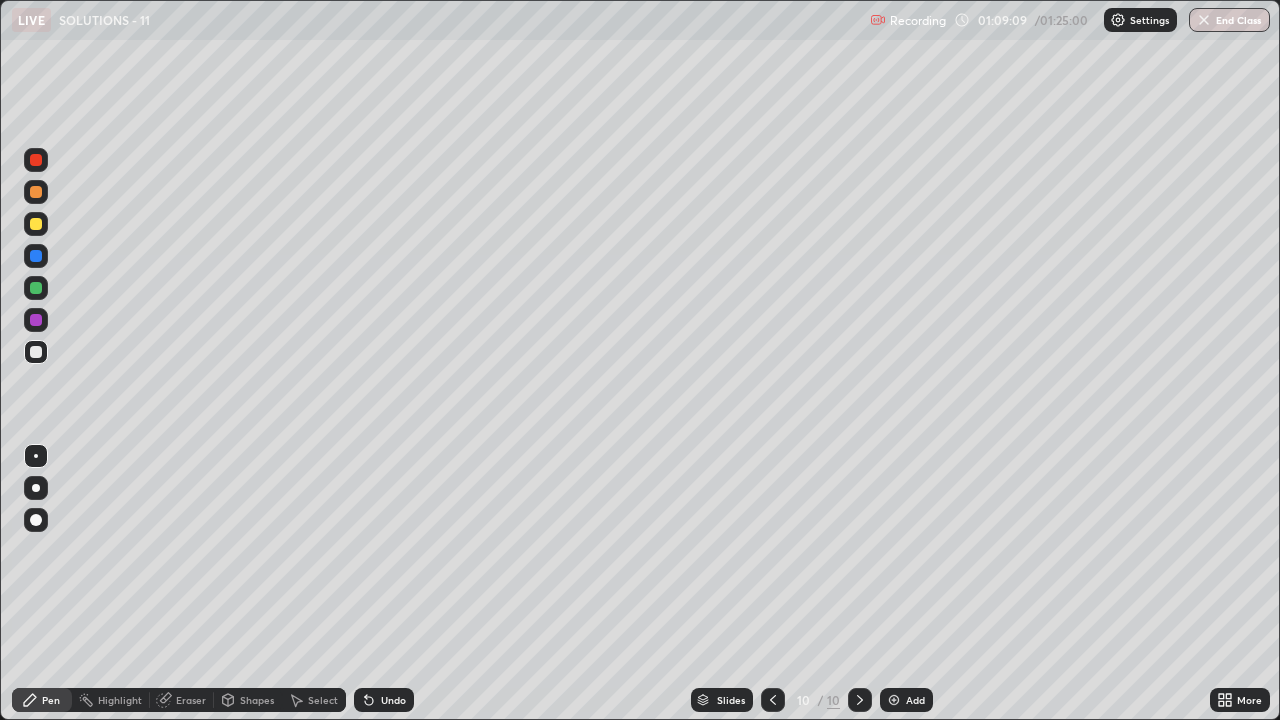 click at bounding box center (36, 256) 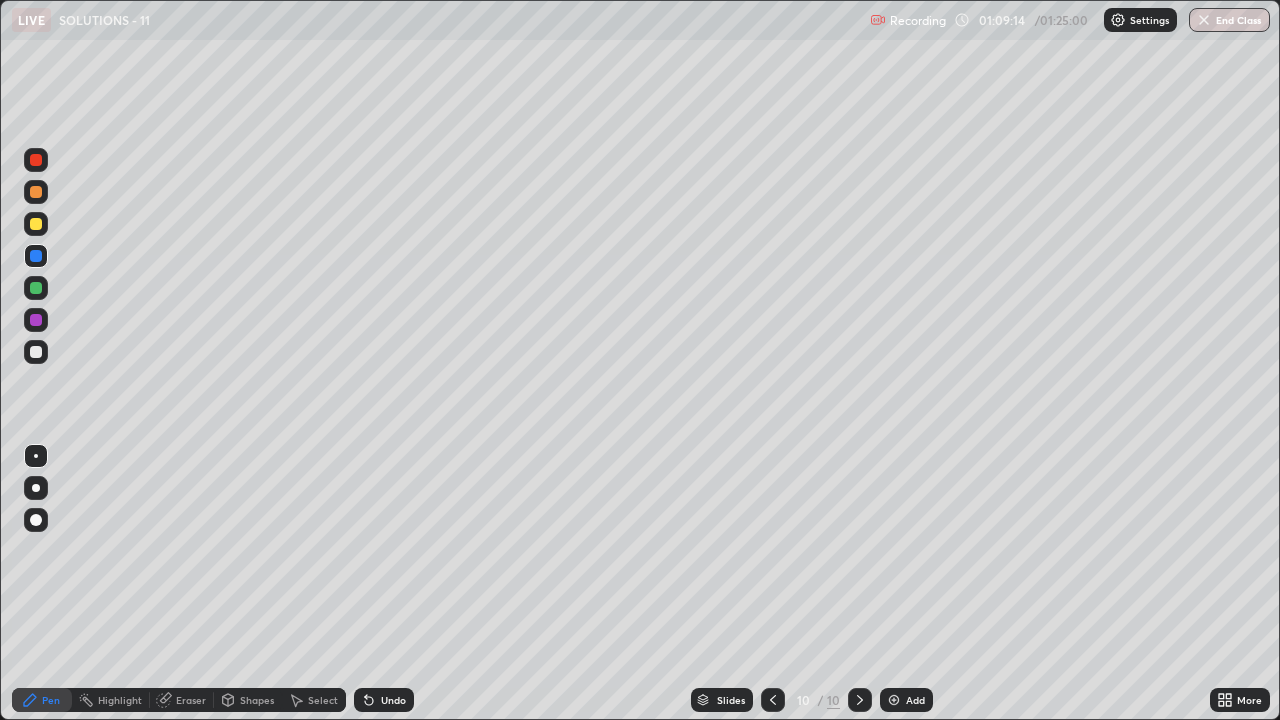 click 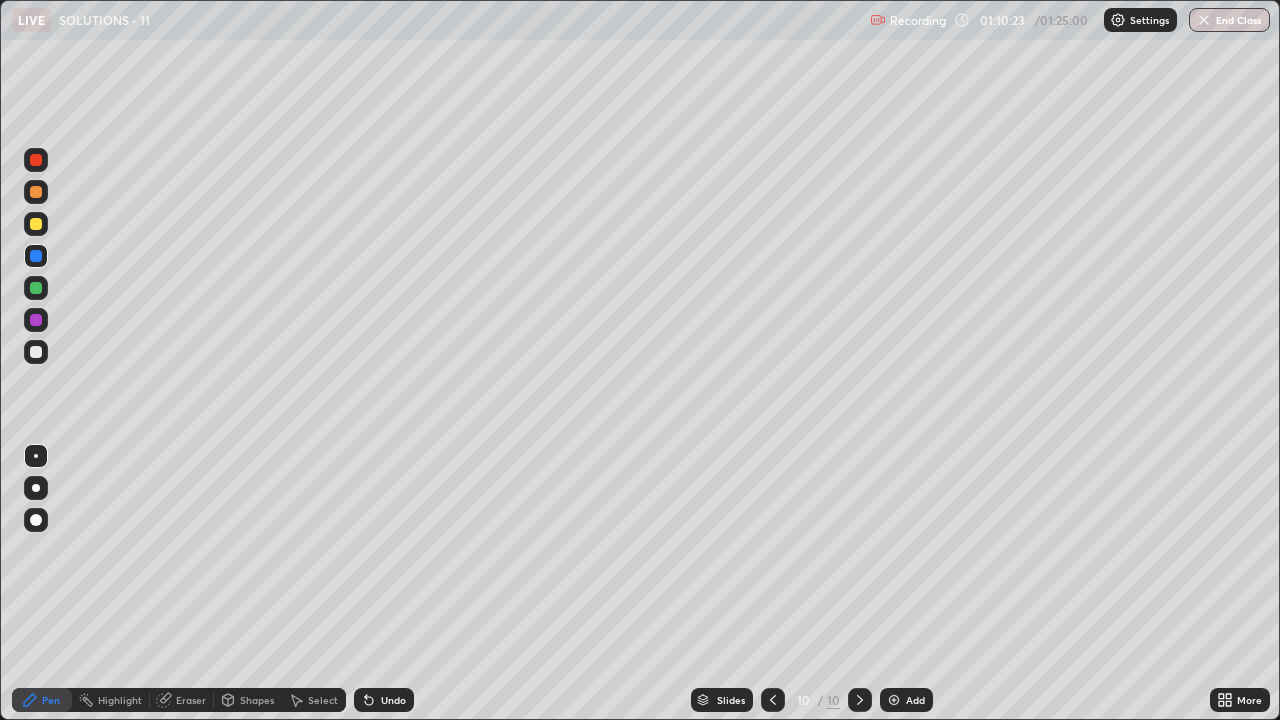 click on "Eraser" at bounding box center [191, 700] 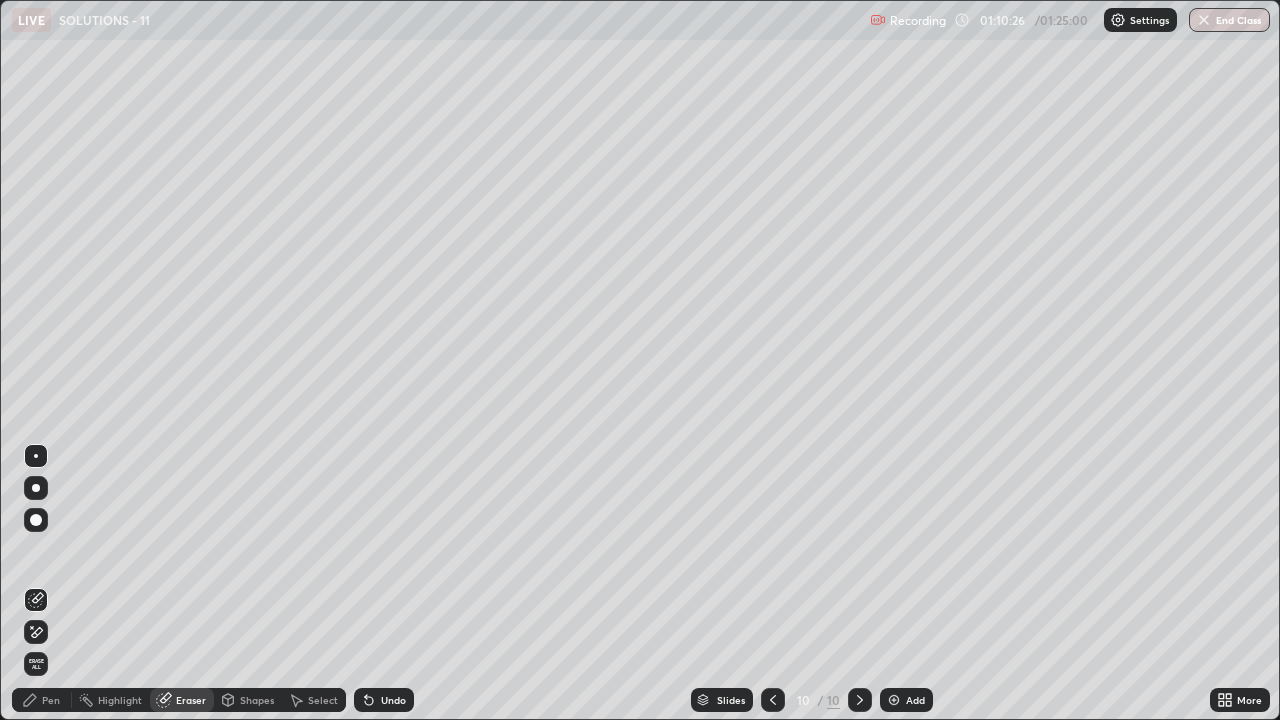 click at bounding box center (36, 520) 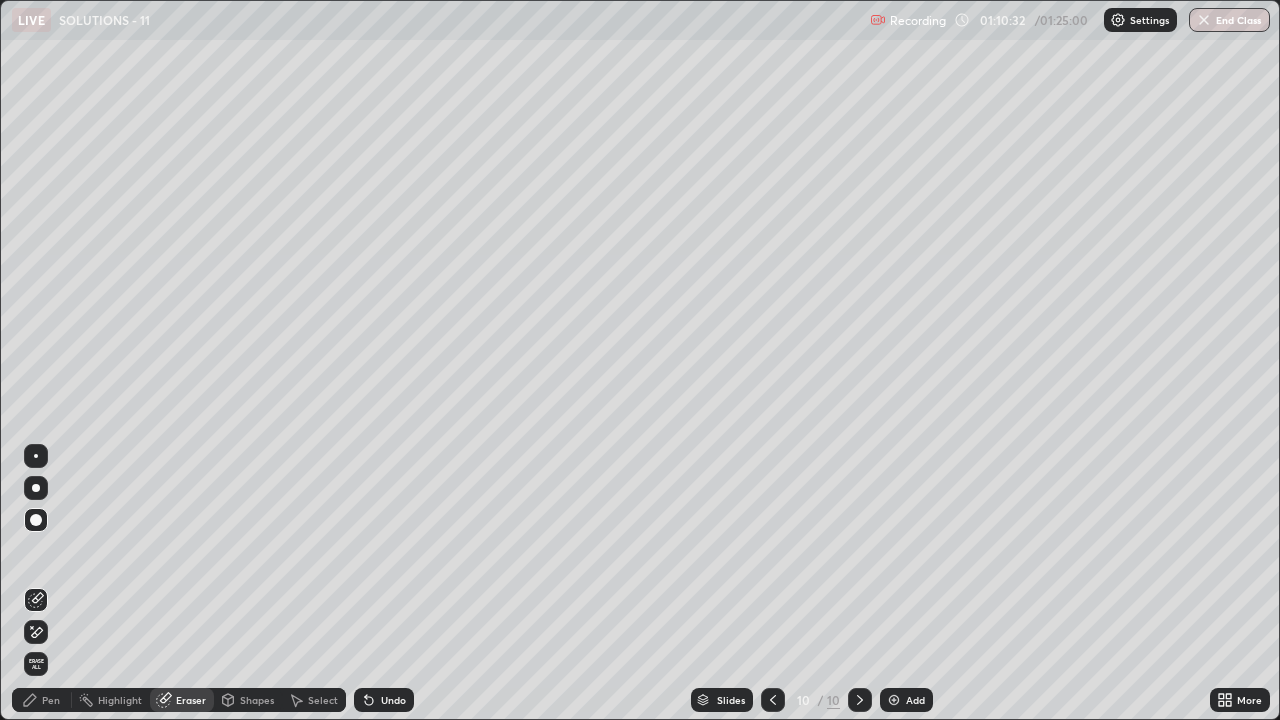 click on "Pen" at bounding box center [42, 700] 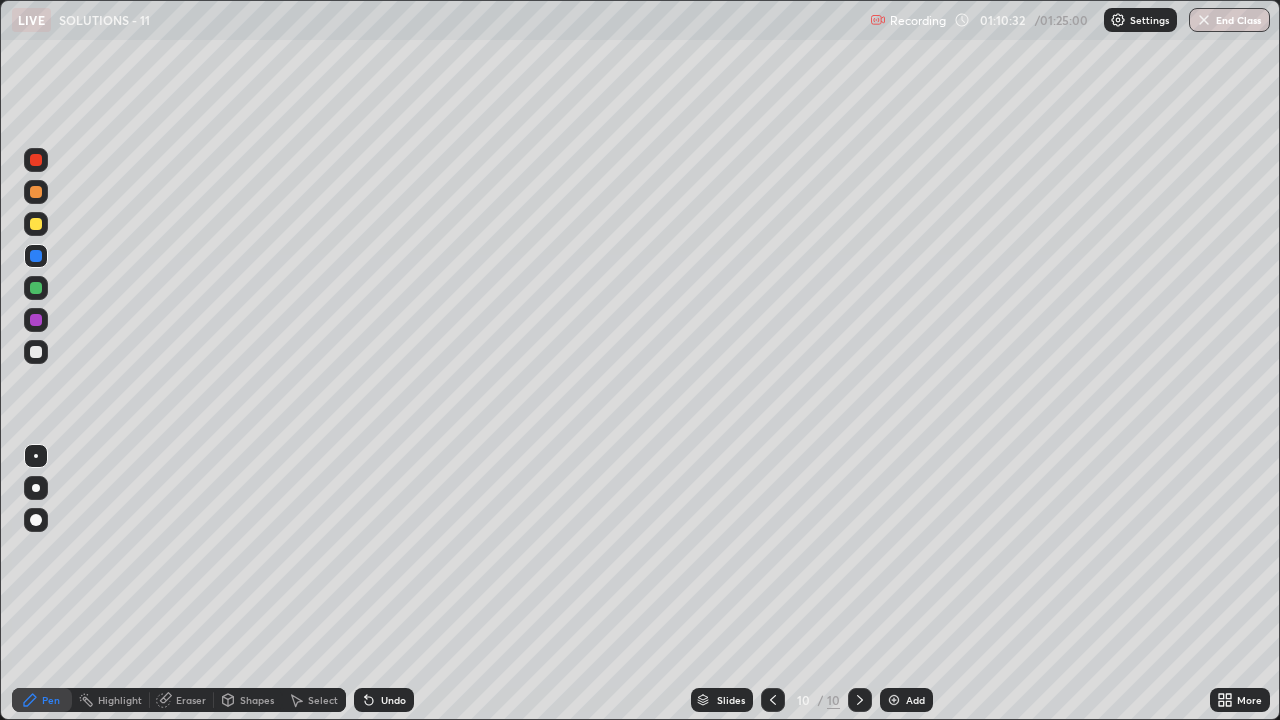 click at bounding box center [36, 352] 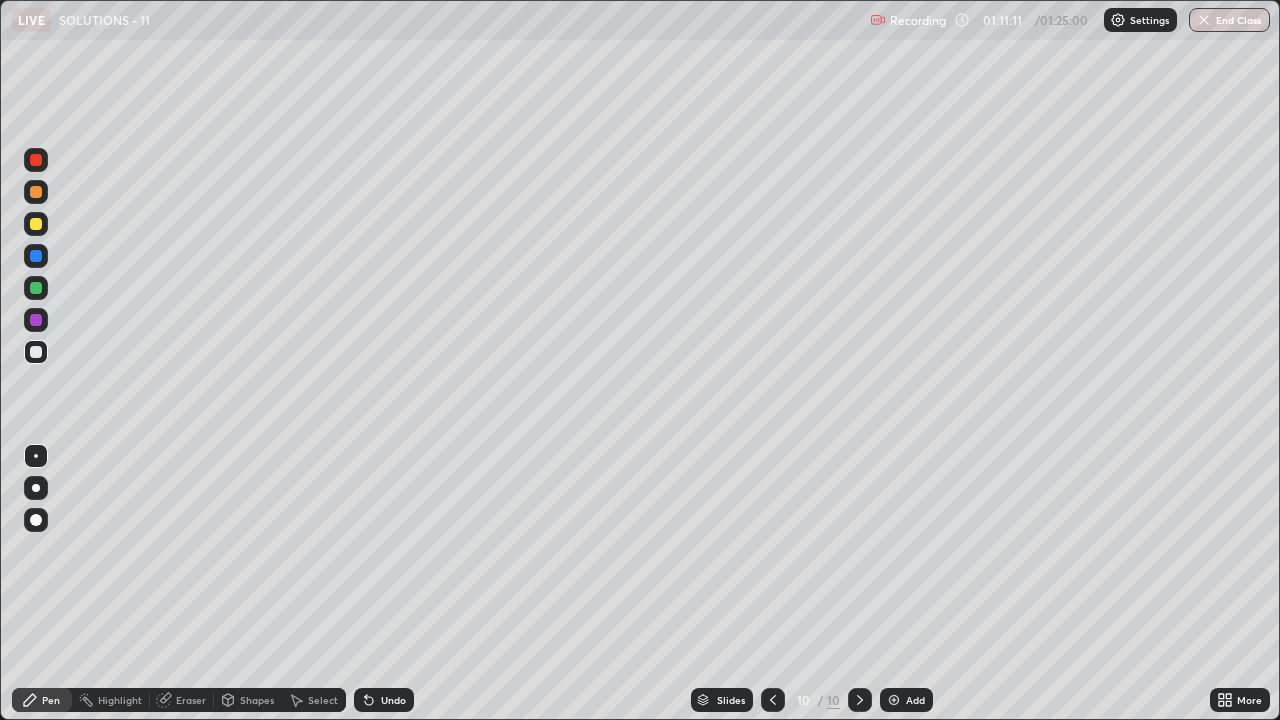 click on "Add" at bounding box center (906, 700) 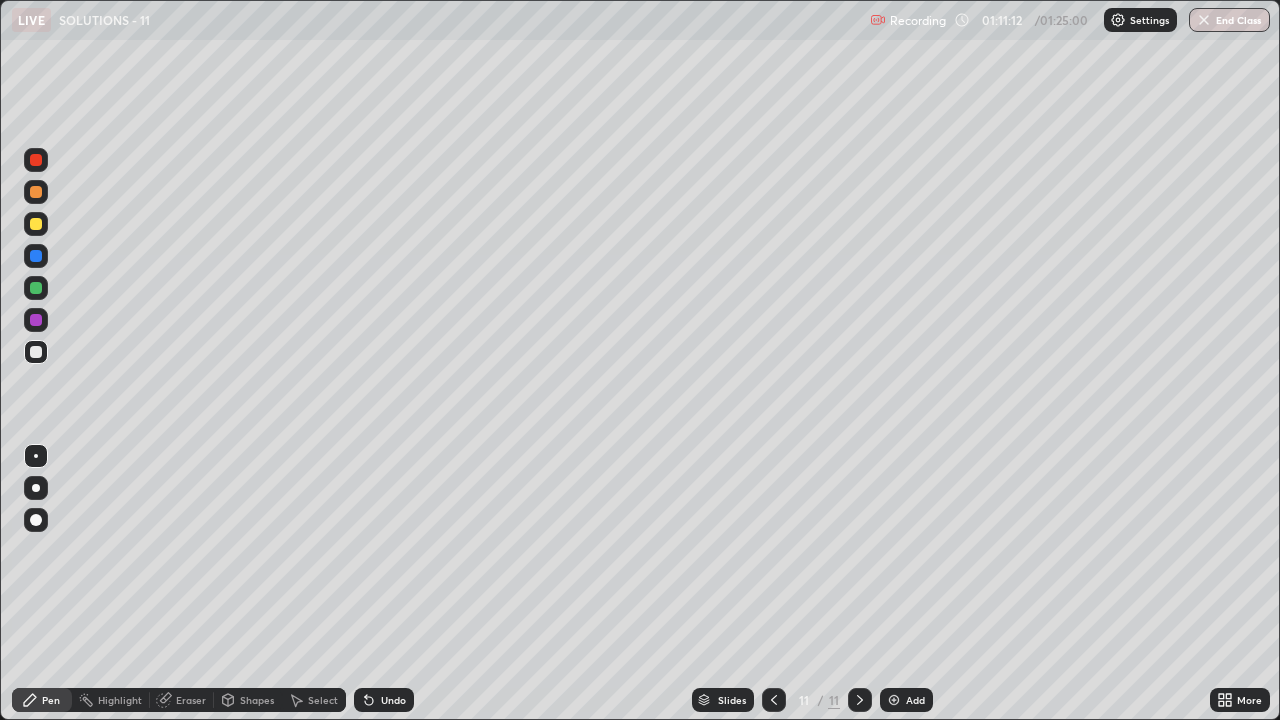 click at bounding box center [36, 256] 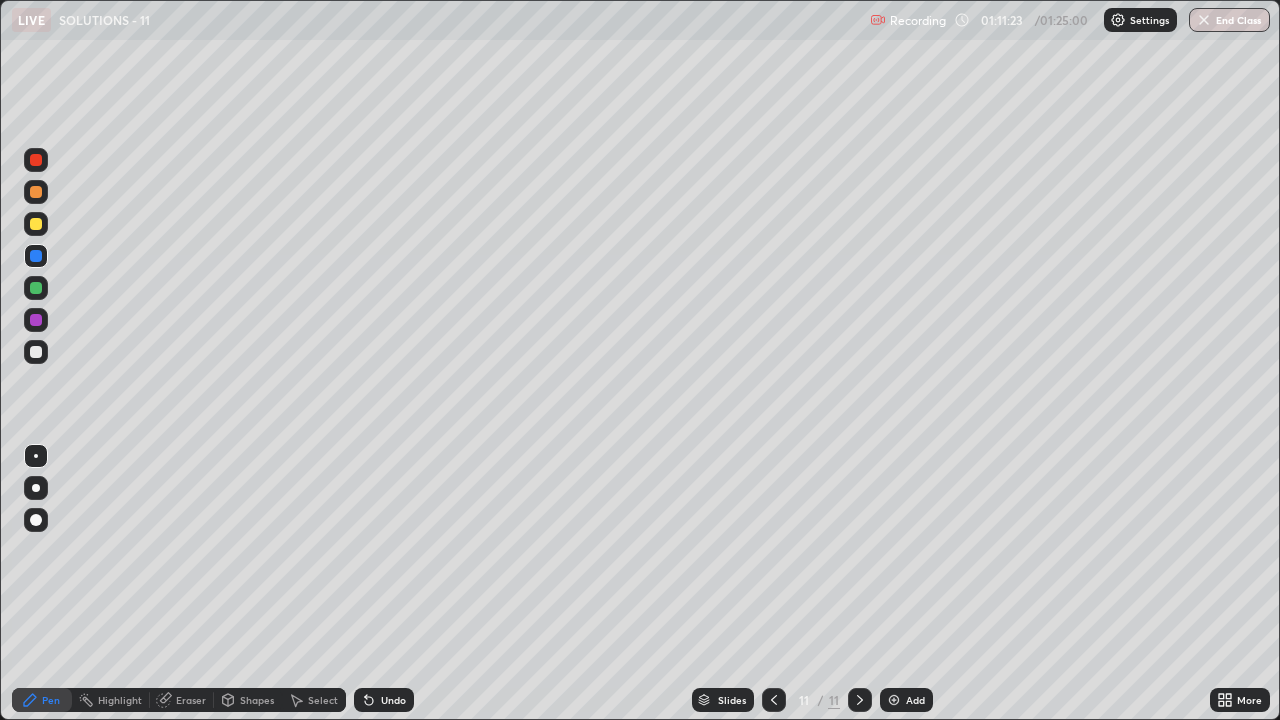 click at bounding box center [36, 288] 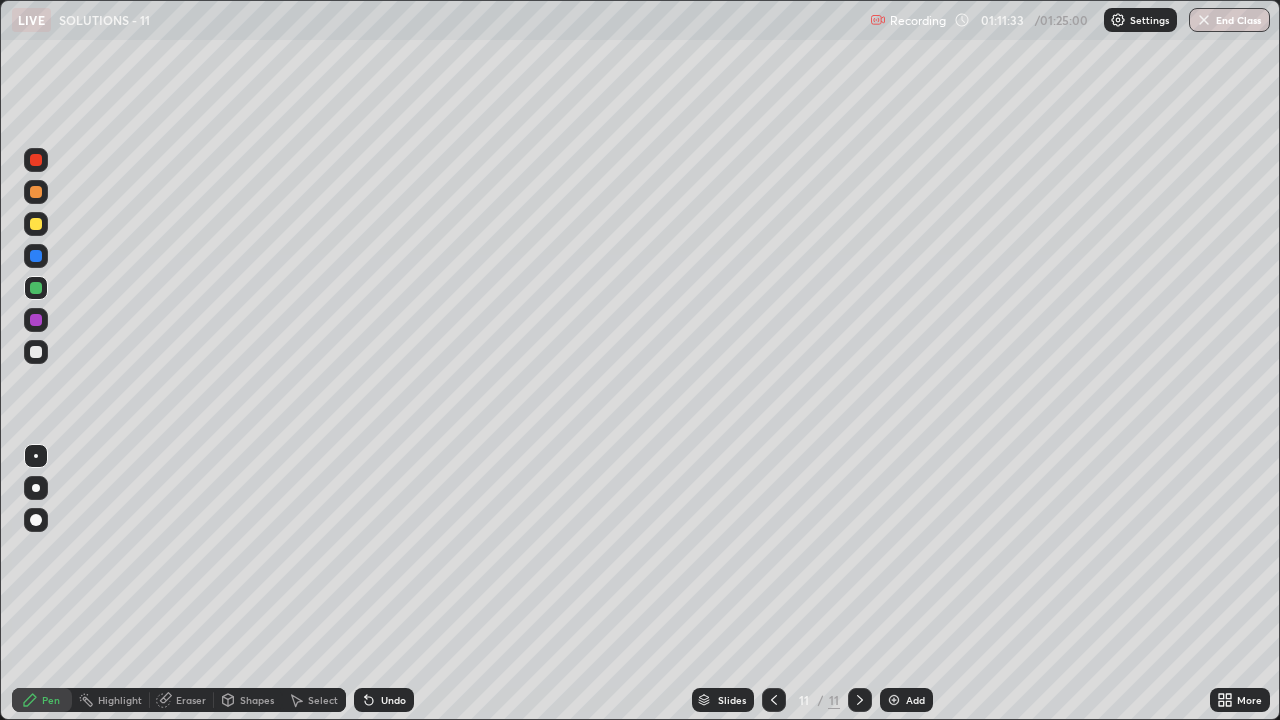 click at bounding box center [36, 320] 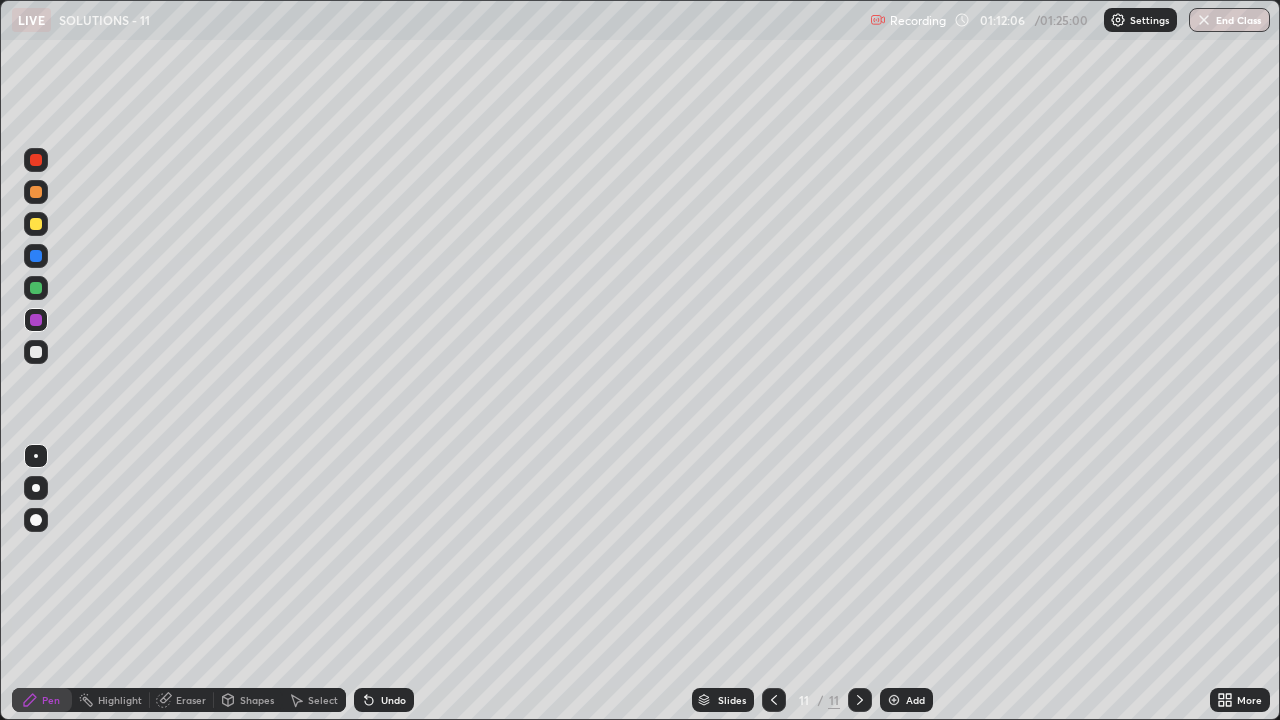 click at bounding box center (36, 352) 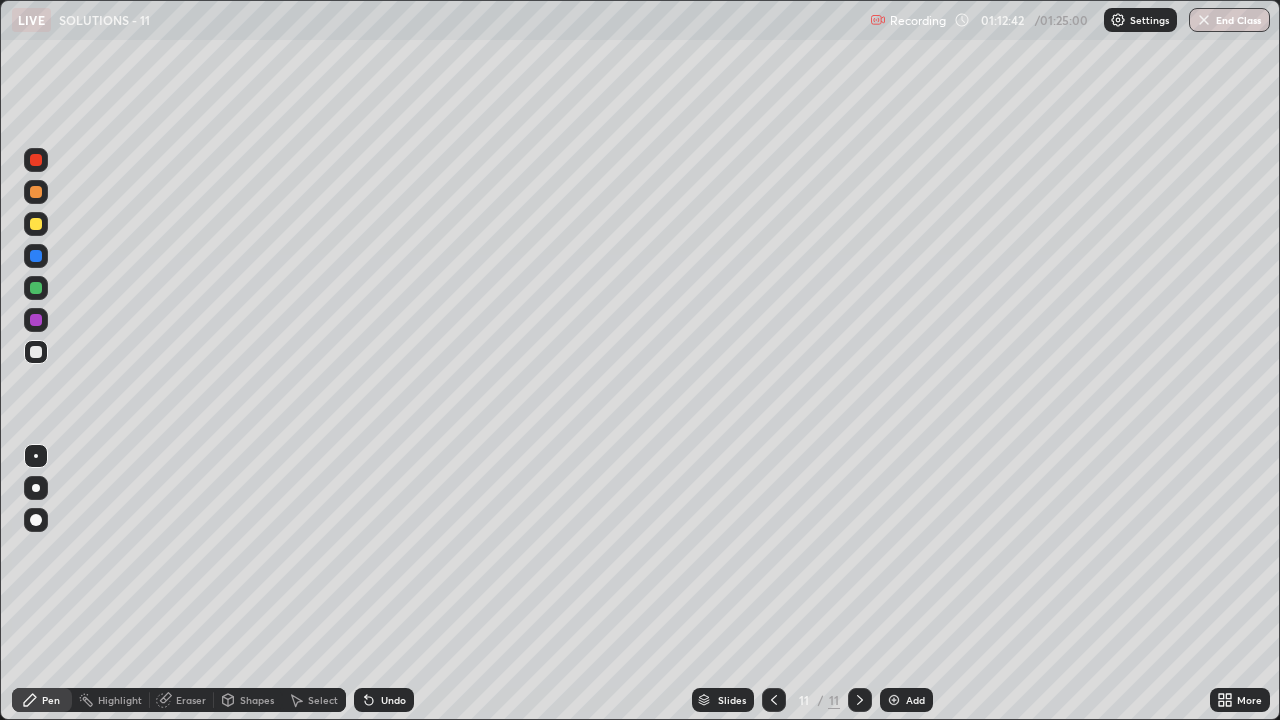 click 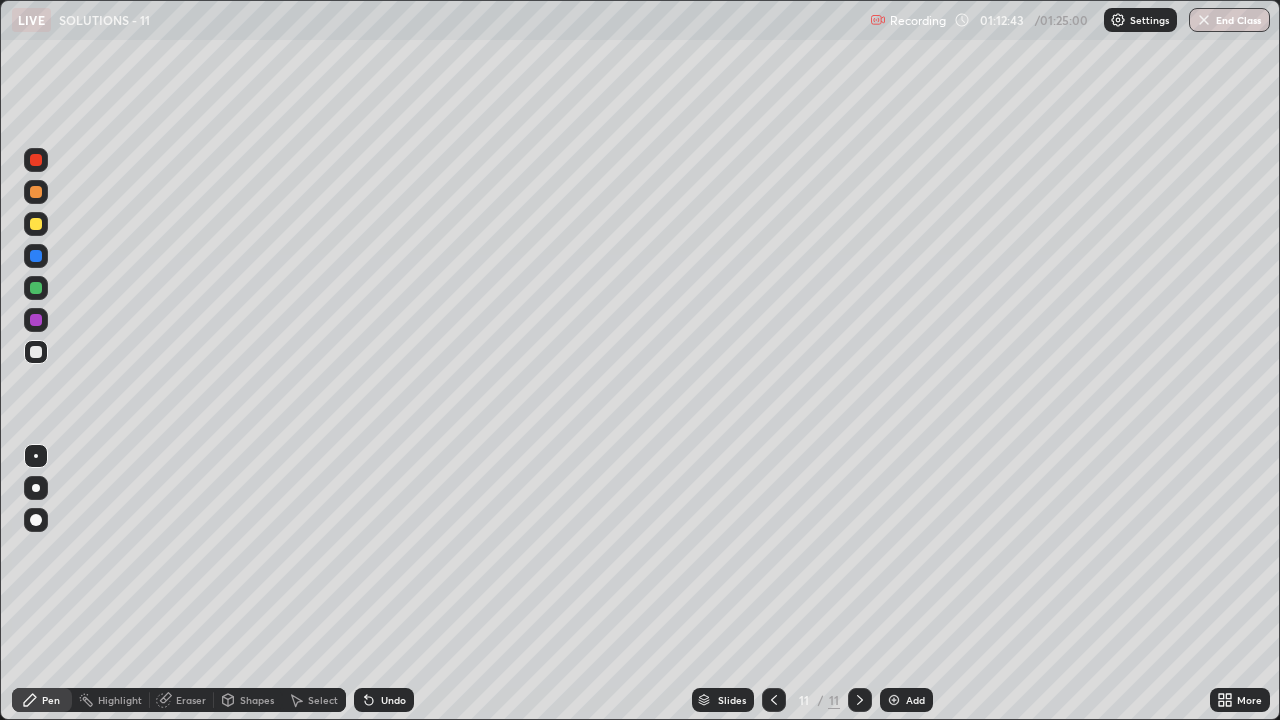 click 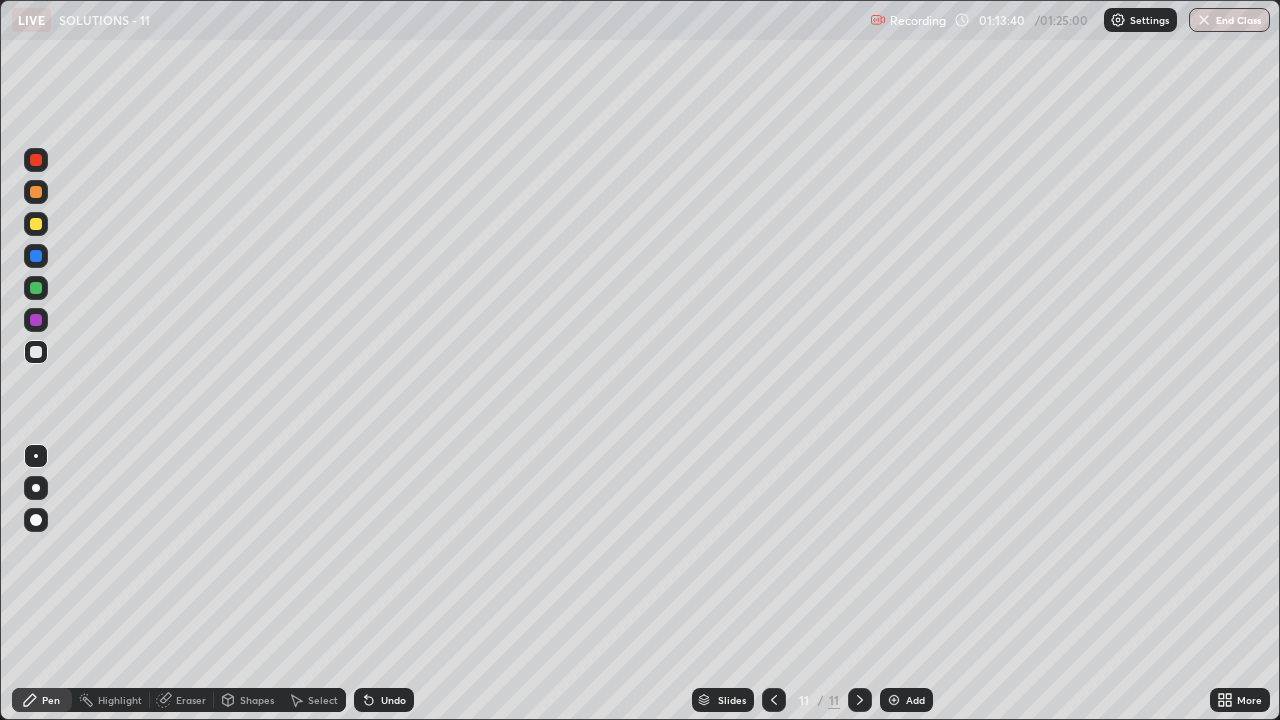 click 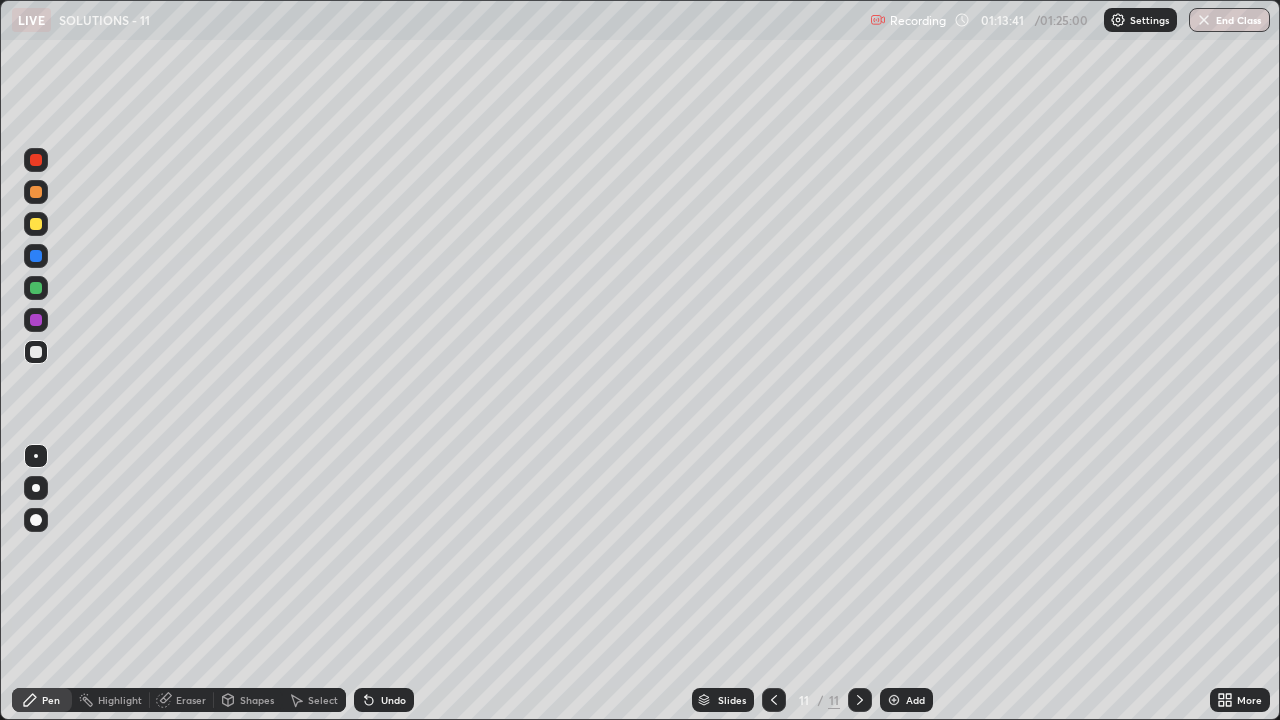 click on "Undo" at bounding box center (384, 700) 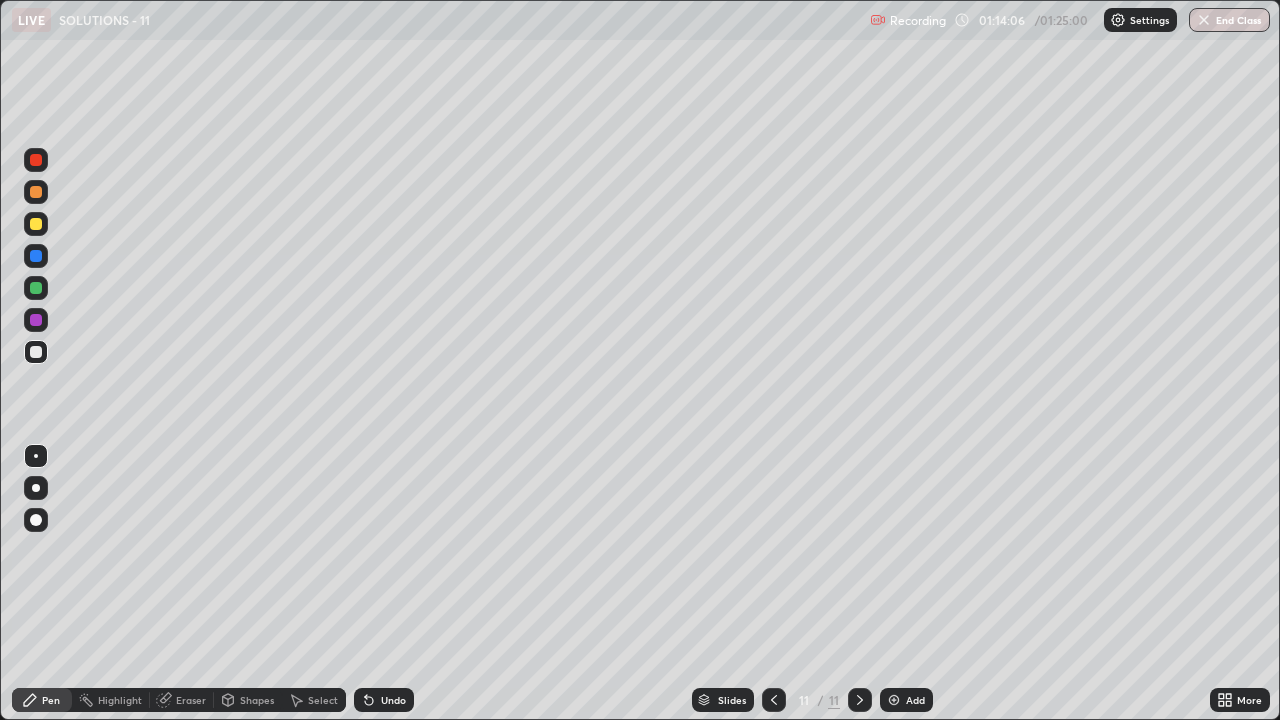 click on "Undo" at bounding box center (393, 700) 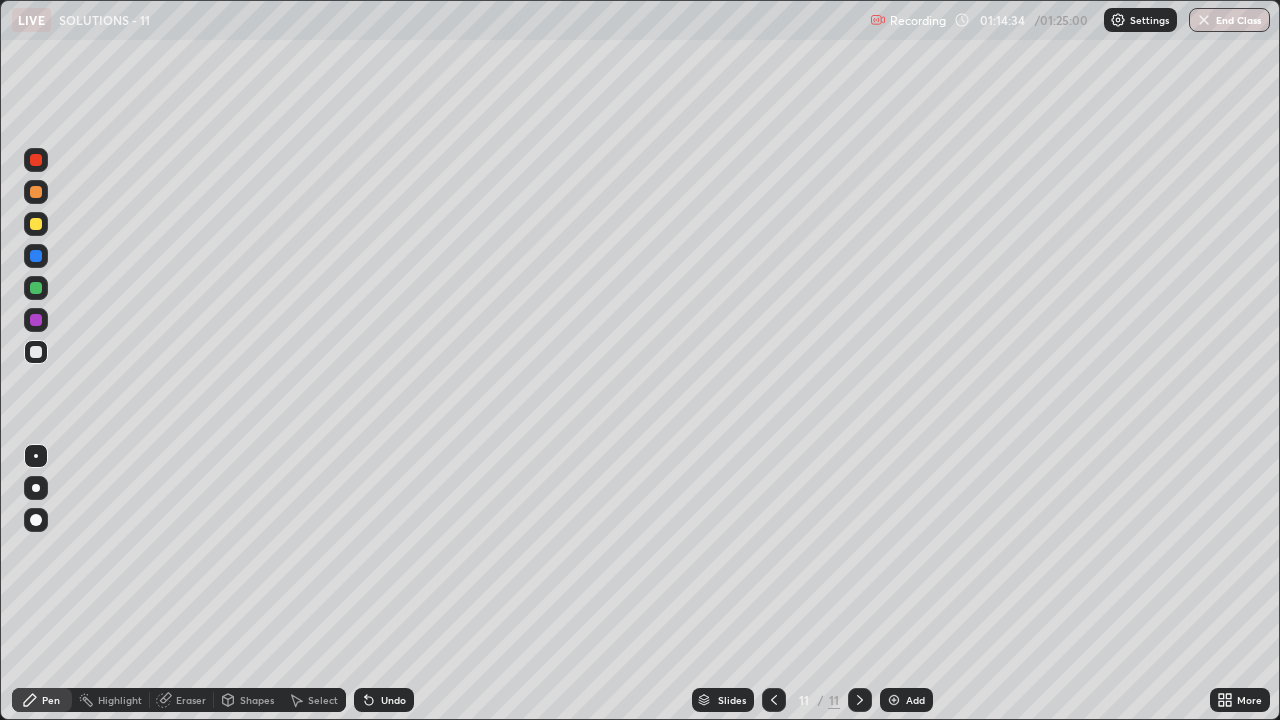 click at bounding box center (894, 700) 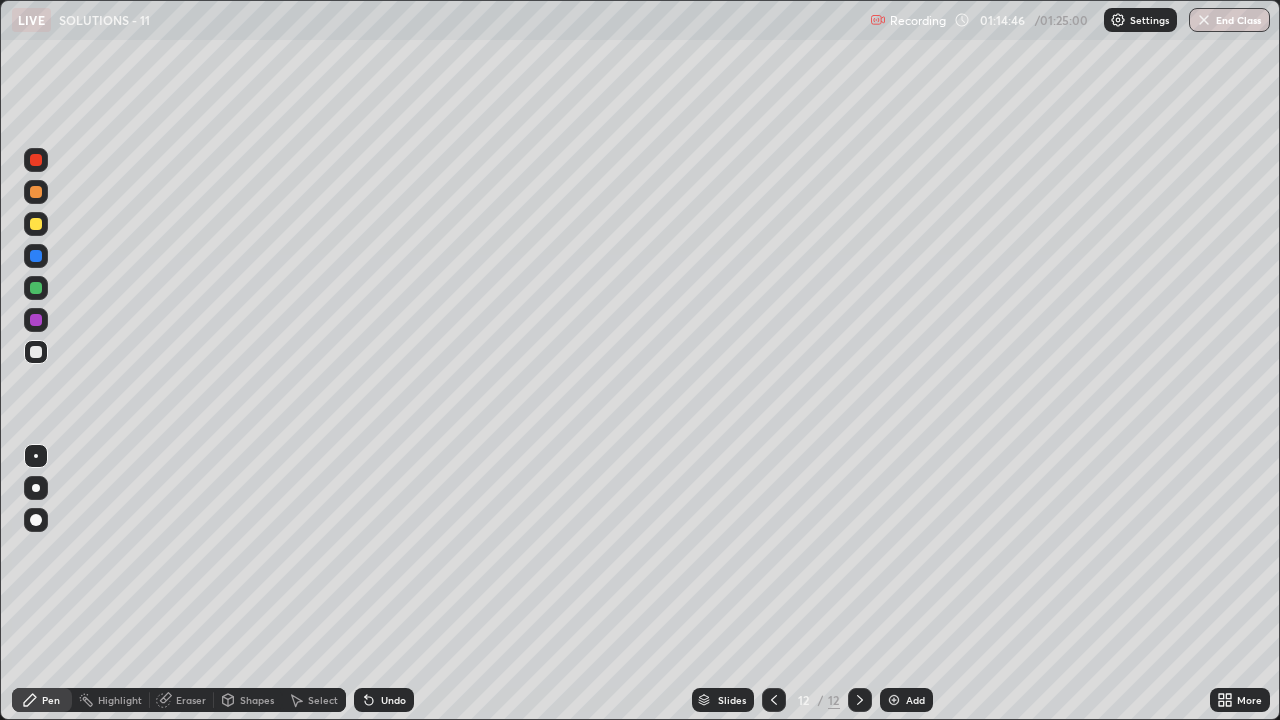 click on "Undo" at bounding box center [393, 700] 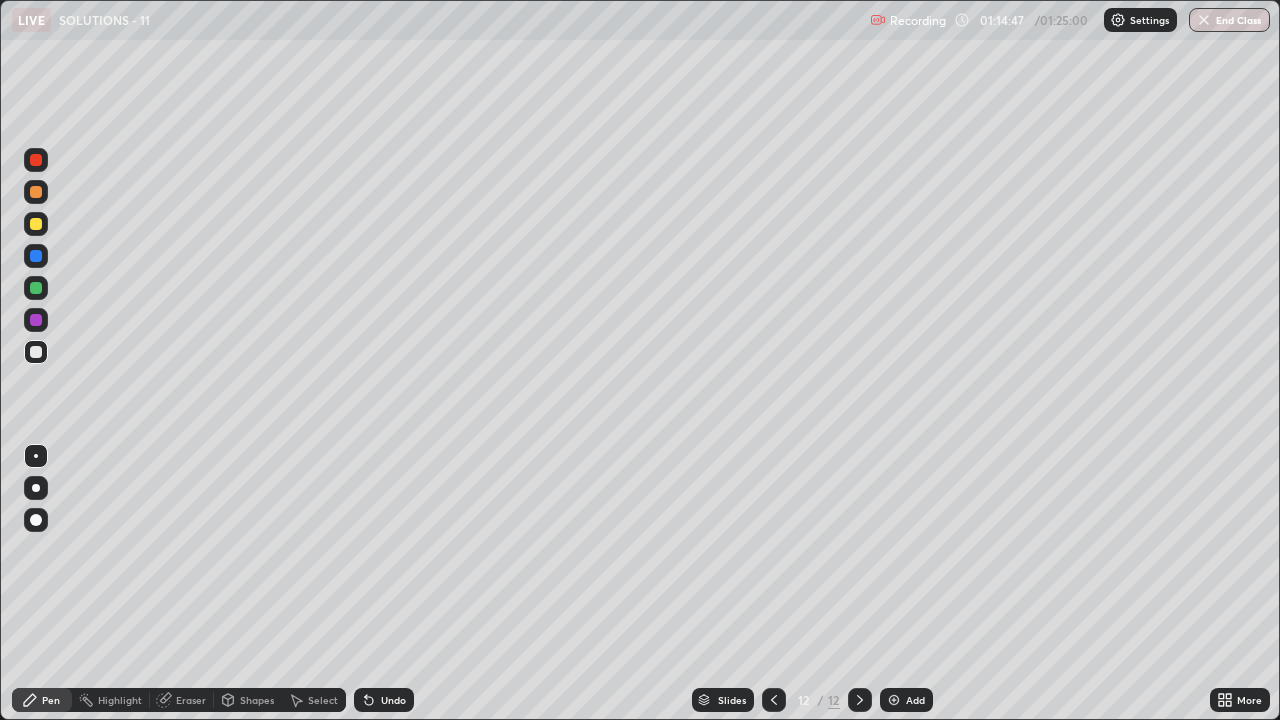 click 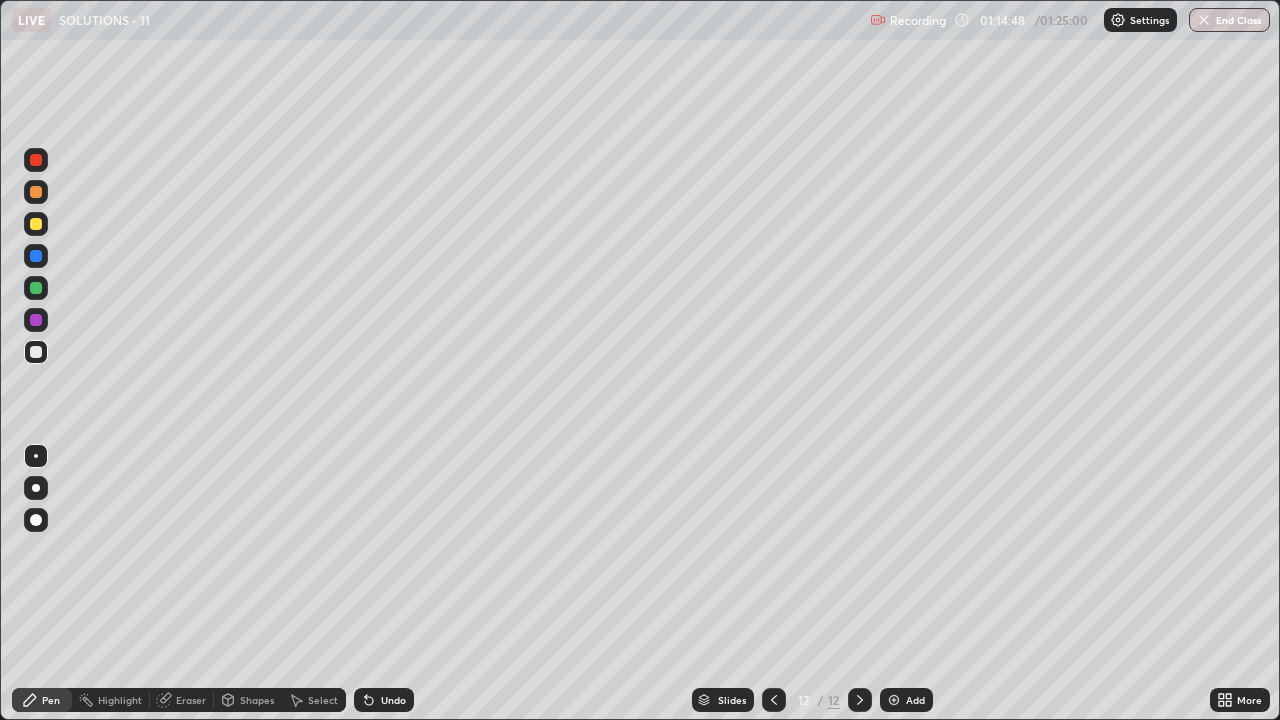 click on "Undo" at bounding box center (384, 700) 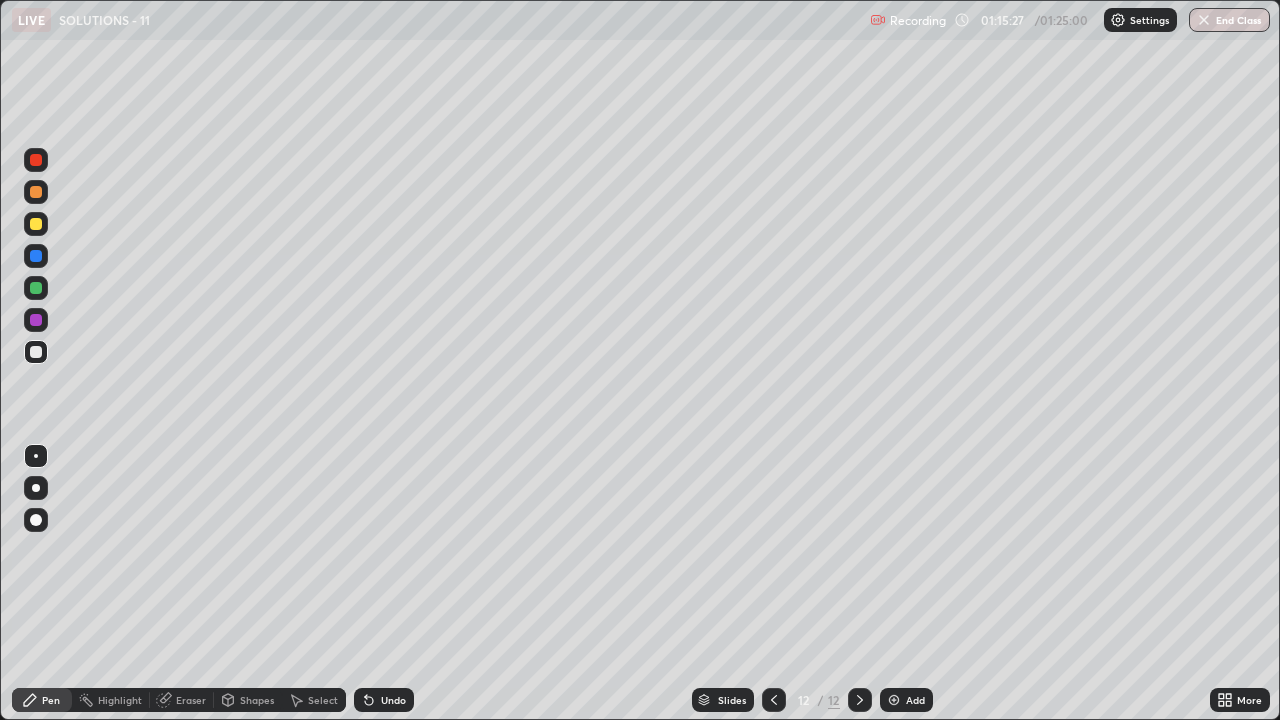 click 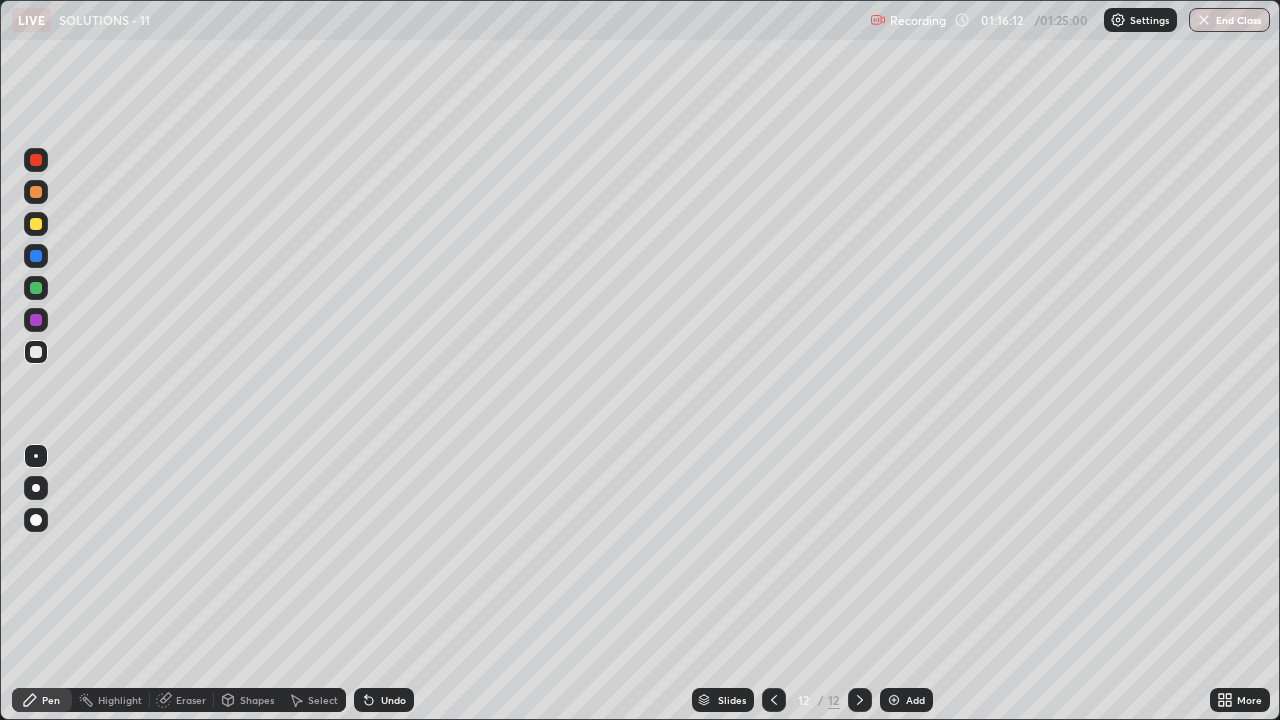 click at bounding box center [894, 700] 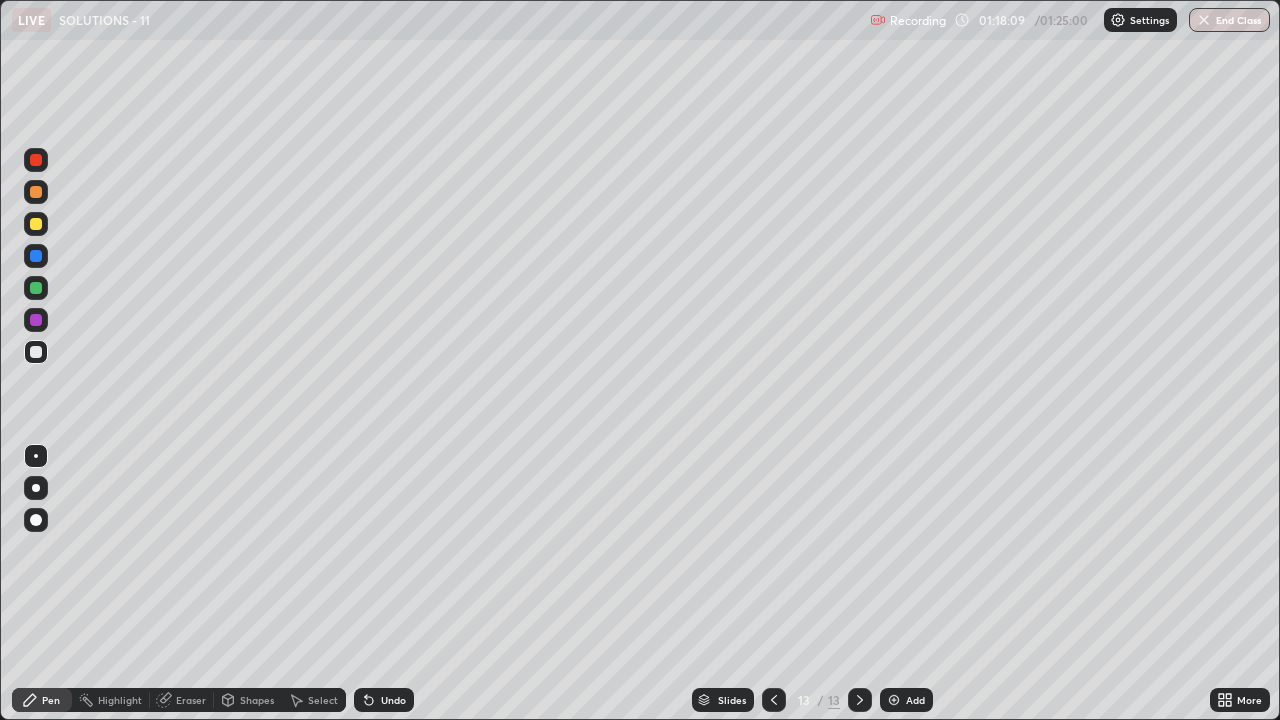 click at bounding box center (36, 224) 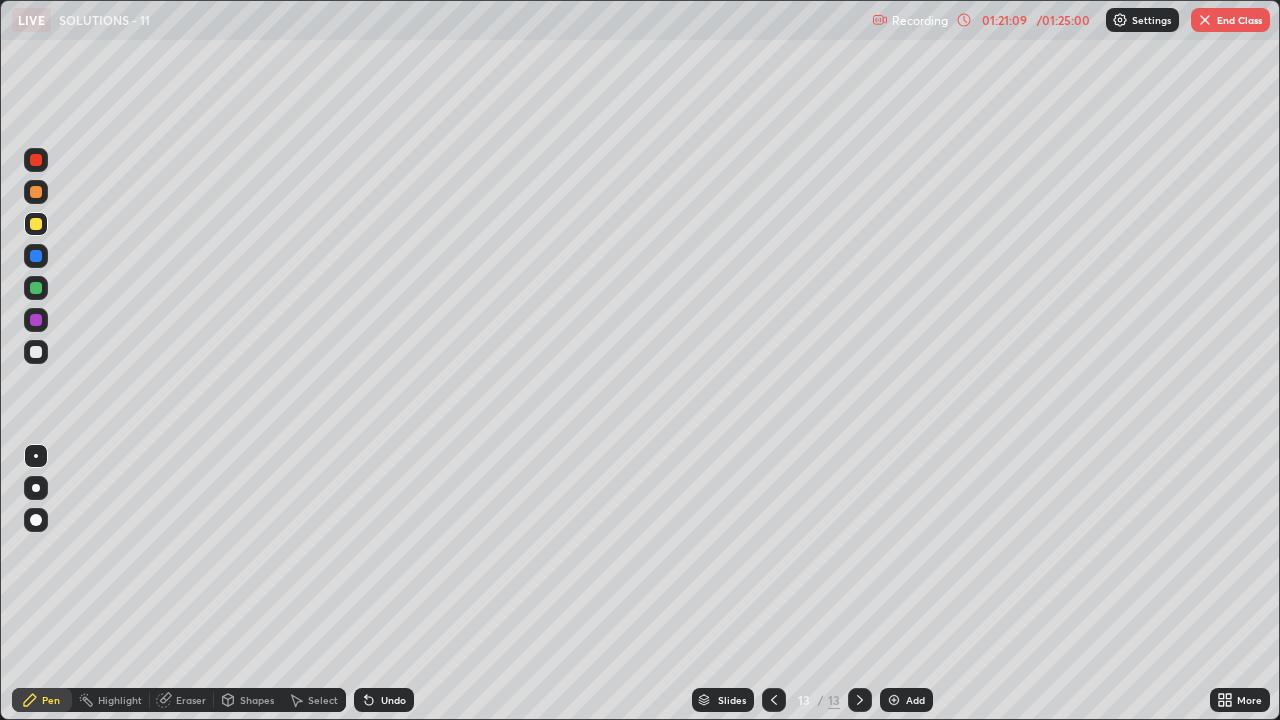 click at bounding box center (774, 700) 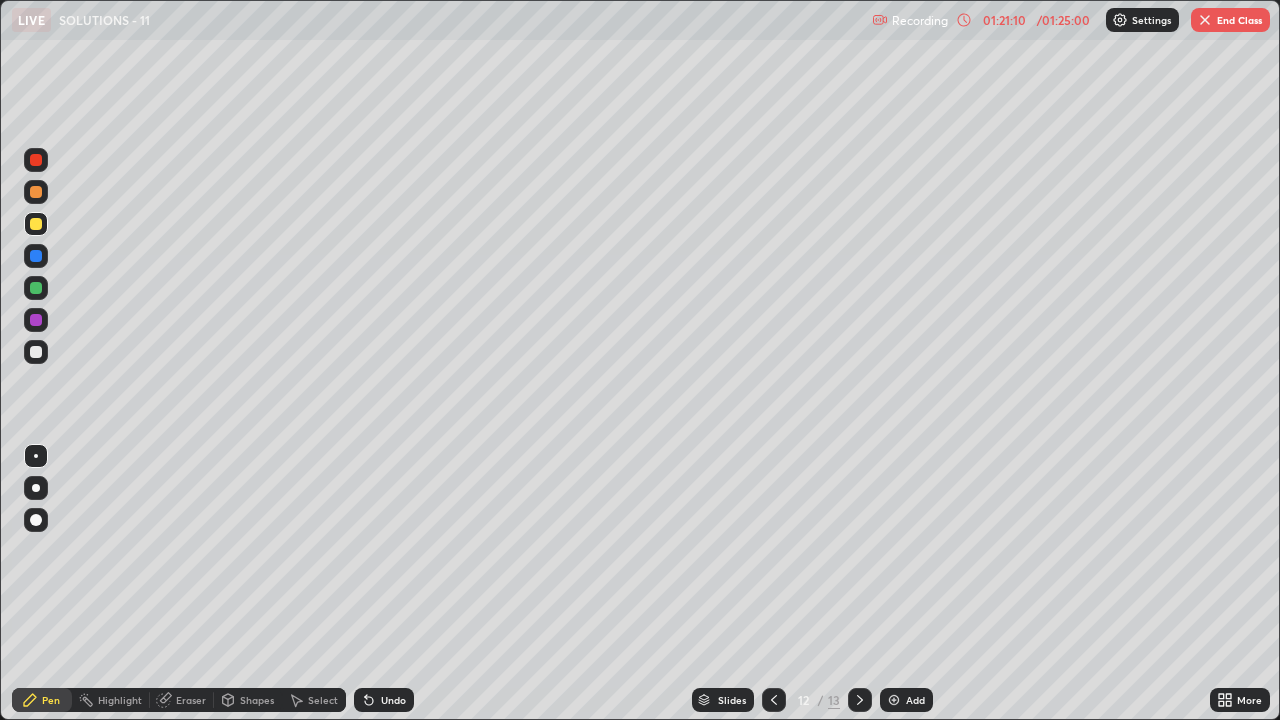 click 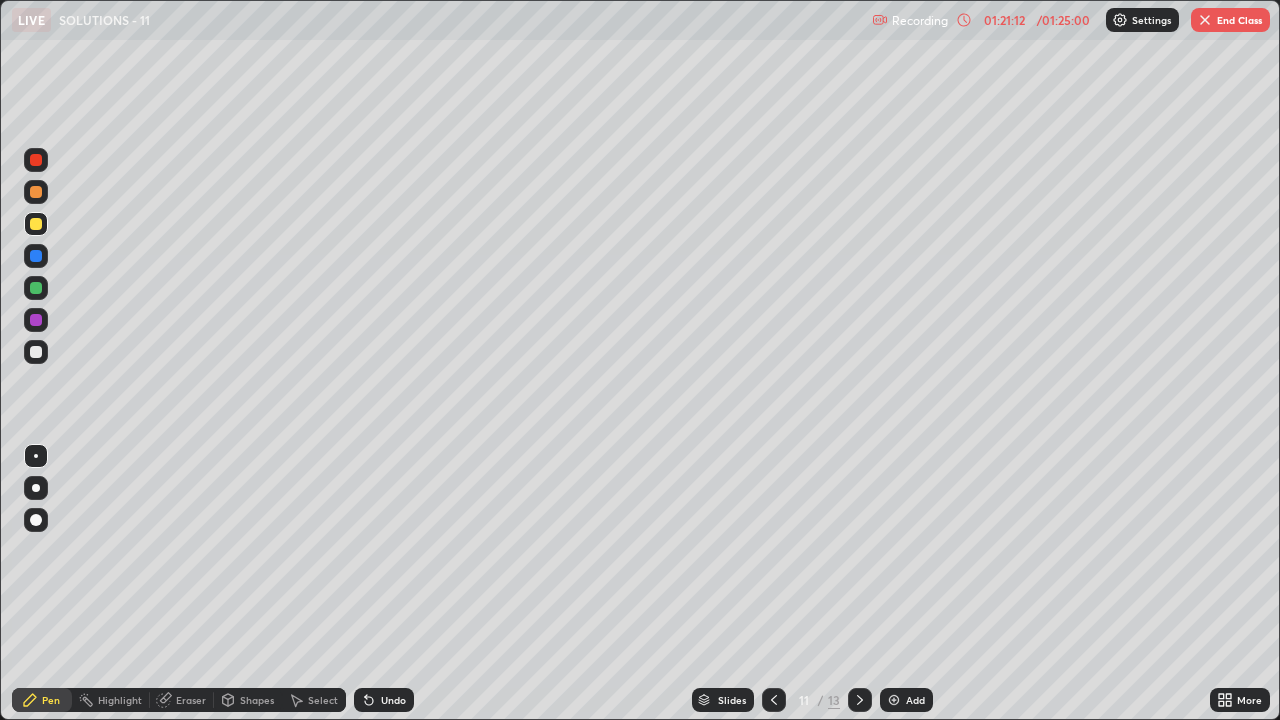 click 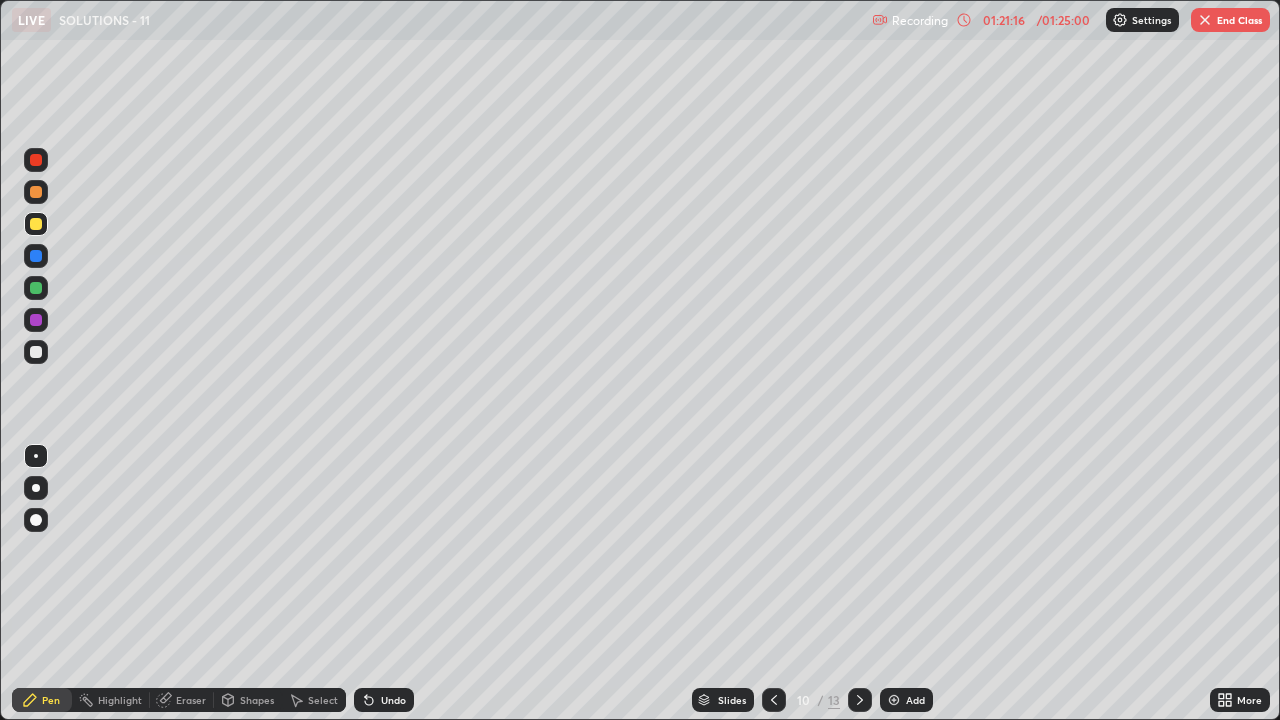 click 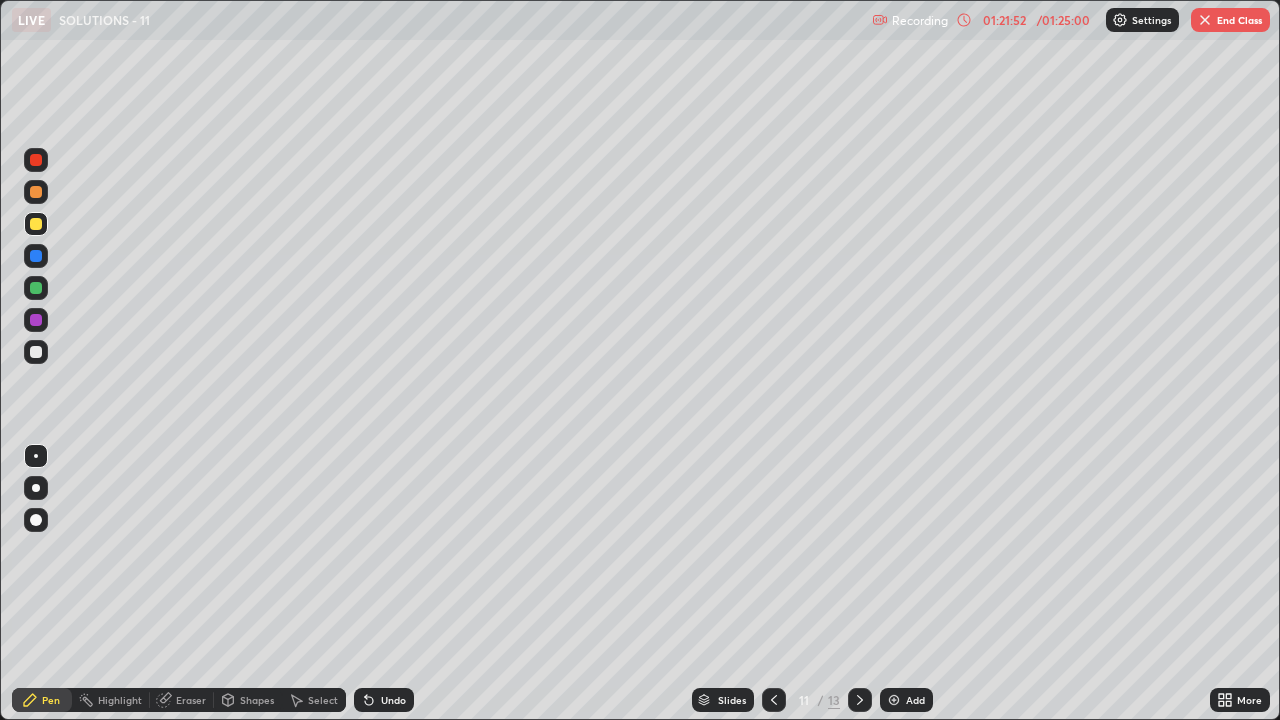 click on "01:21:52 /  01:25:00" at bounding box center (1025, 20) 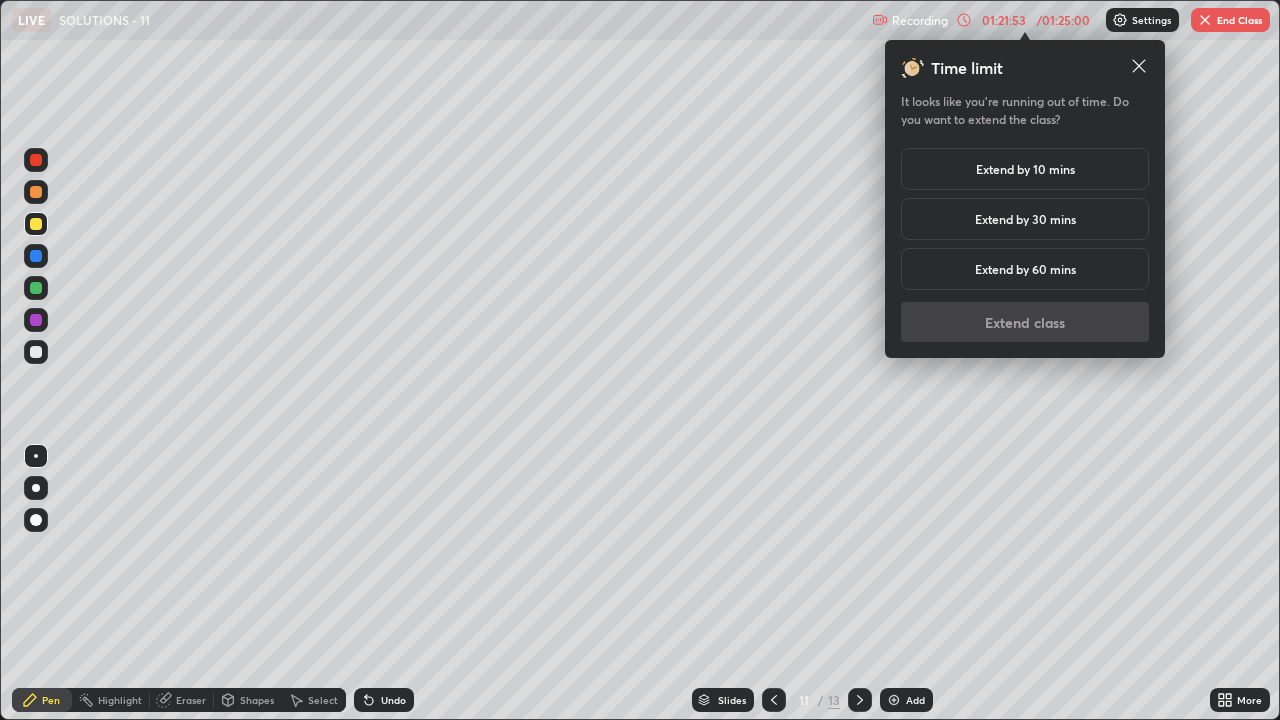 click on "Extend by 10 mins" at bounding box center (1025, 169) 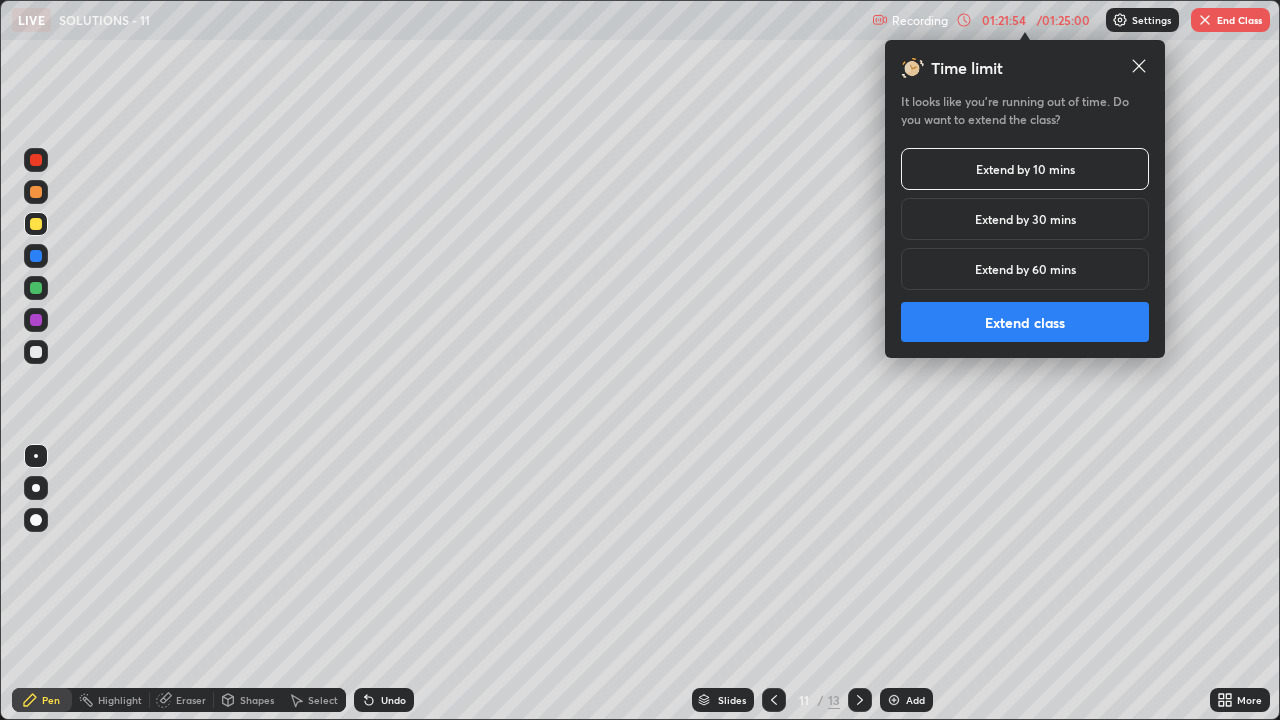 click on "Extend class" at bounding box center [1025, 322] 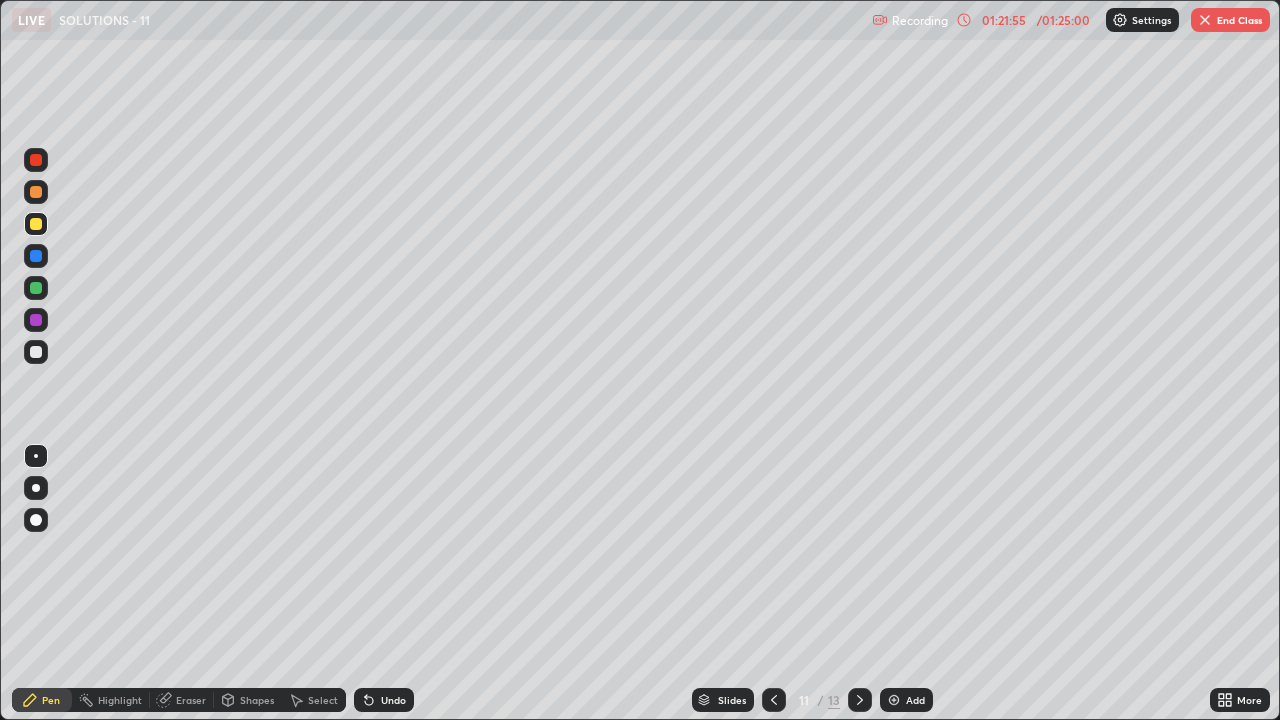 click at bounding box center [860, 700] 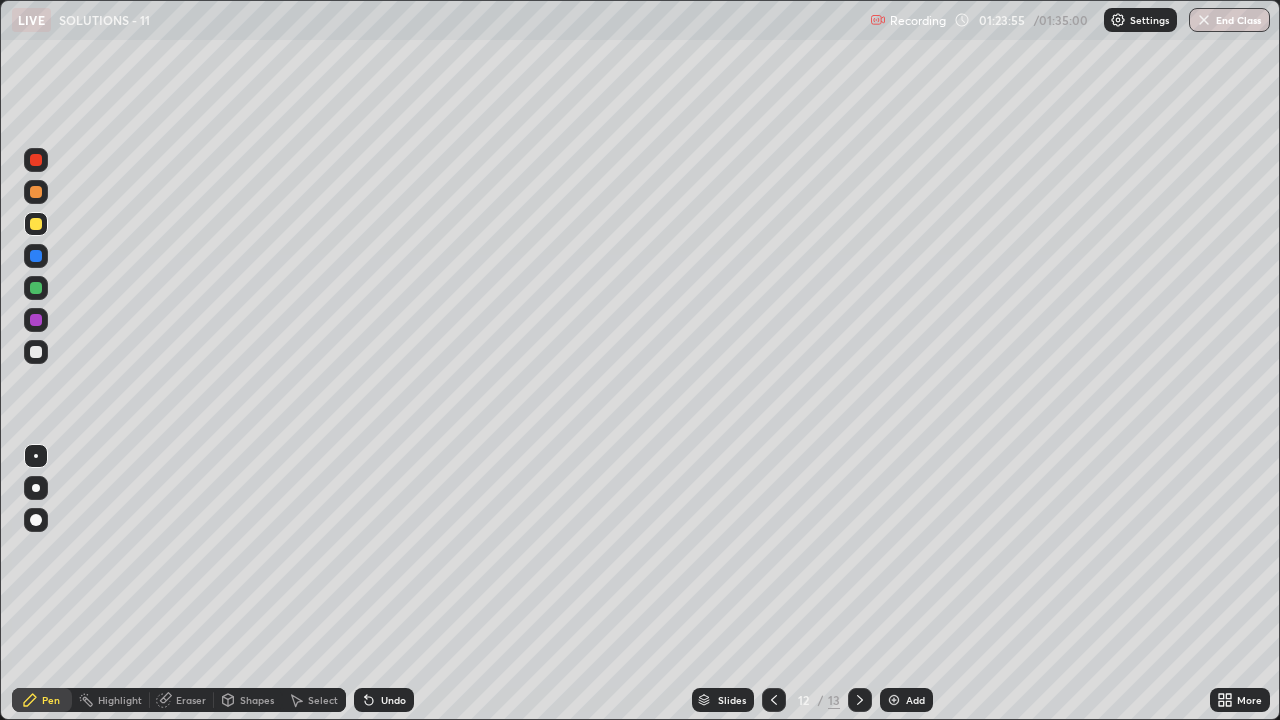 click on "End Class" at bounding box center [1229, 20] 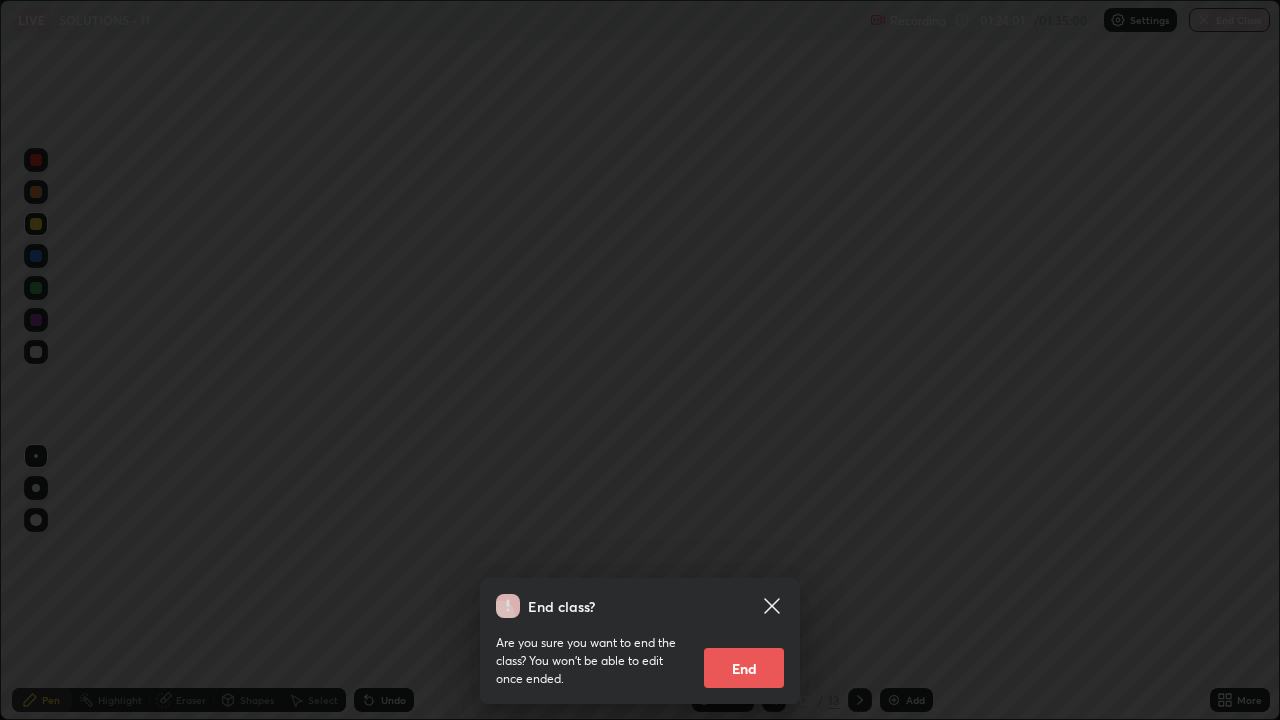 click on "End" at bounding box center (744, 668) 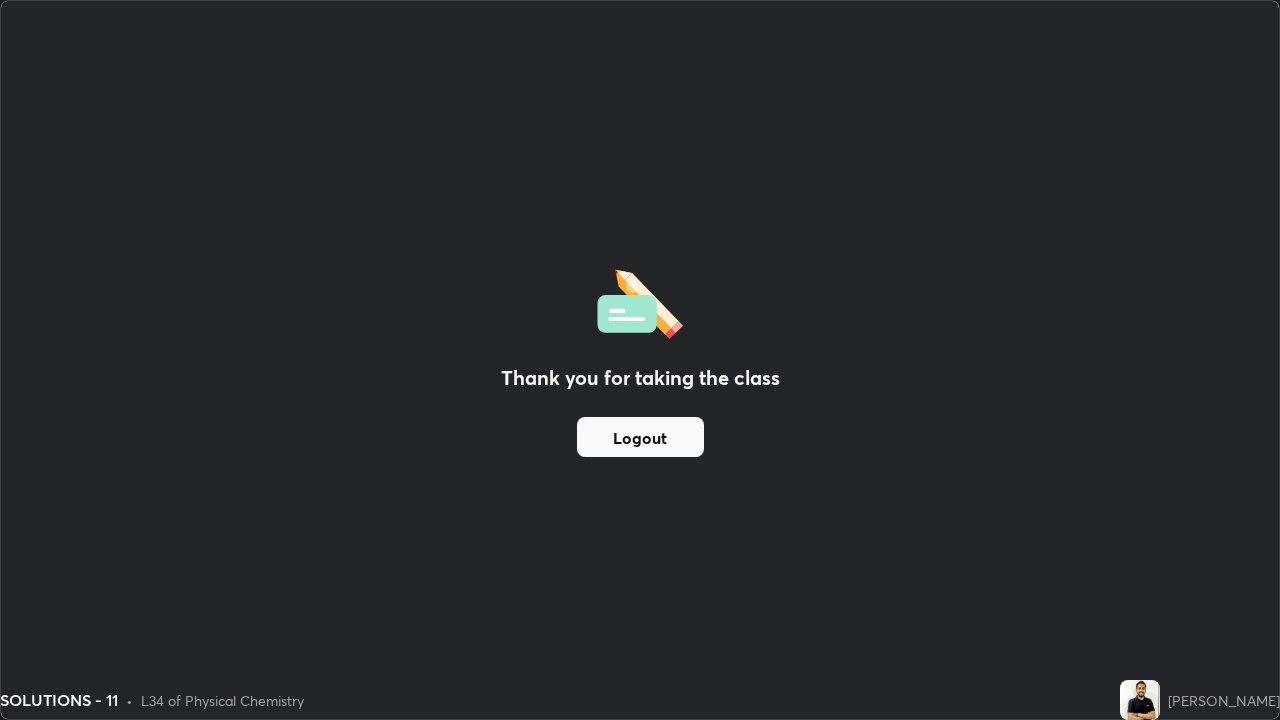 click on "Logout" at bounding box center [640, 437] 